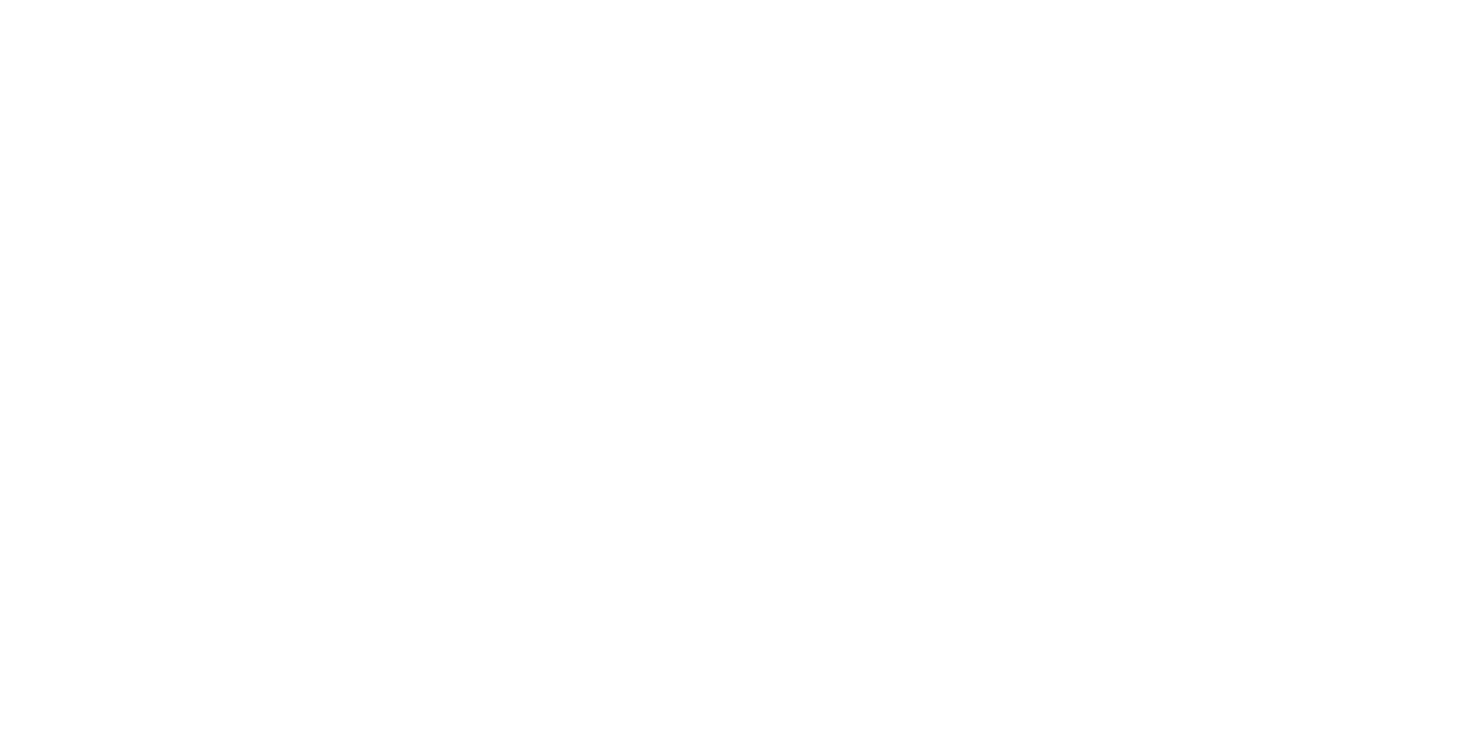 scroll, scrollTop: 0, scrollLeft: 0, axis: both 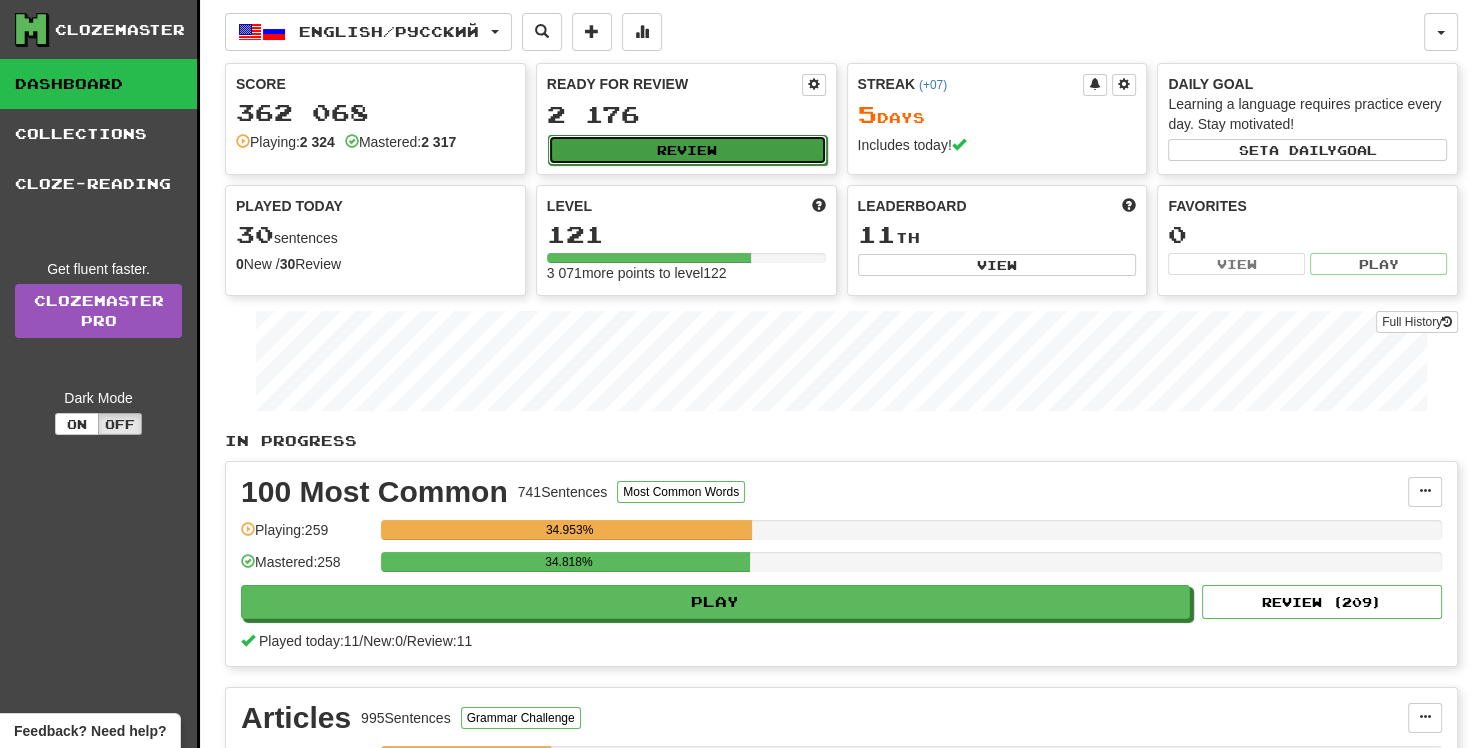 click on "Review" at bounding box center [687, 150] 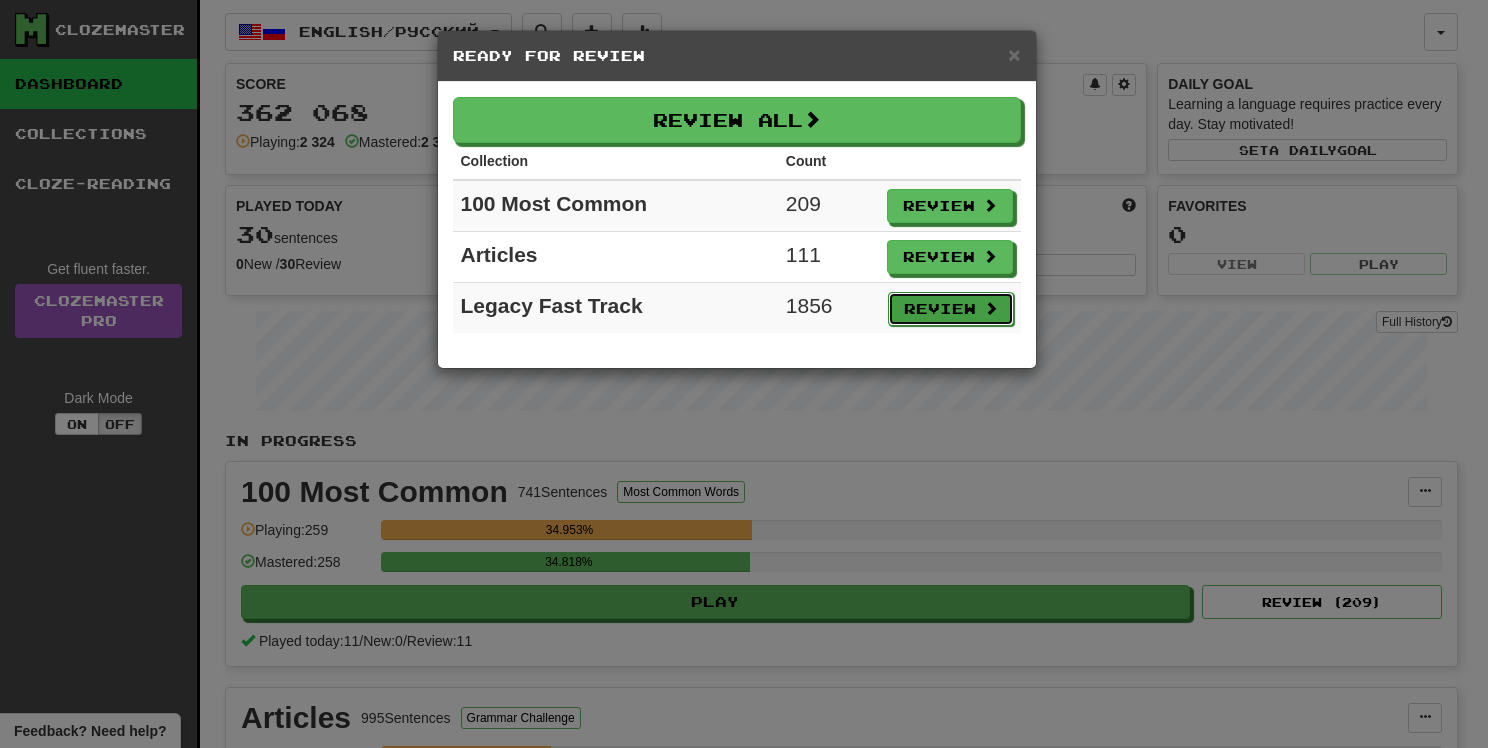 click on "Review" at bounding box center [951, 309] 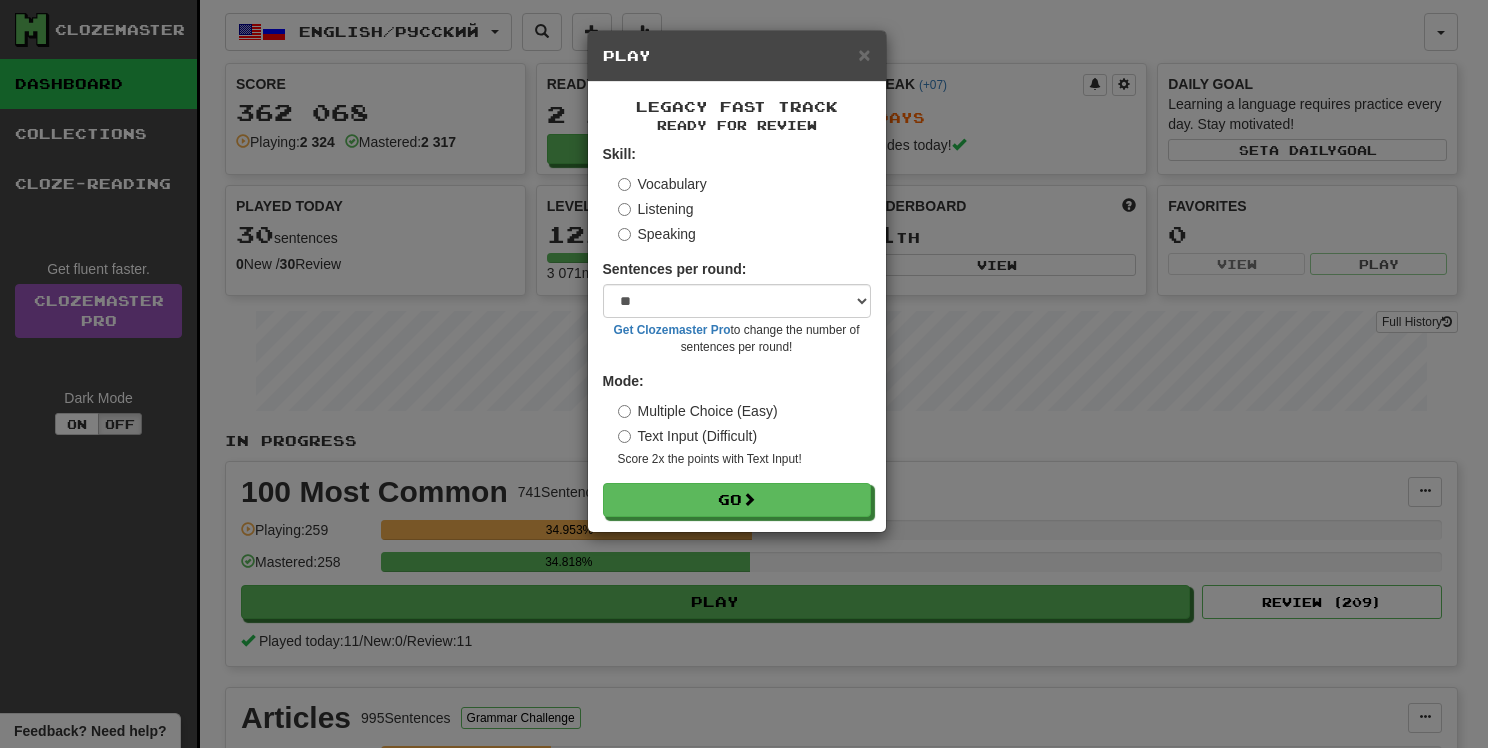 click on "Listening" at bounding box center (656, 209) 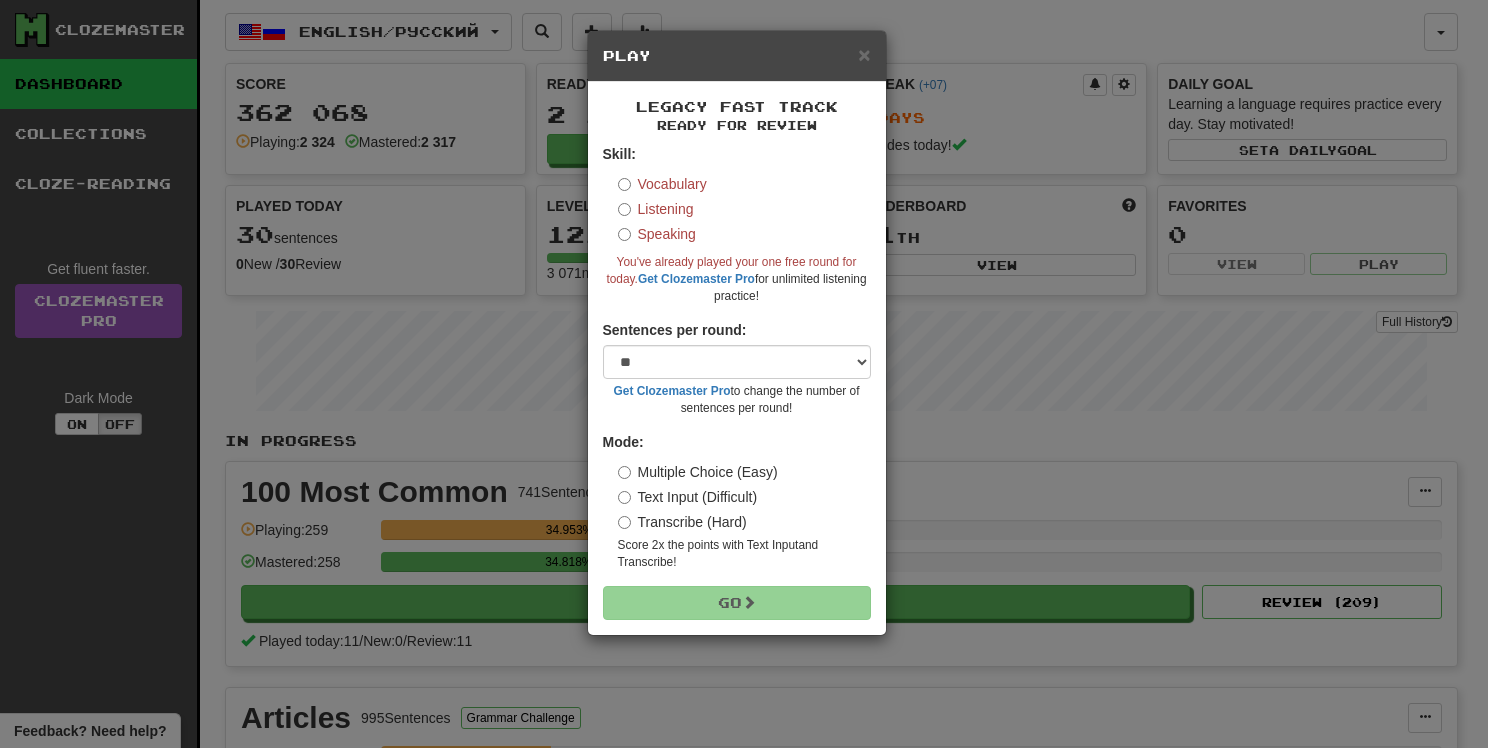 click on "× Play Legacy Fast Track Ready for Review Skill: Vocabulary Listening Speaking You've already played your one free round for today.  Get Clozemaster Pro  for unlimited listening practice! Sentences per round: * ** ** ** ** ** *** ******** Get Clozemaster Pro  to change the number of sentences per round! Mode: Multiple Choice (Easy) Text Input (Difficult) Transcribe (Hard) Score 2x the points with Text Input  and Transcribe ! Go" at bounding box center [744, 374] 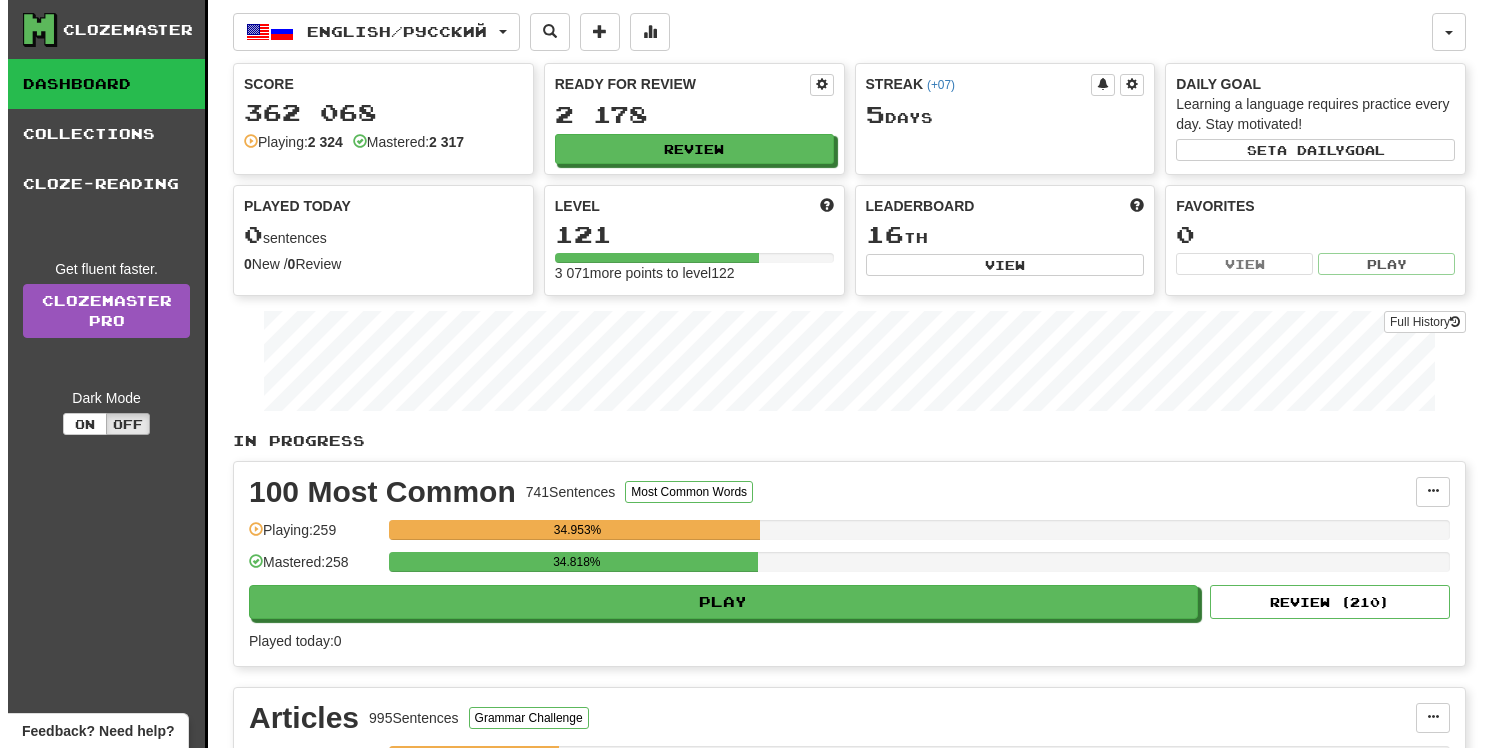 scroll, scrollTop: 0, scrollLeft: 0, axis: both 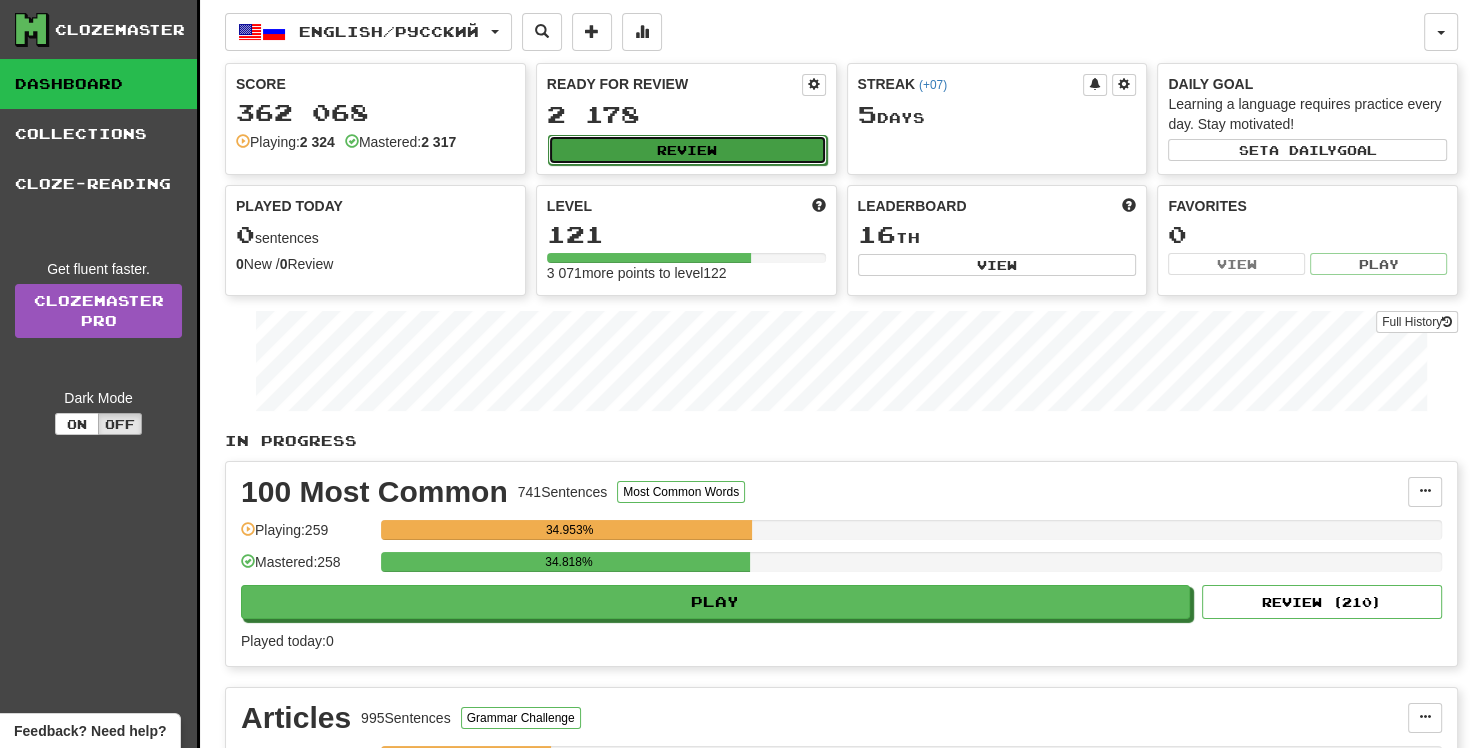 click on "Review" at bounding box center (687, 150) 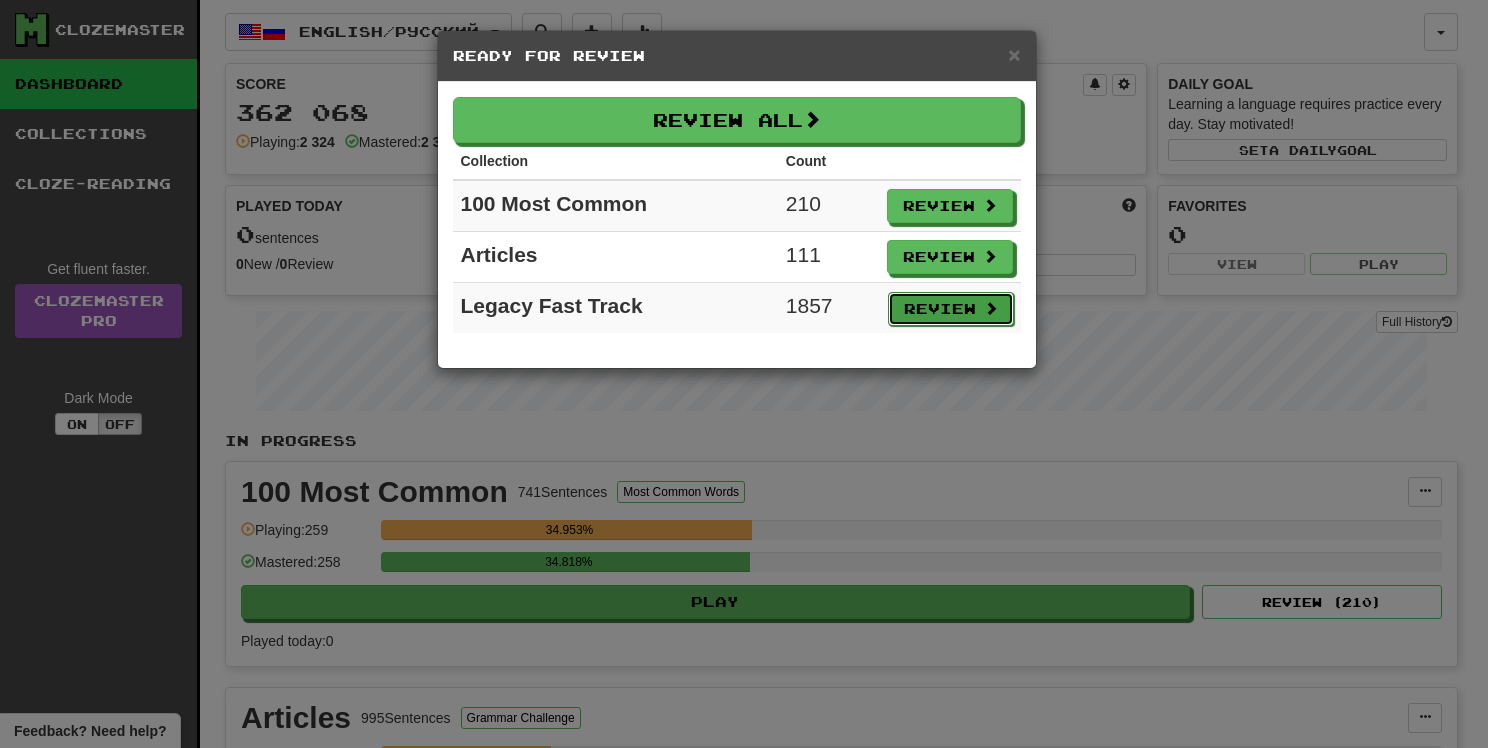 click on "Review" at bounding box center [951, 309] 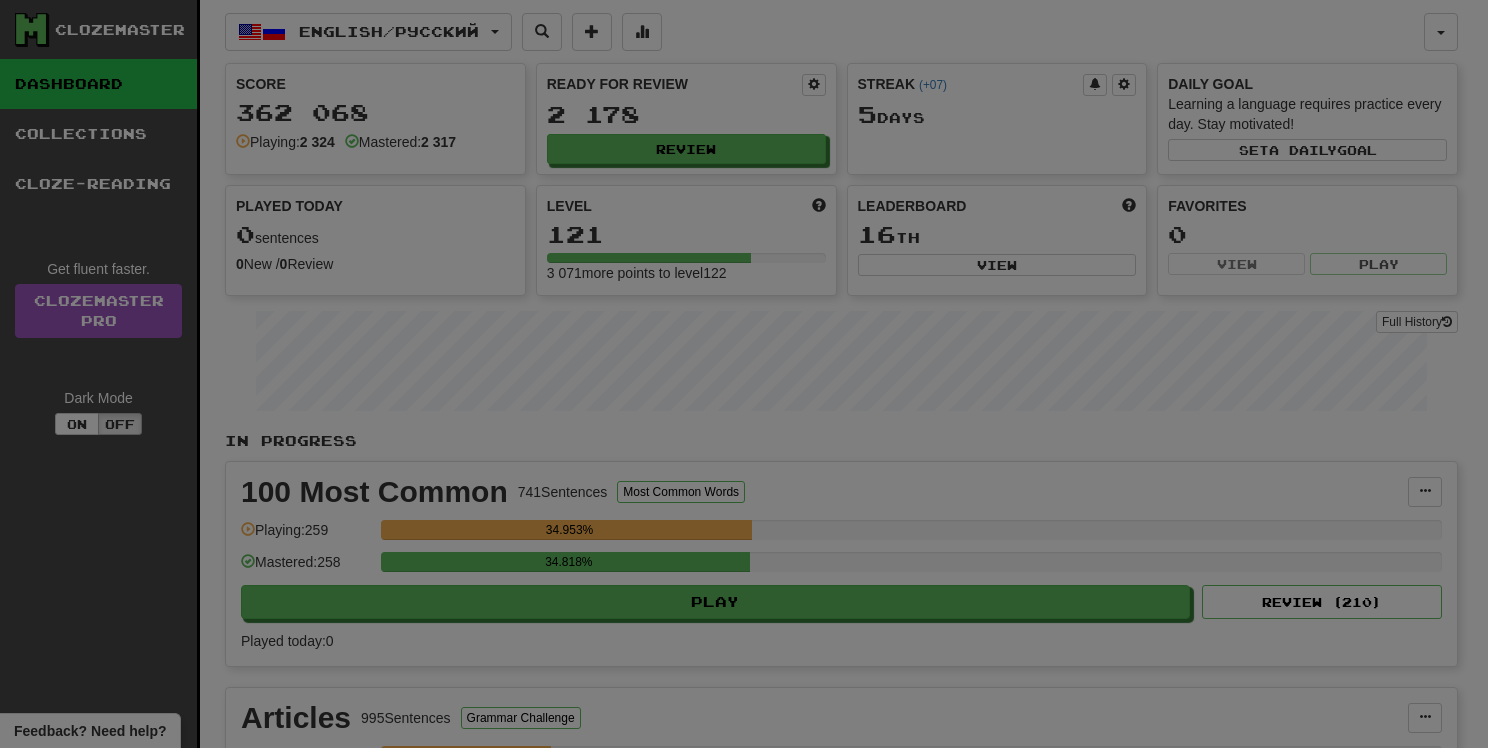 select on "**" 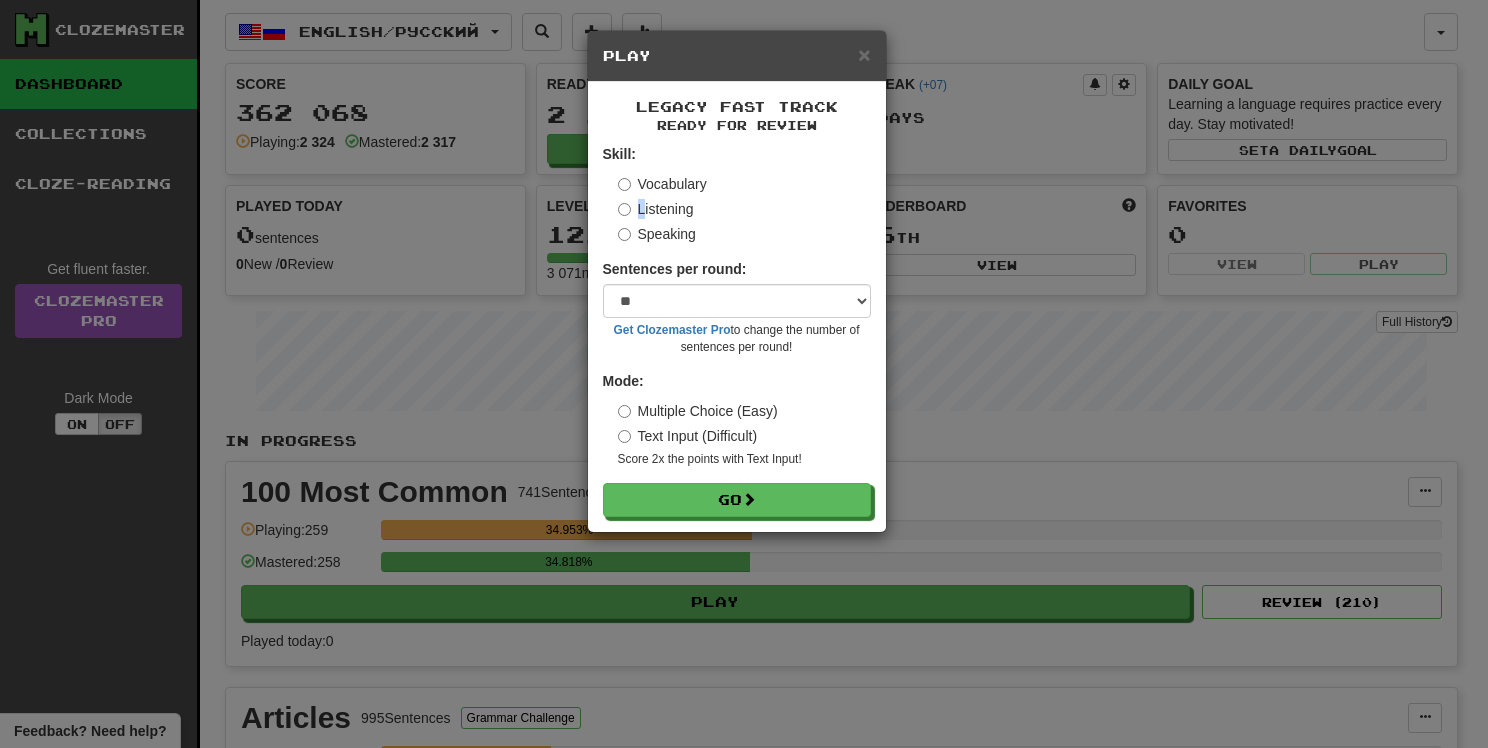 click on "Listening" at bounding box center (656, 209) 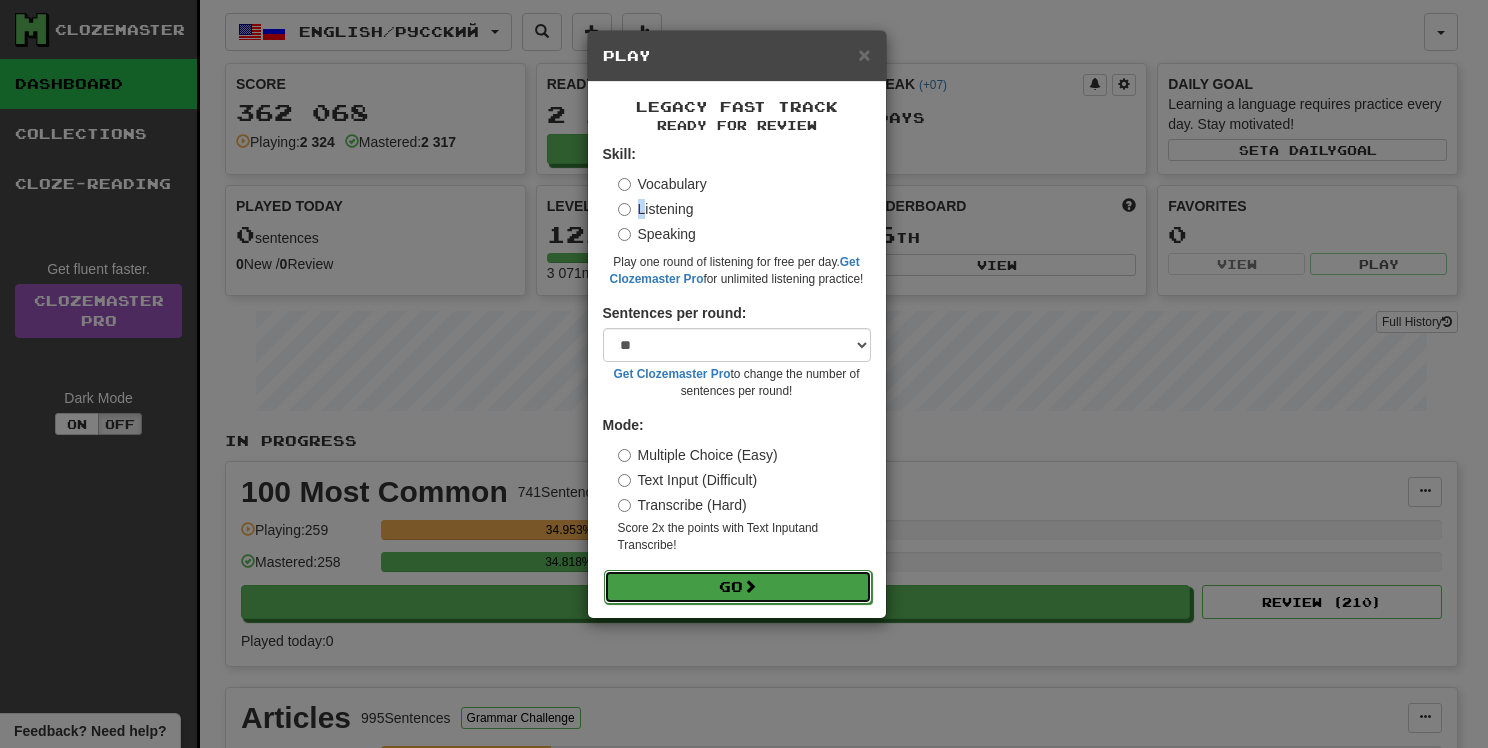 click at bounding box center [750, 586] 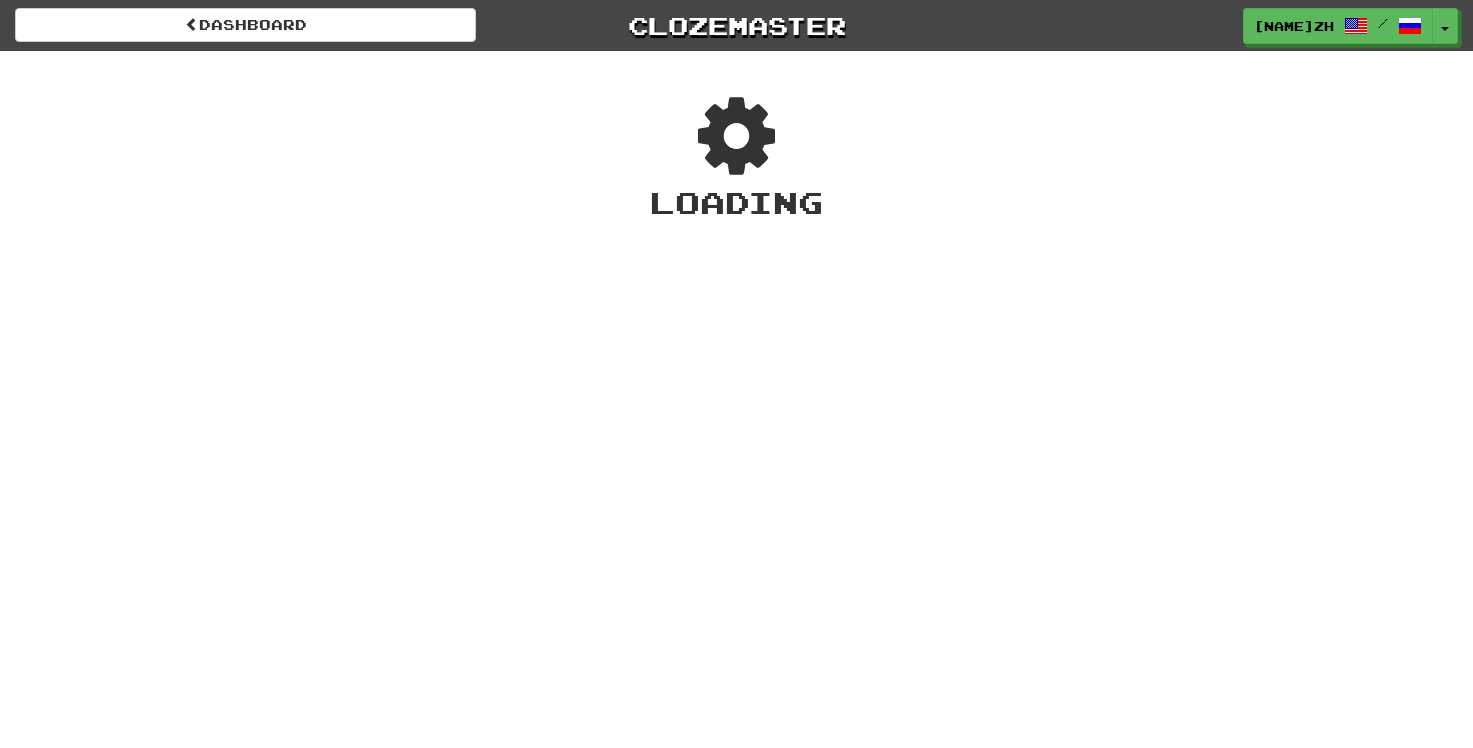 scroll, scrollTop: 0, scrollLeft: 0, axis: both 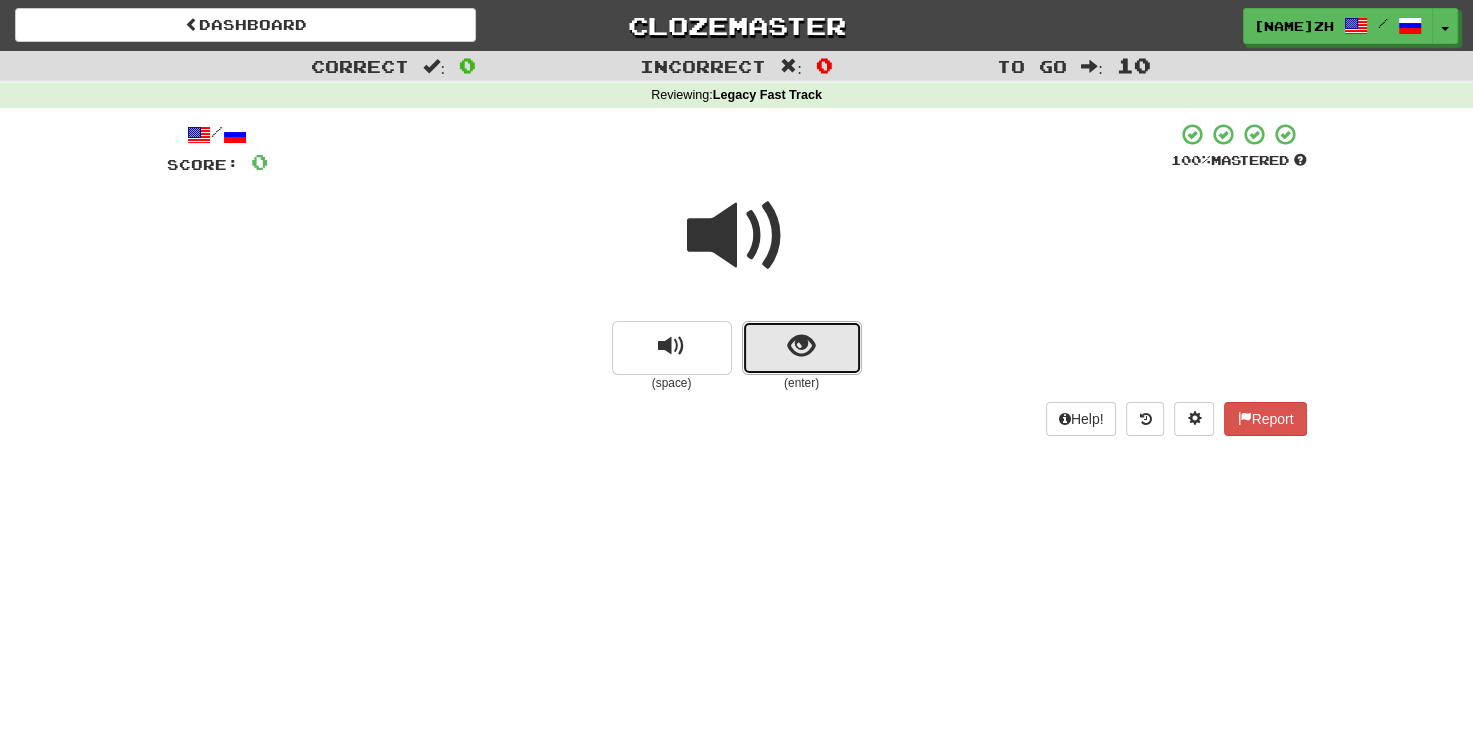 click at bounding box center (801, 346) 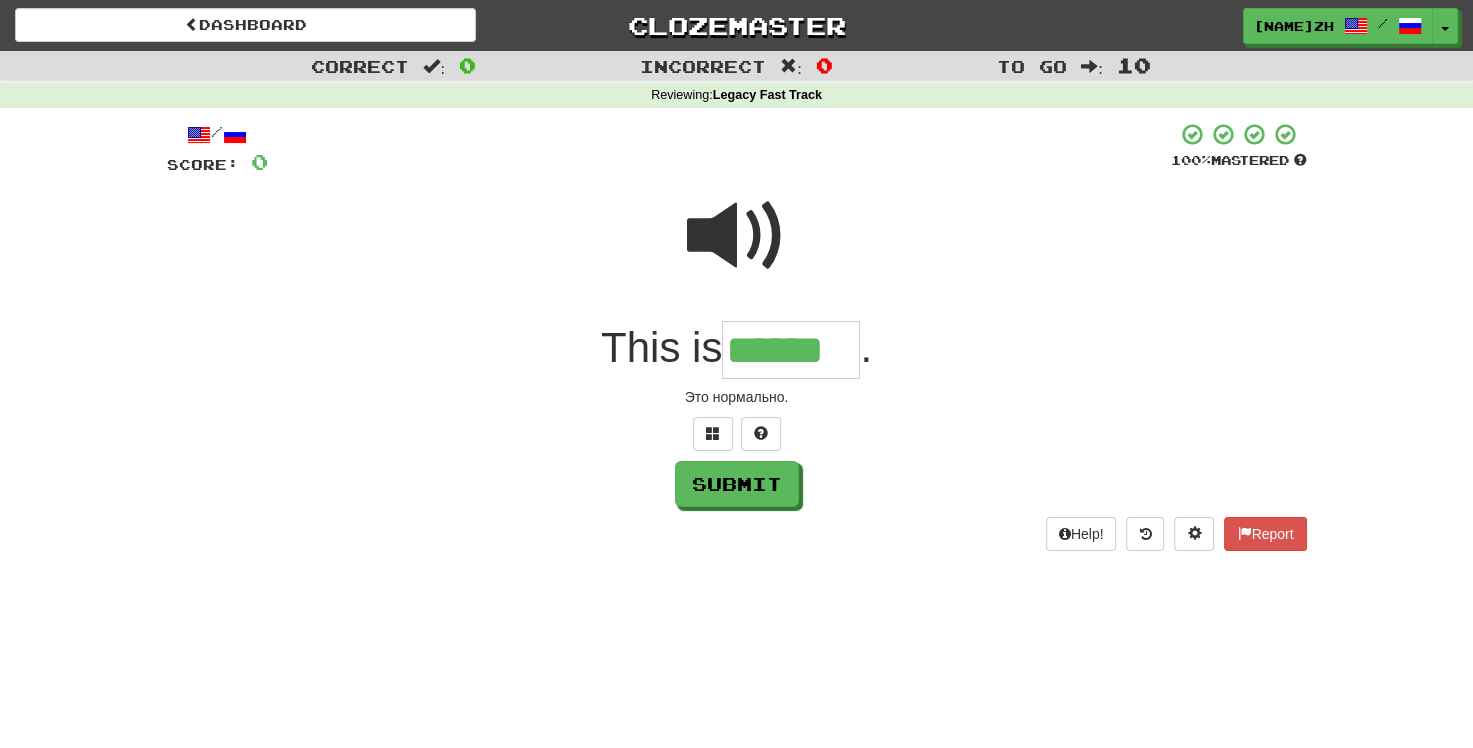 type on "******" 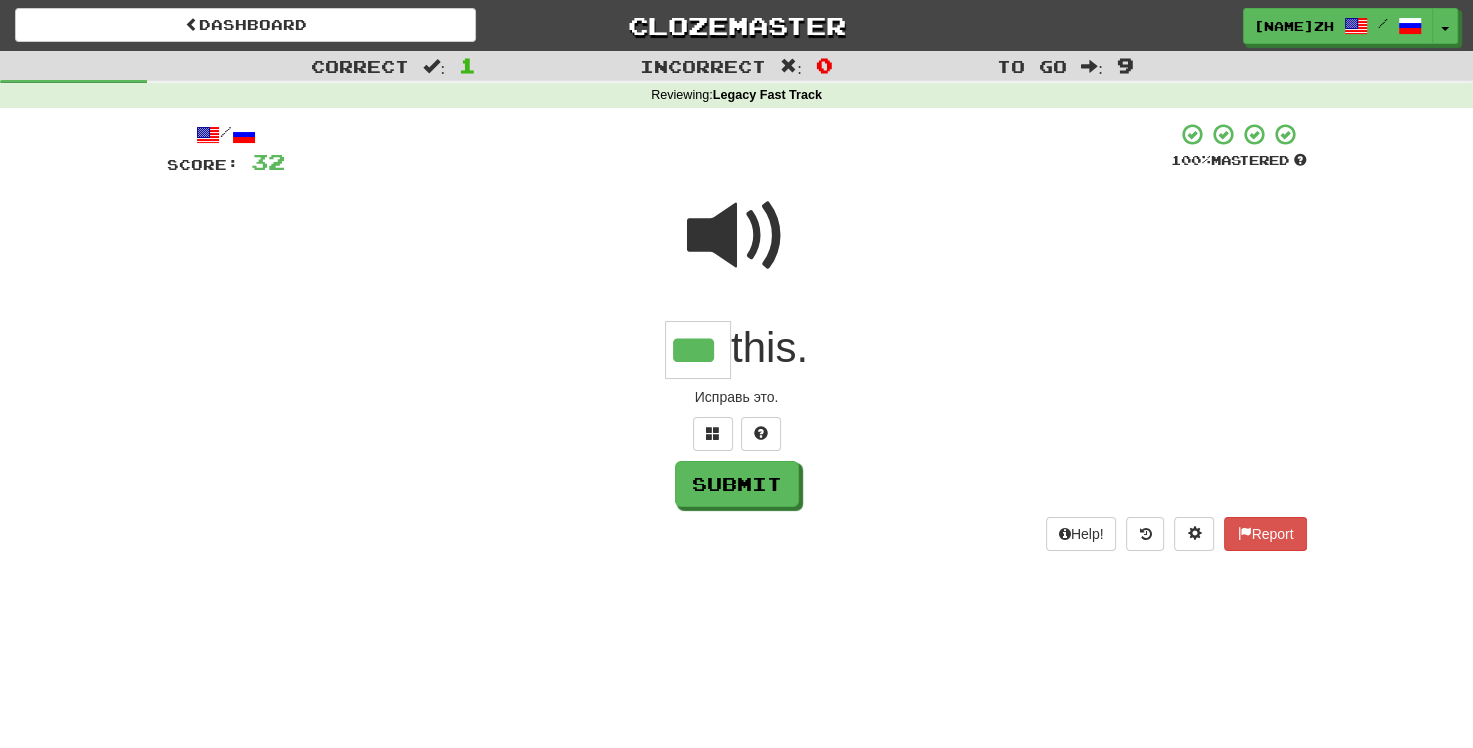 type on "***" 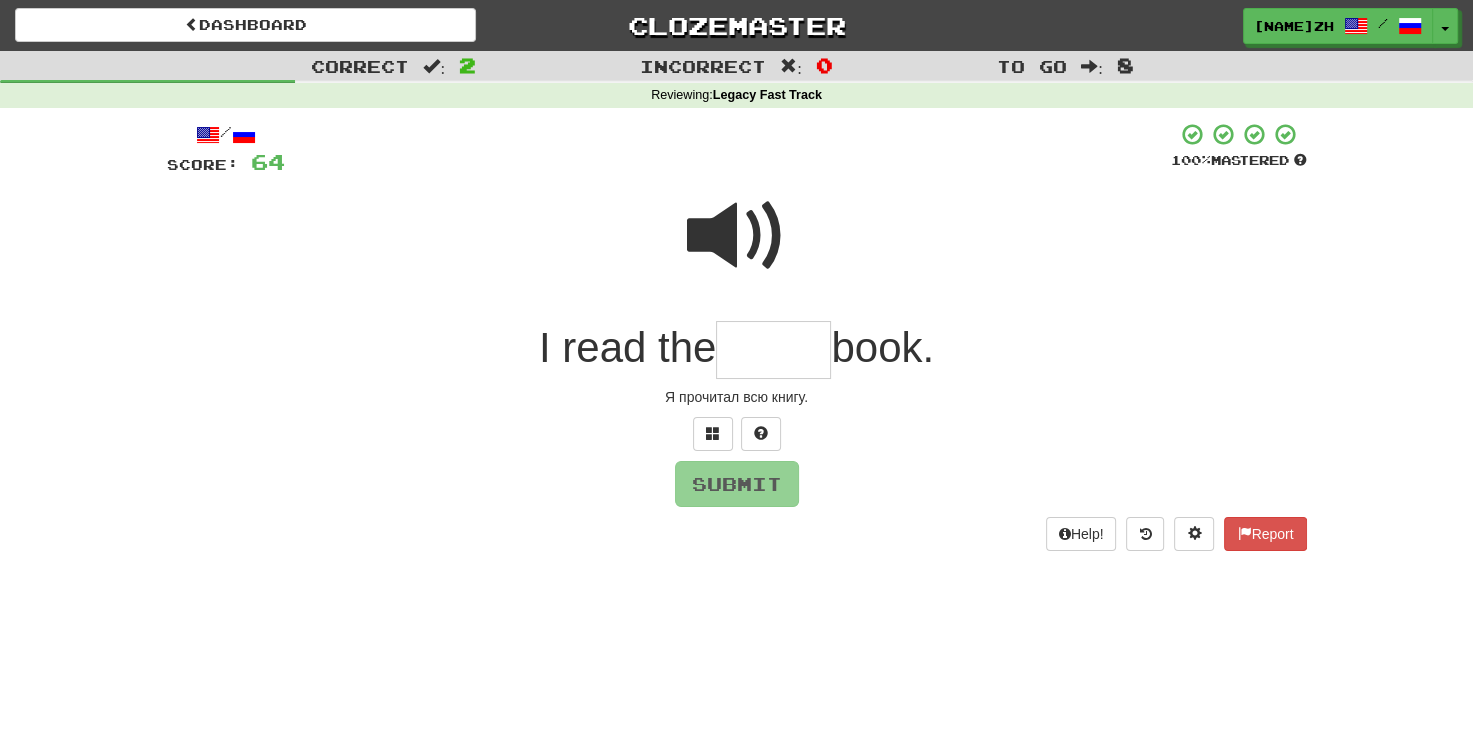type on "*" 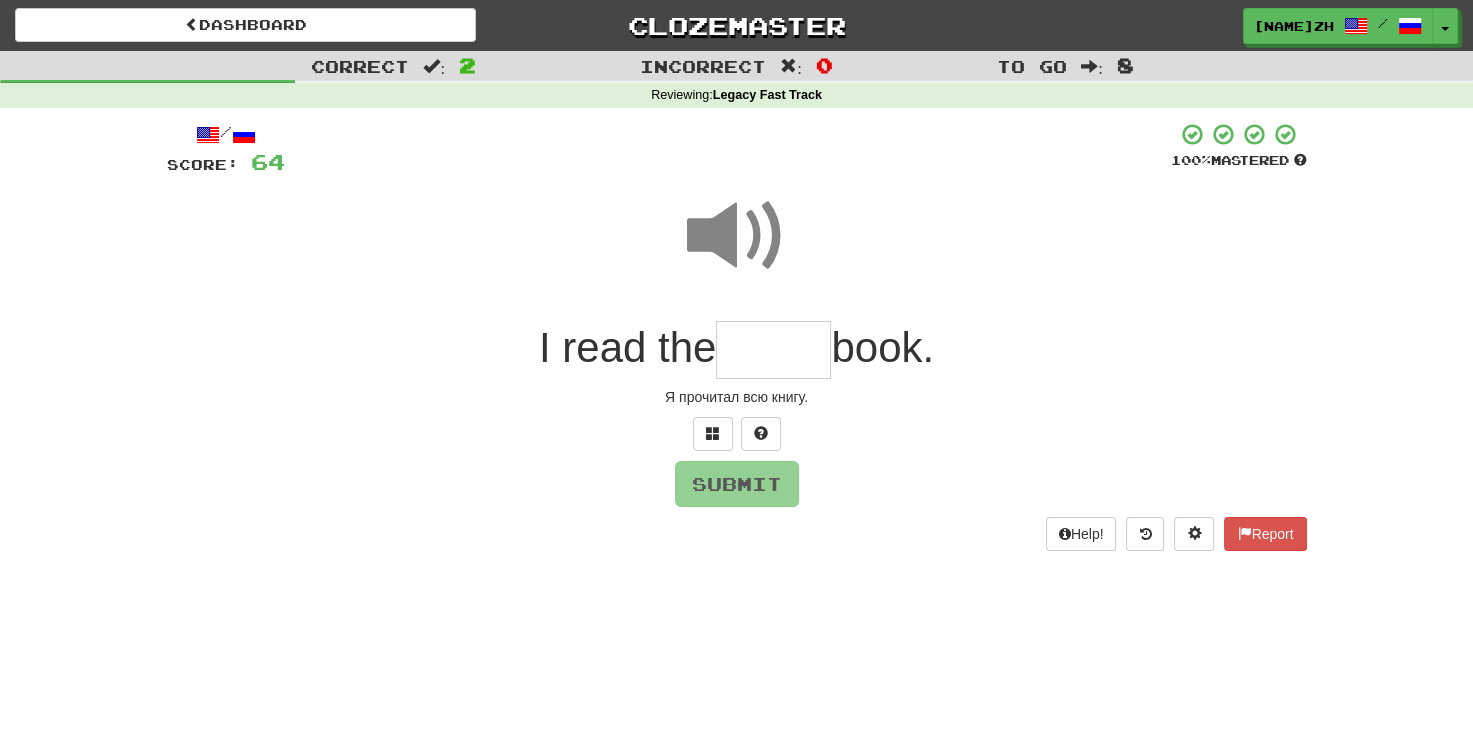 click at bounding box center [773, 350] 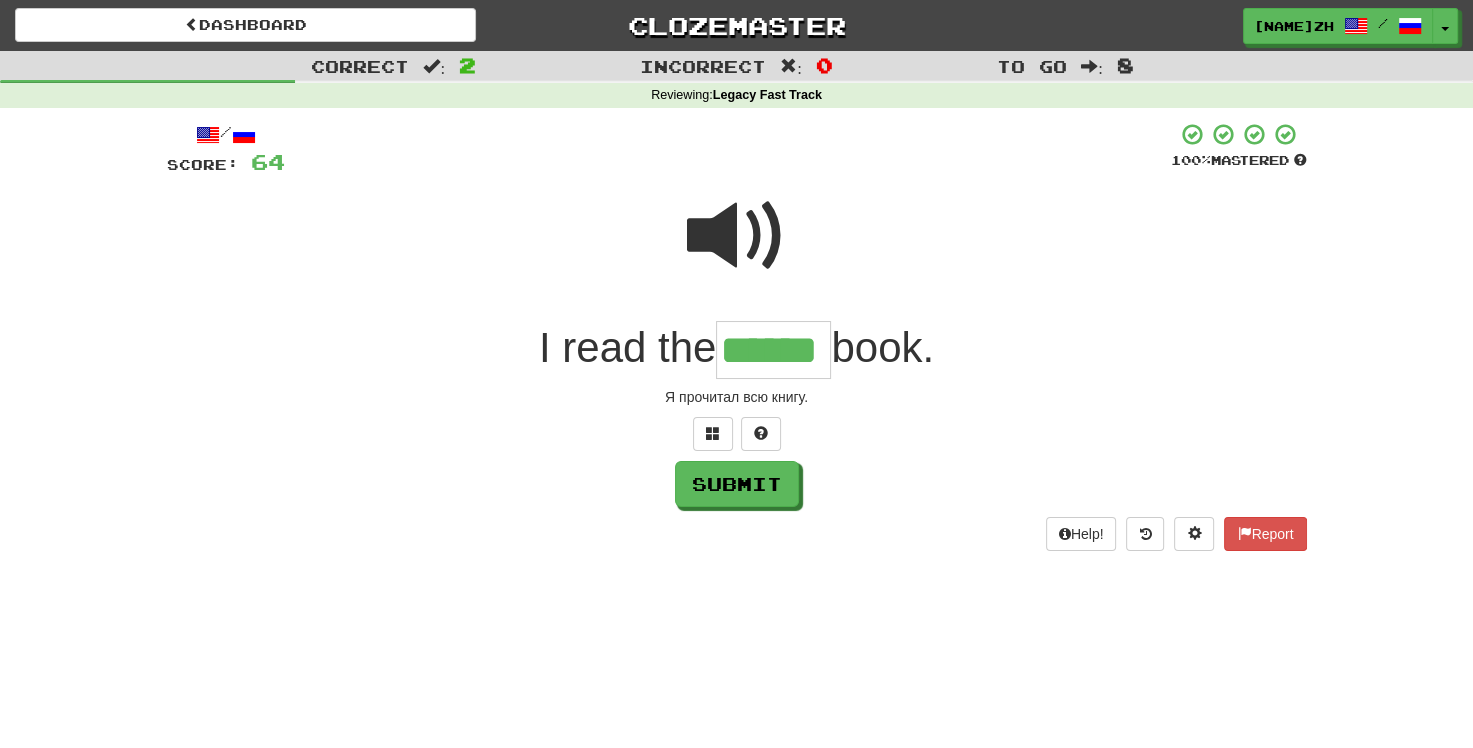 type on "******" 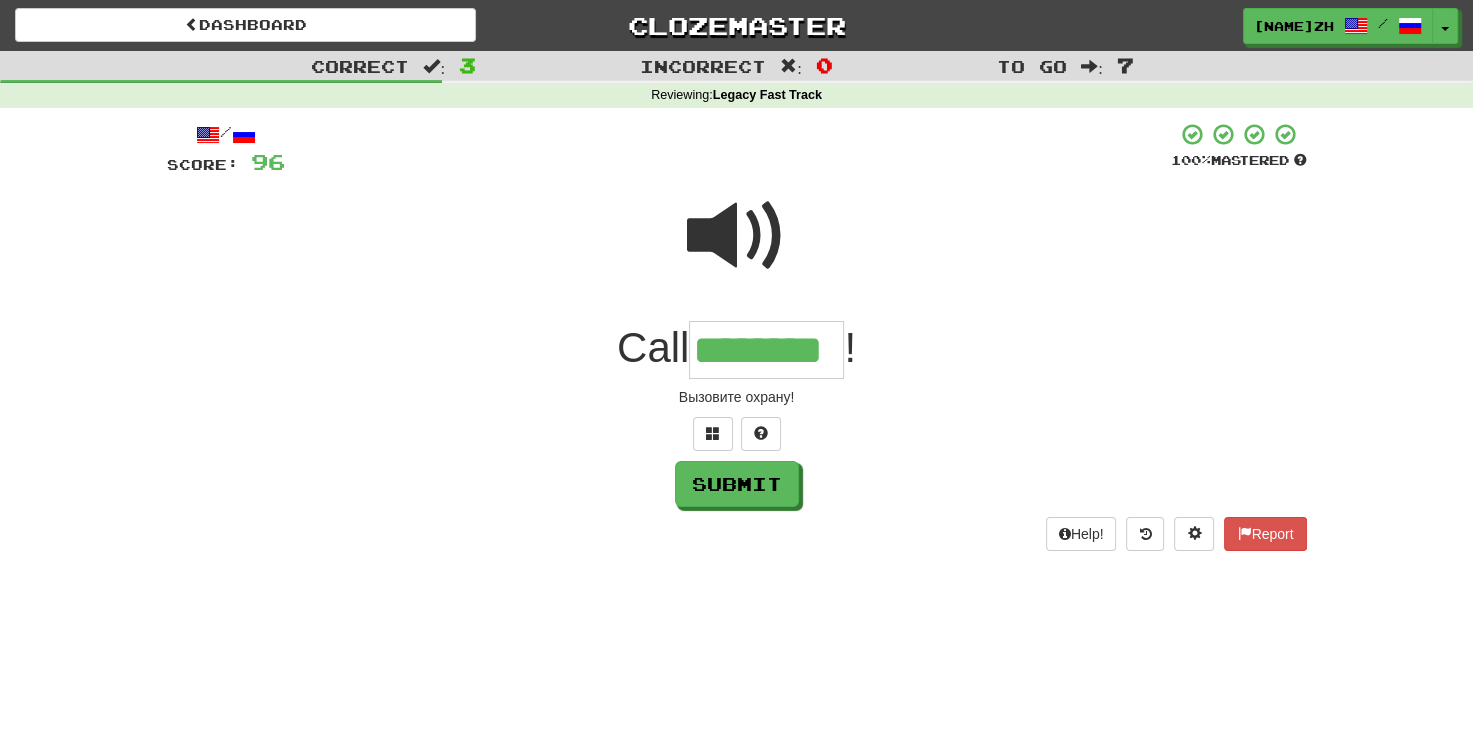 type on "********" 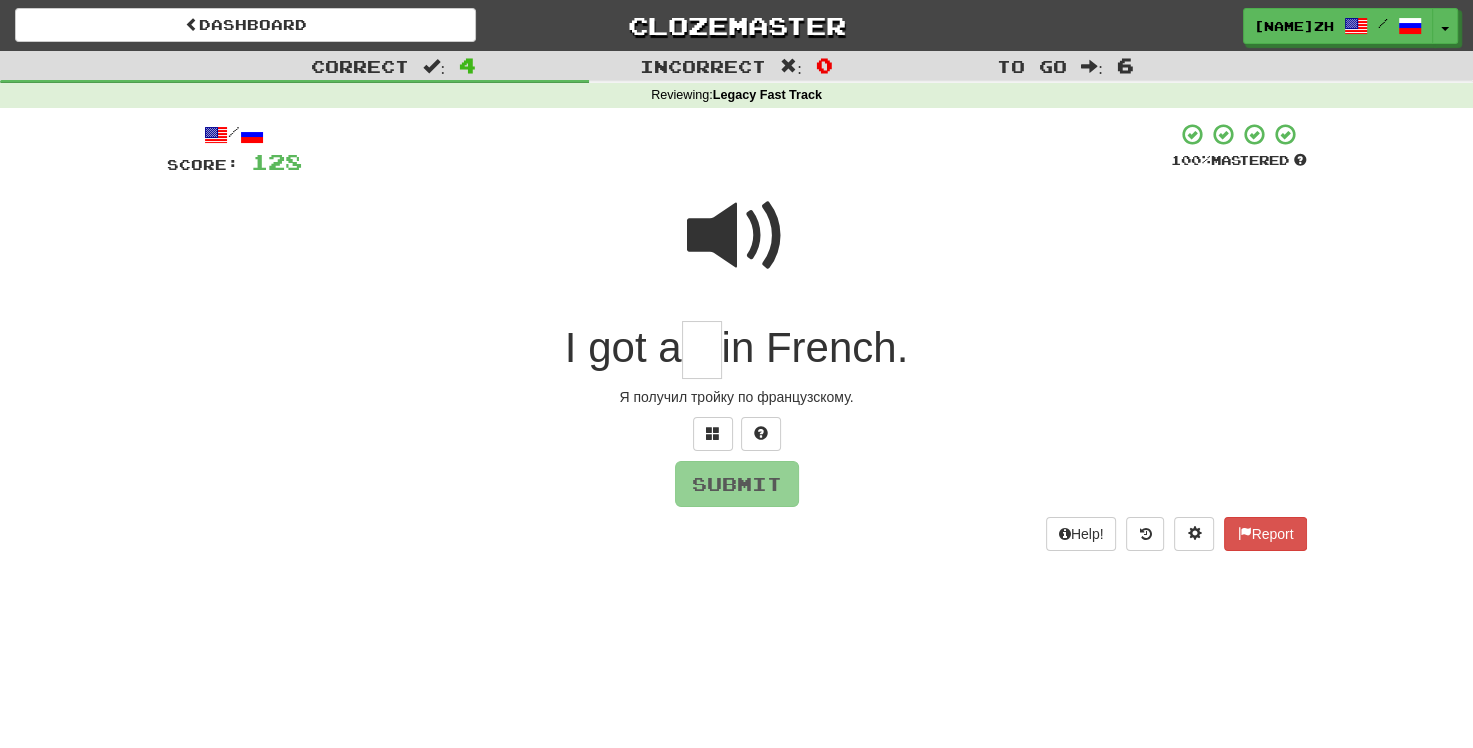 type on "*" 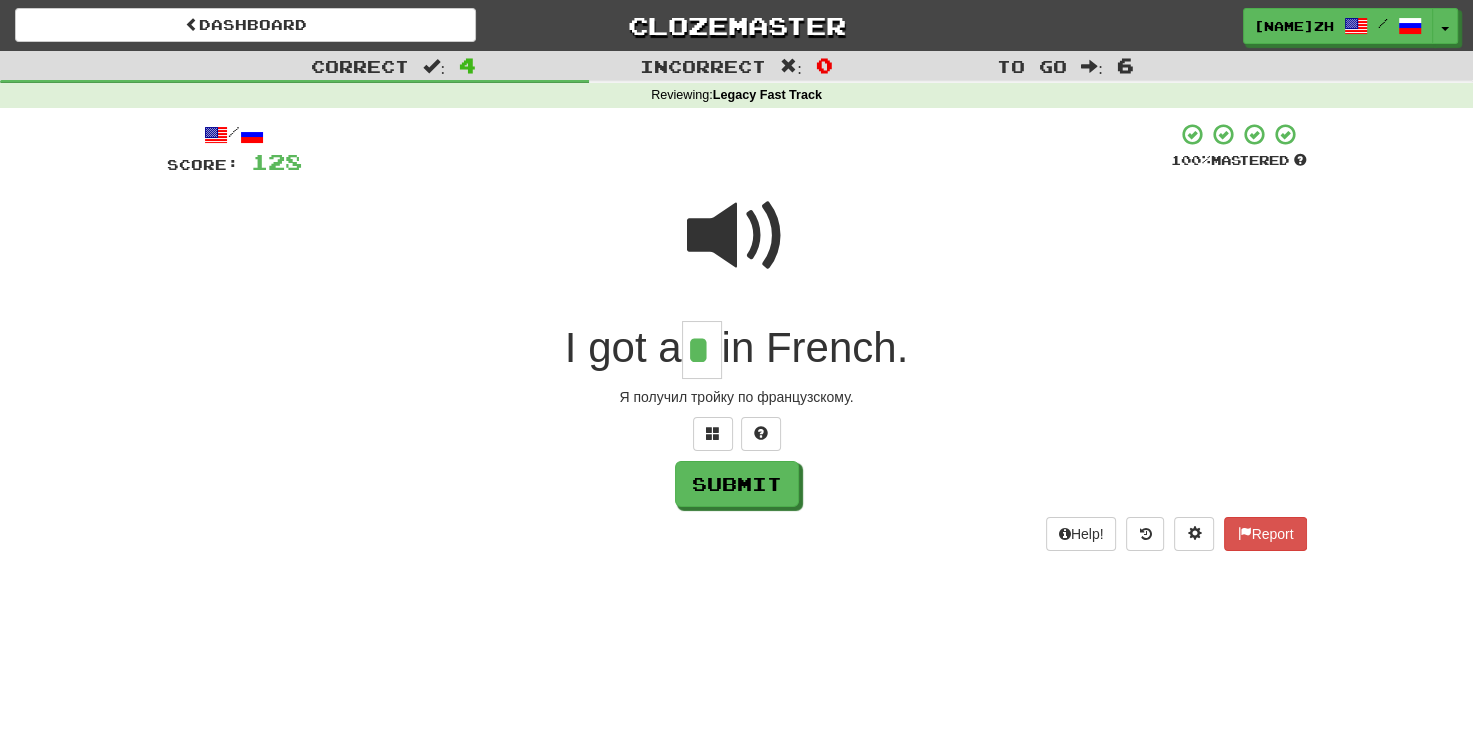 type on "*" 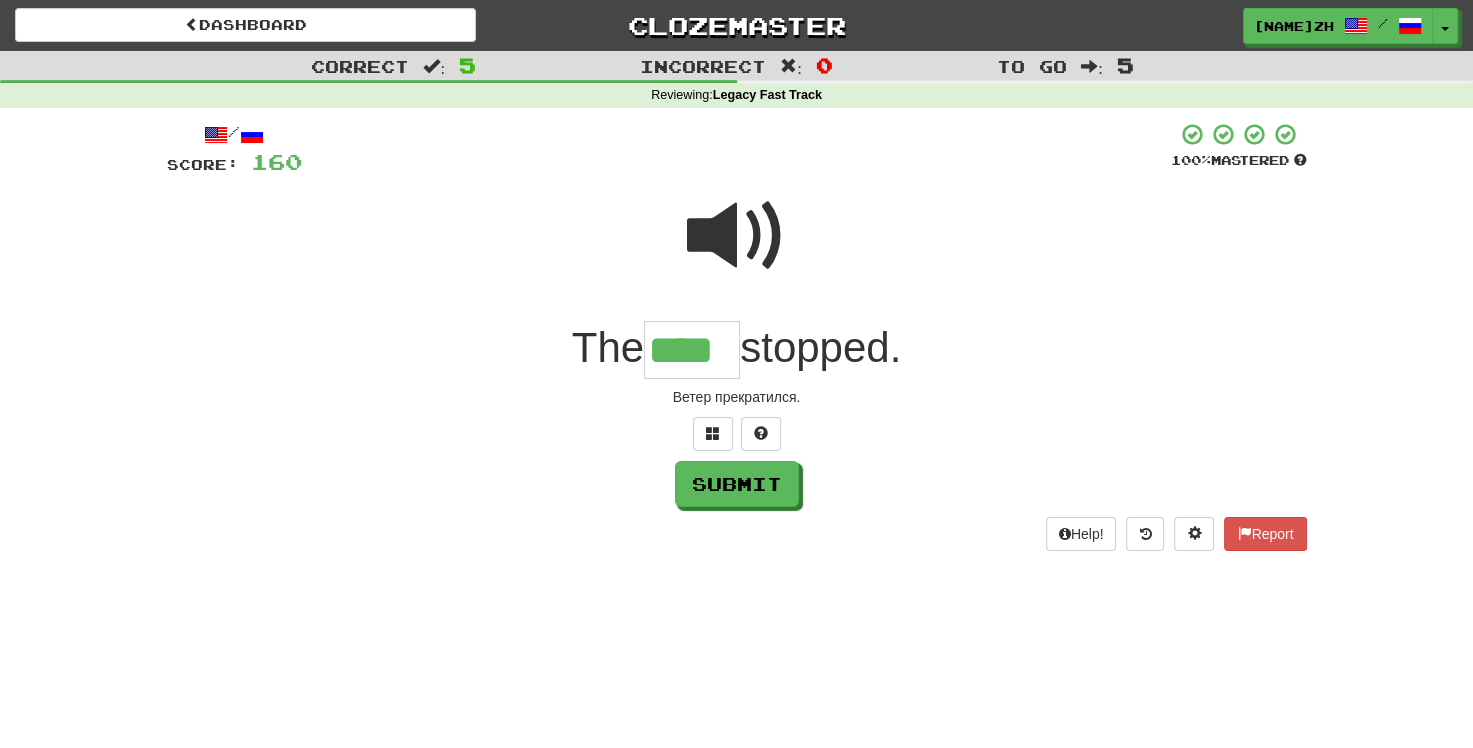 type on "****" 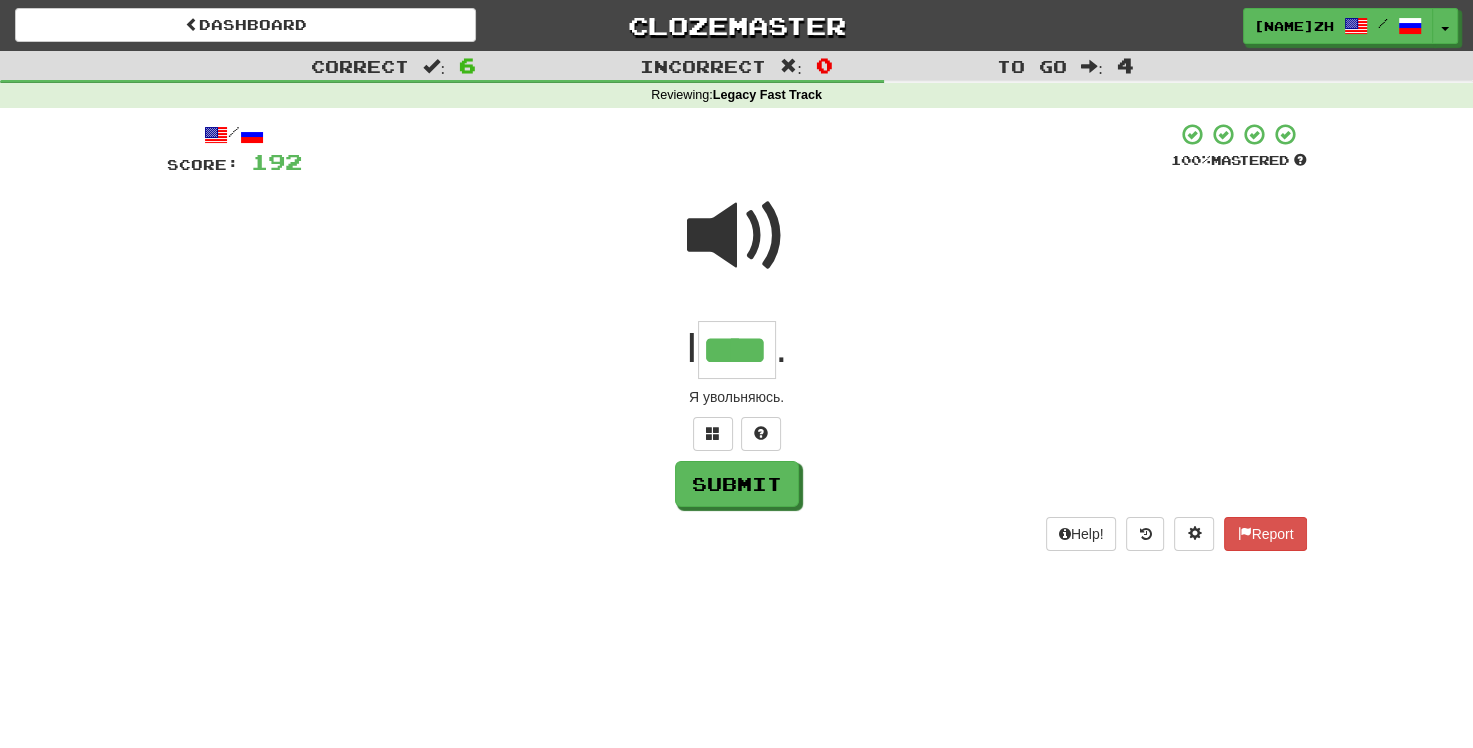 type on "****" 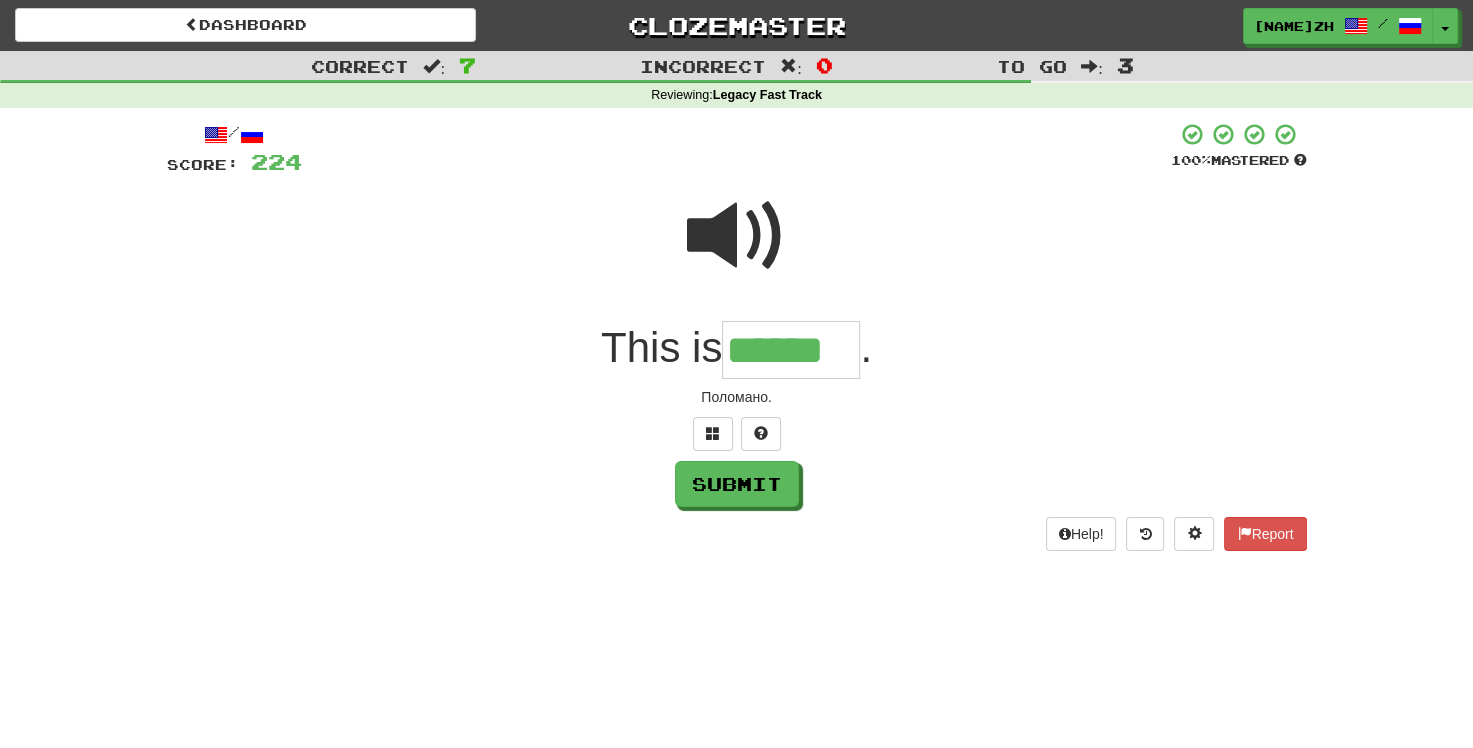type on "******" 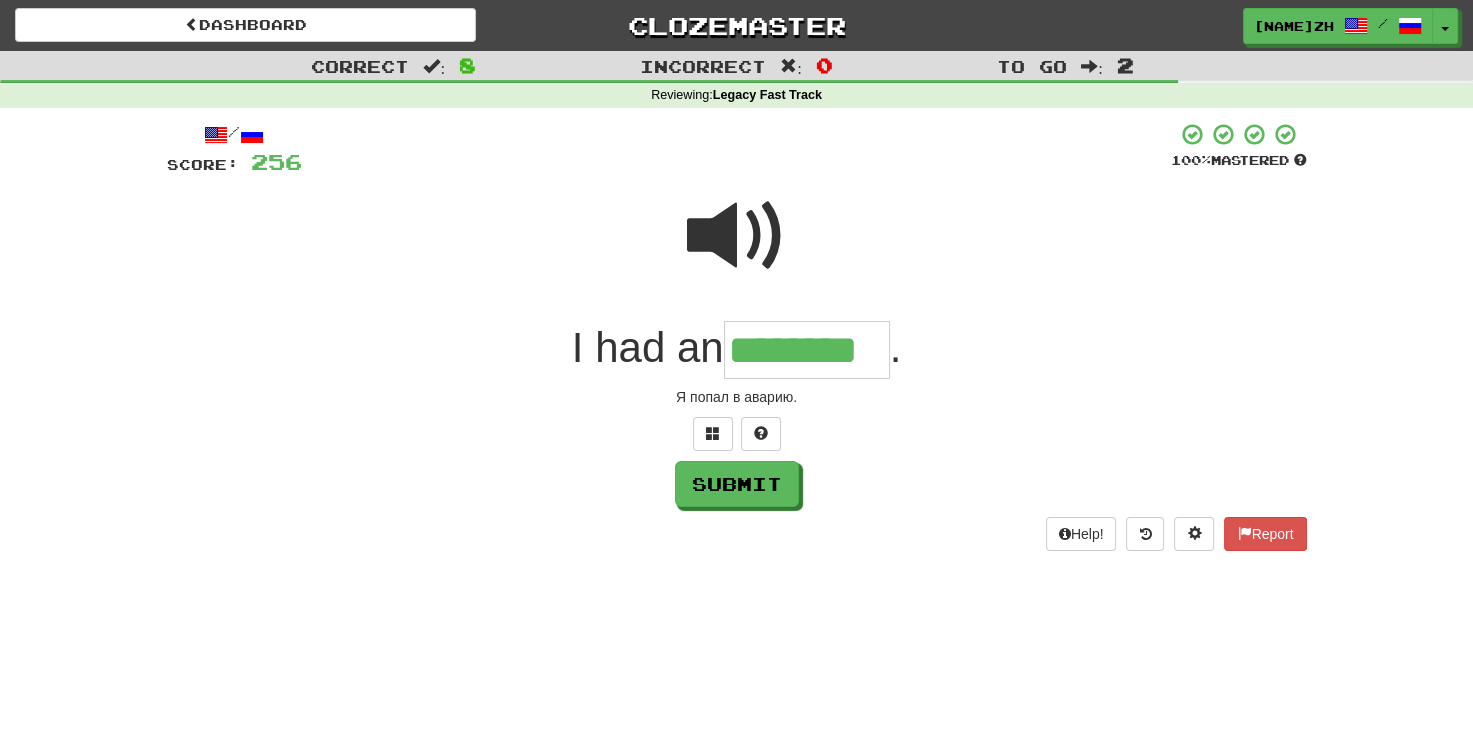 type on "********" 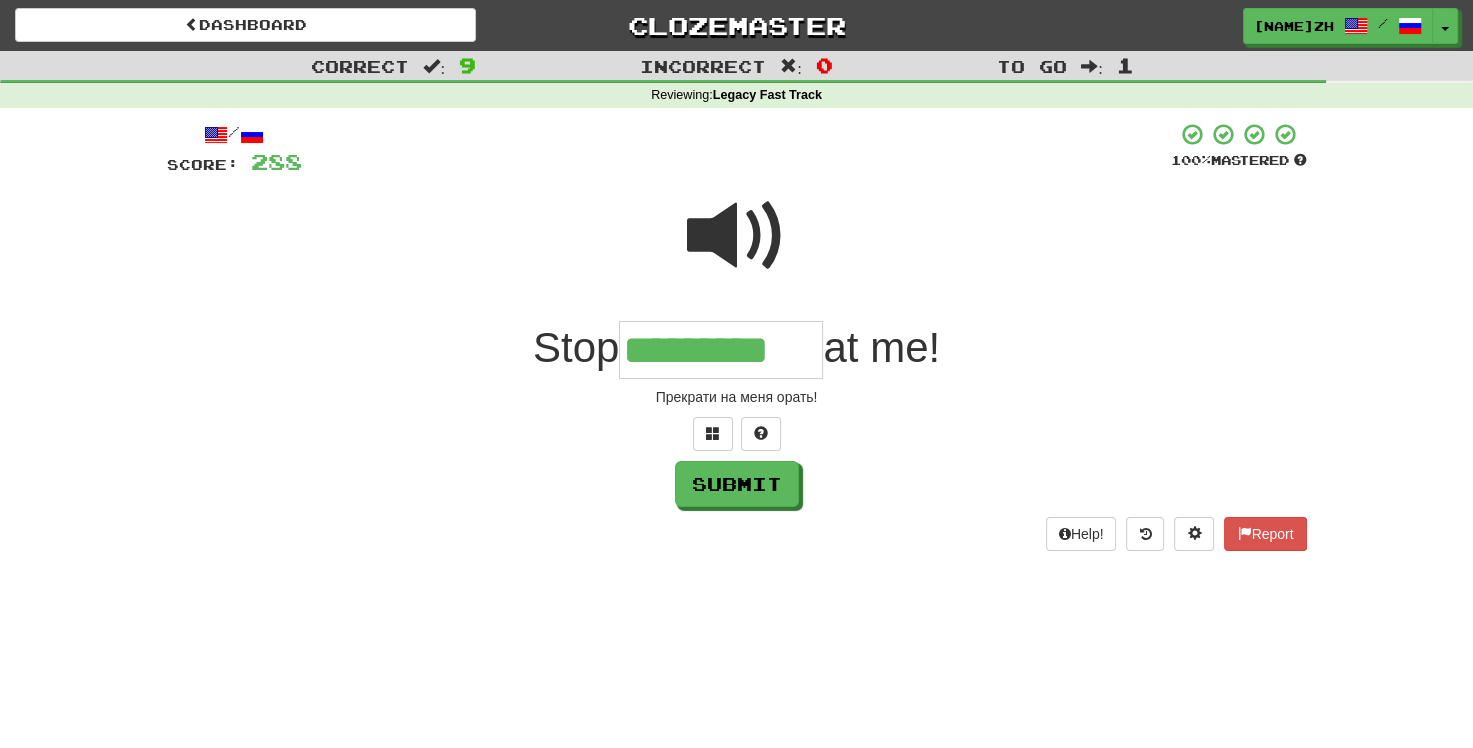 type on "*********" 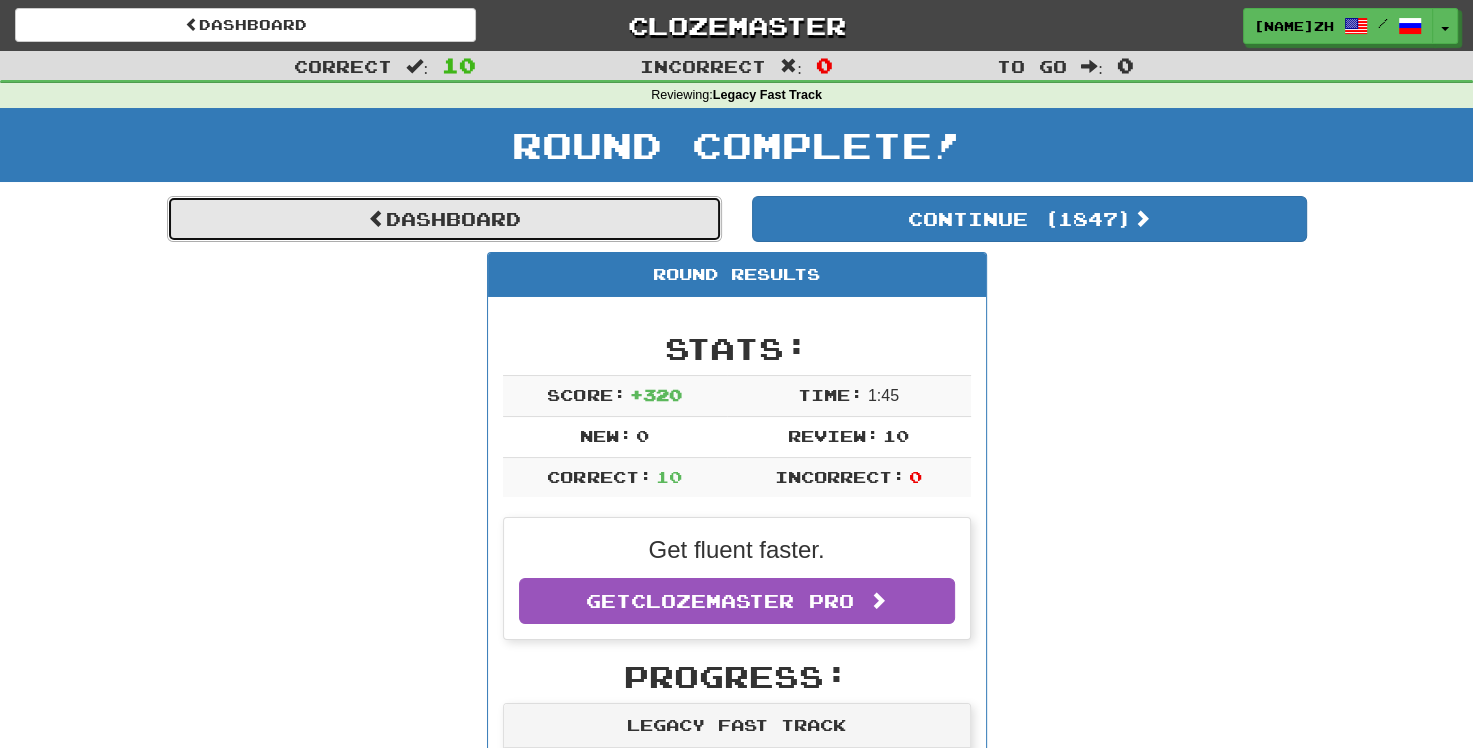 click on "Dashboard" at bounding box center (444, 219) 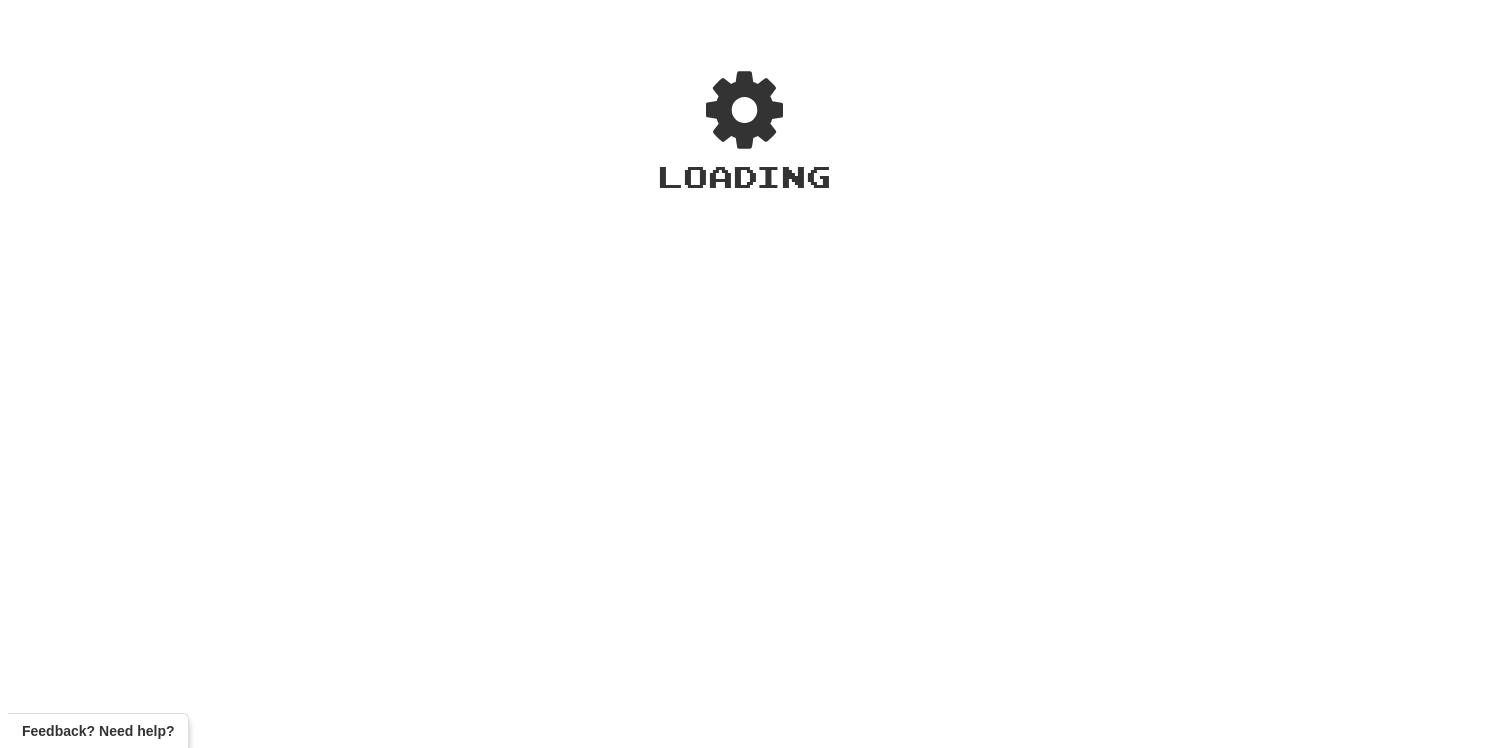 scroll, scrollTop: 0, scrollLeft: 0, axis: both 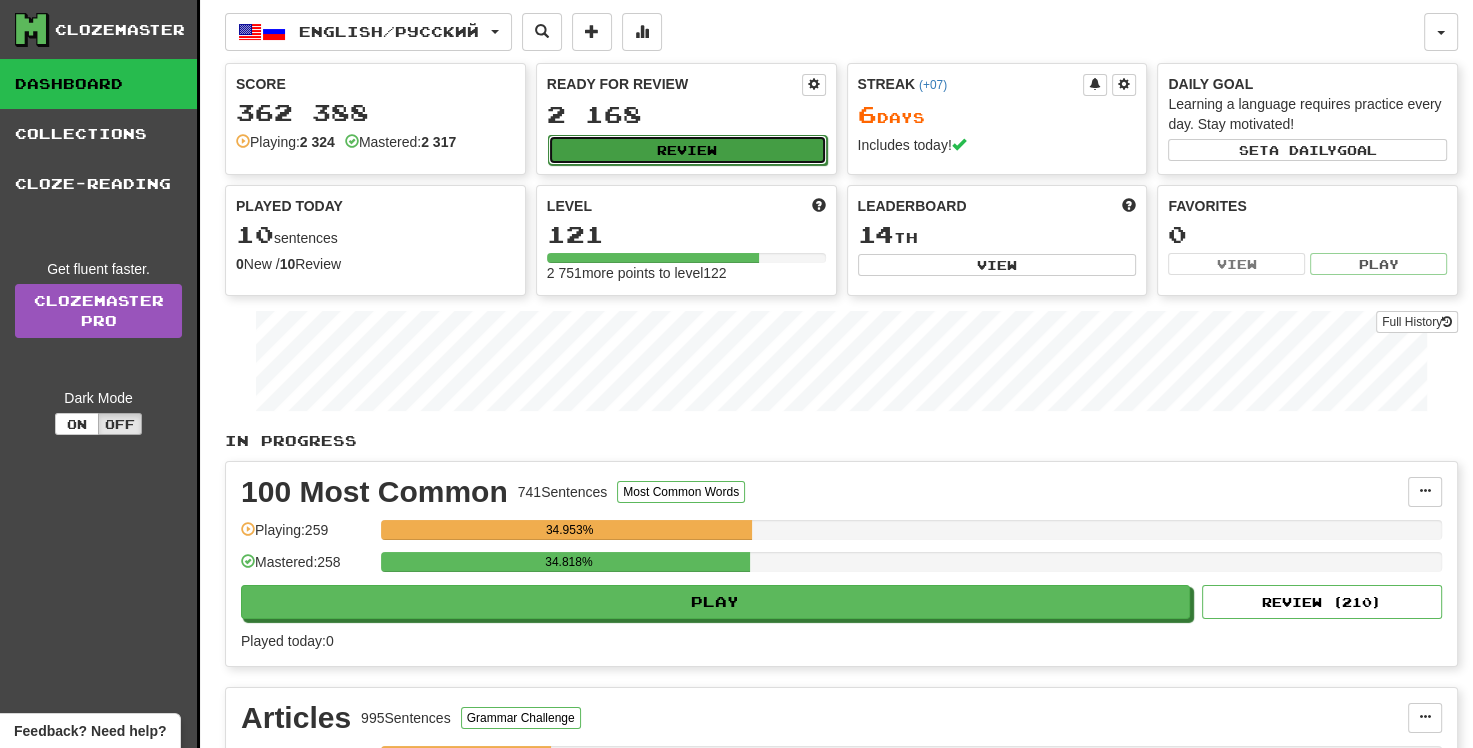 click on "Review" at bounding box center [687, 150] 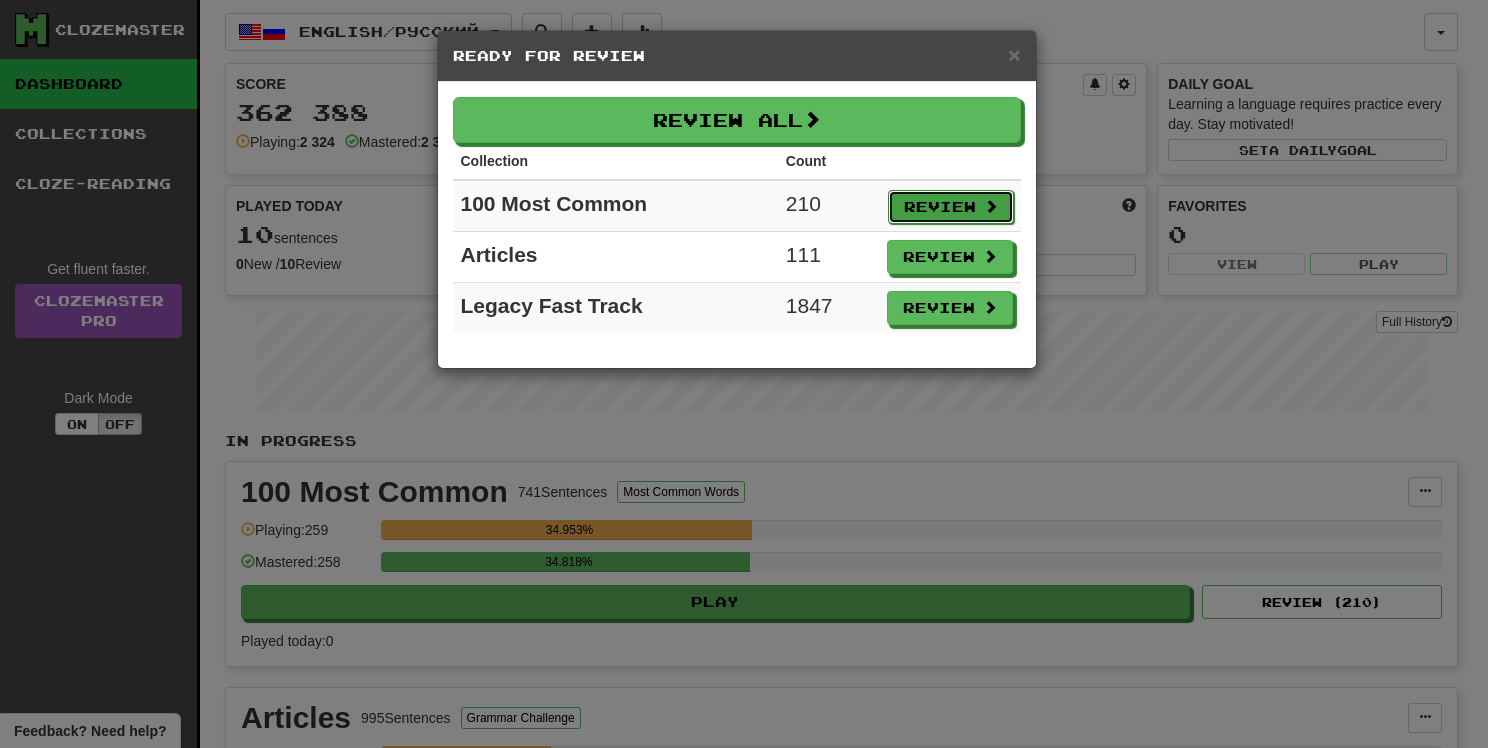 click on "Review" at bounding box center [951, 207] 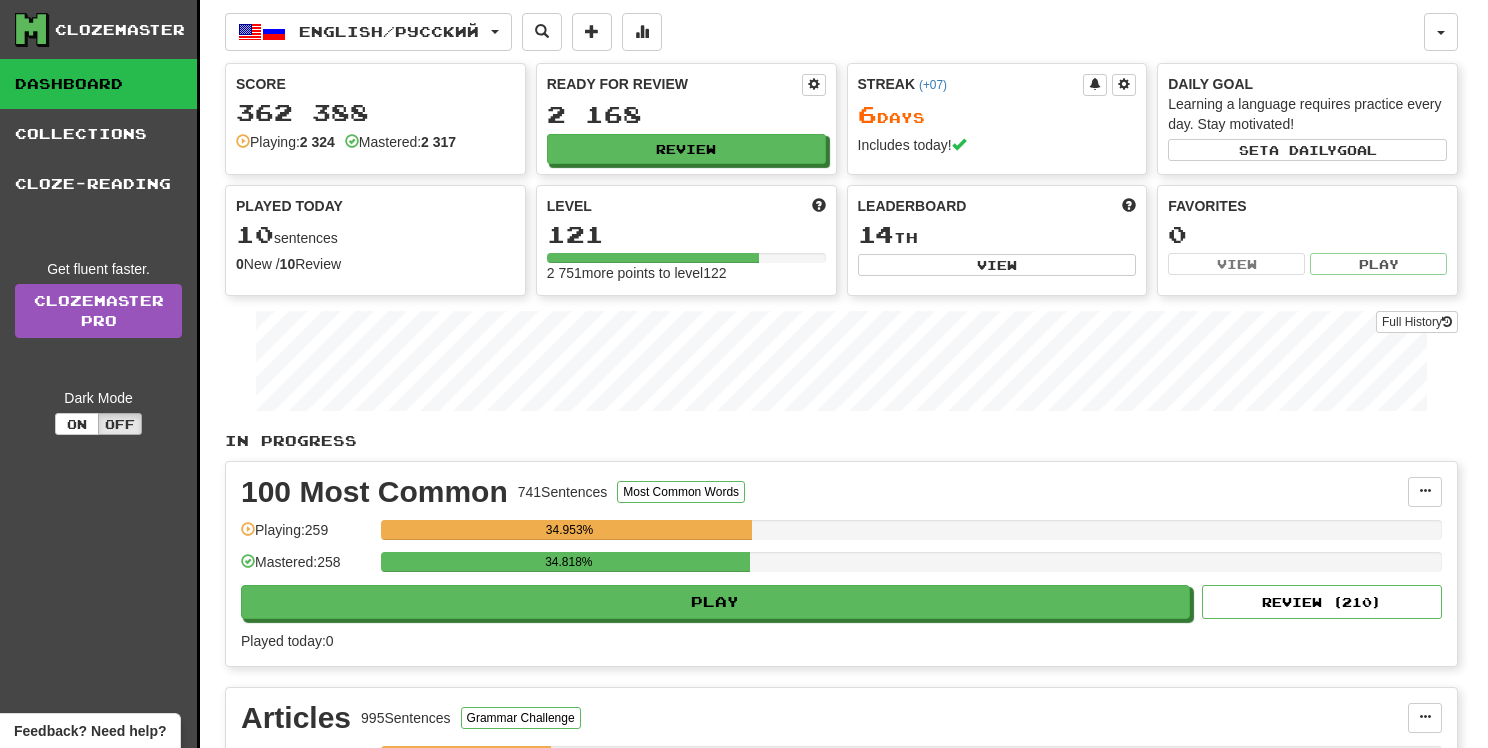 select on "**" 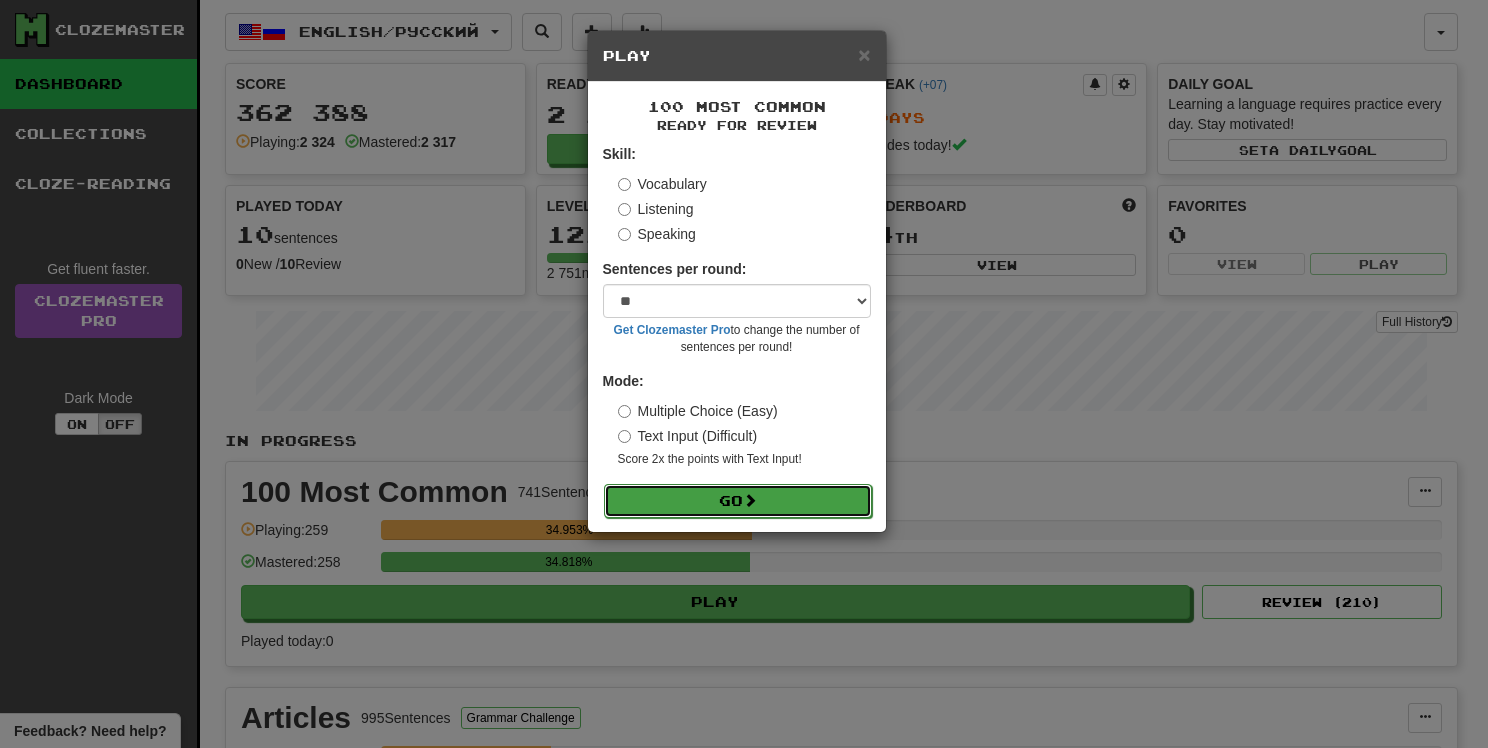 click on "Go" at bounding box center (738, 501) 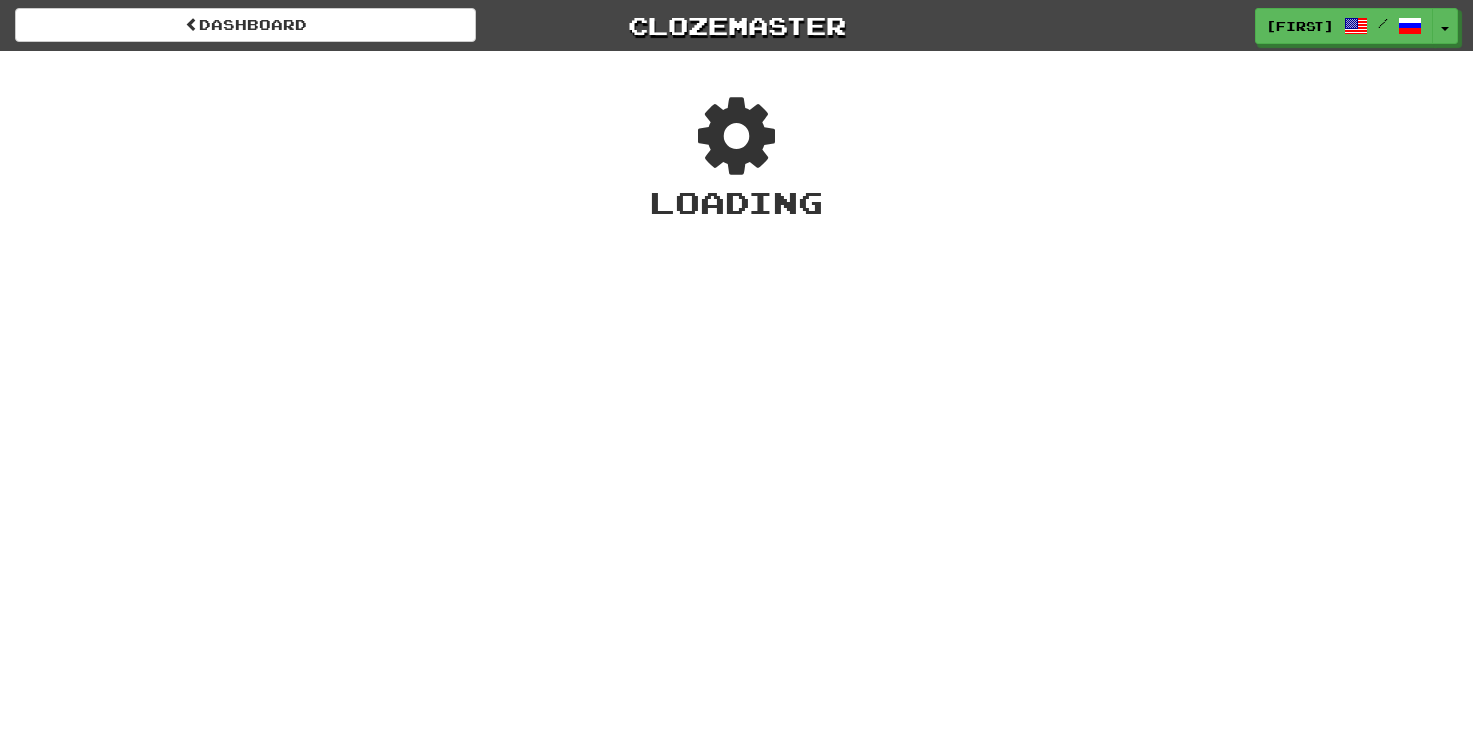scroll, scrollTop: 0, scrollLeft: 0, axis: both 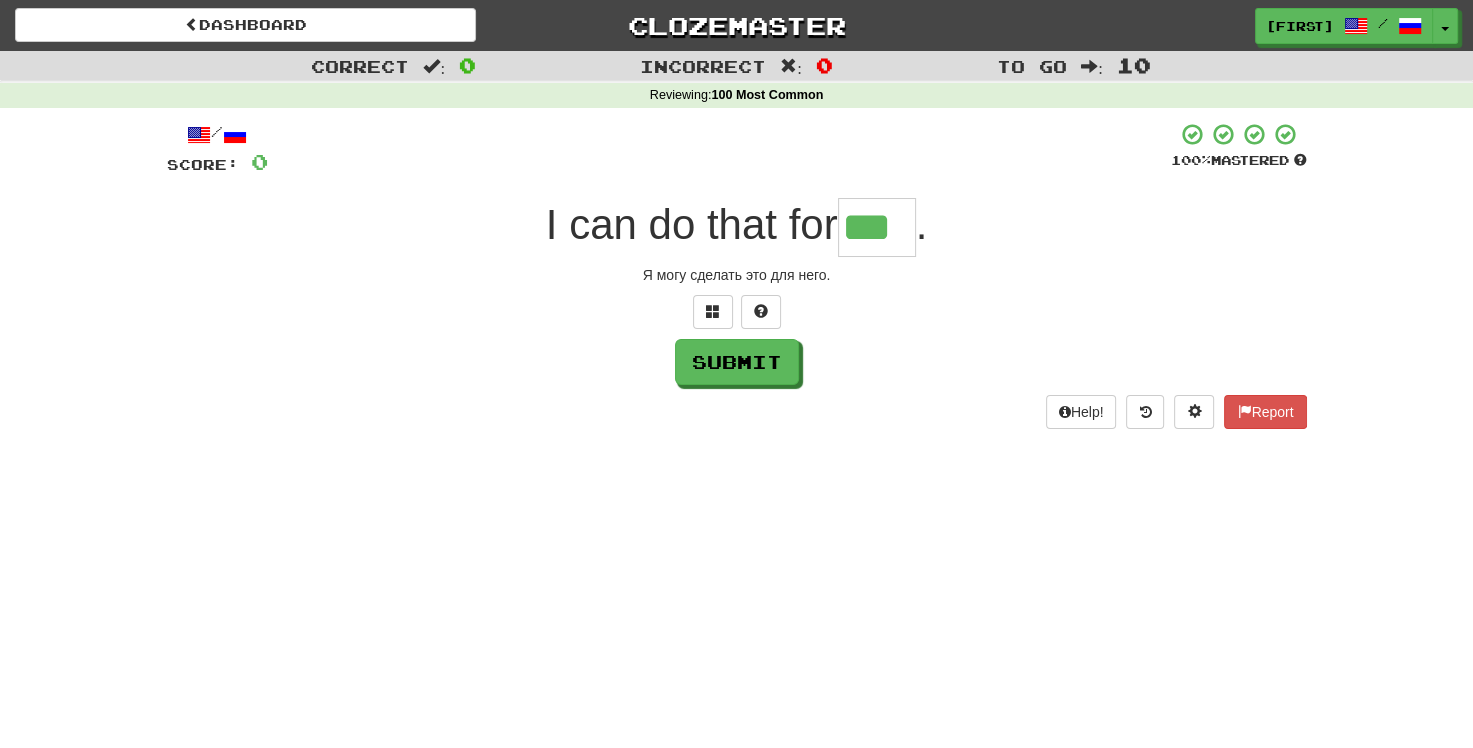 type on "***" 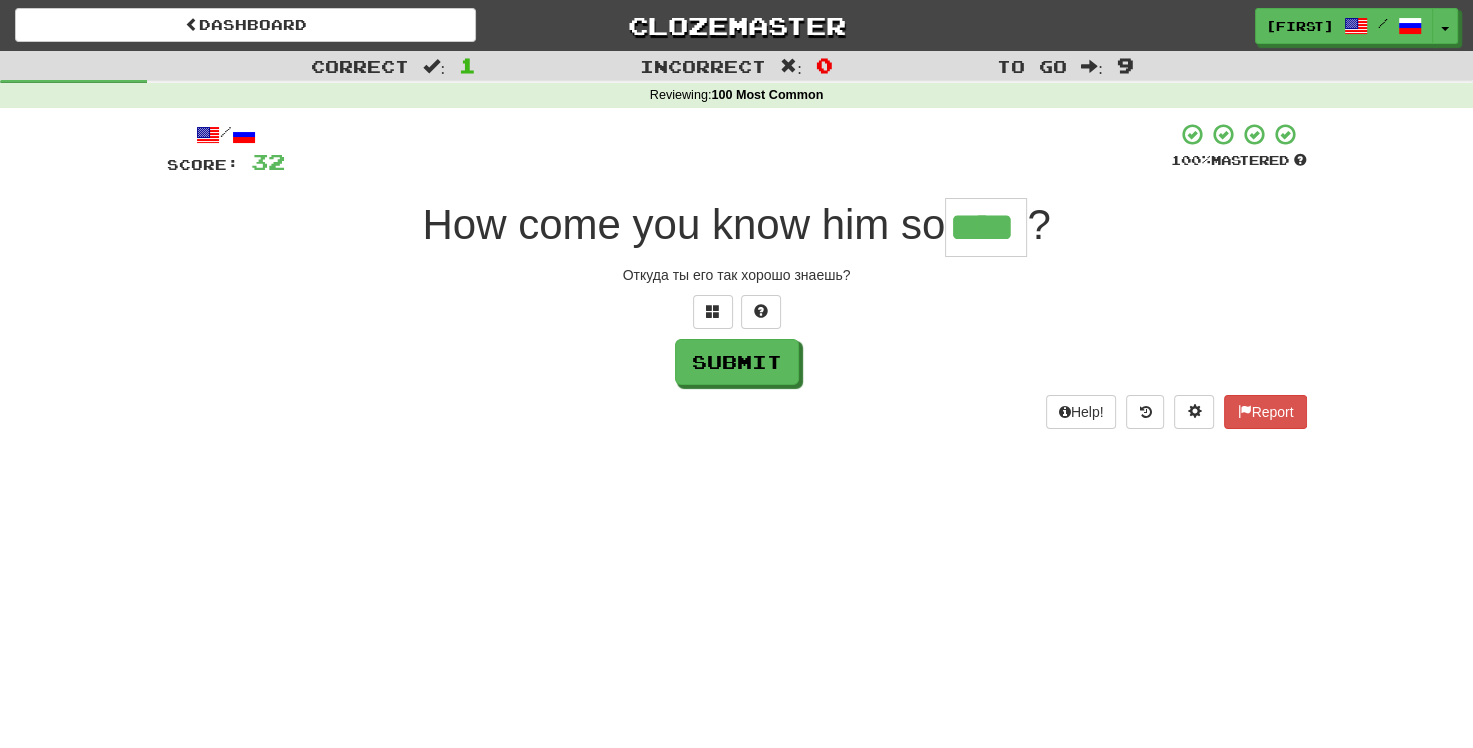 type on "****" 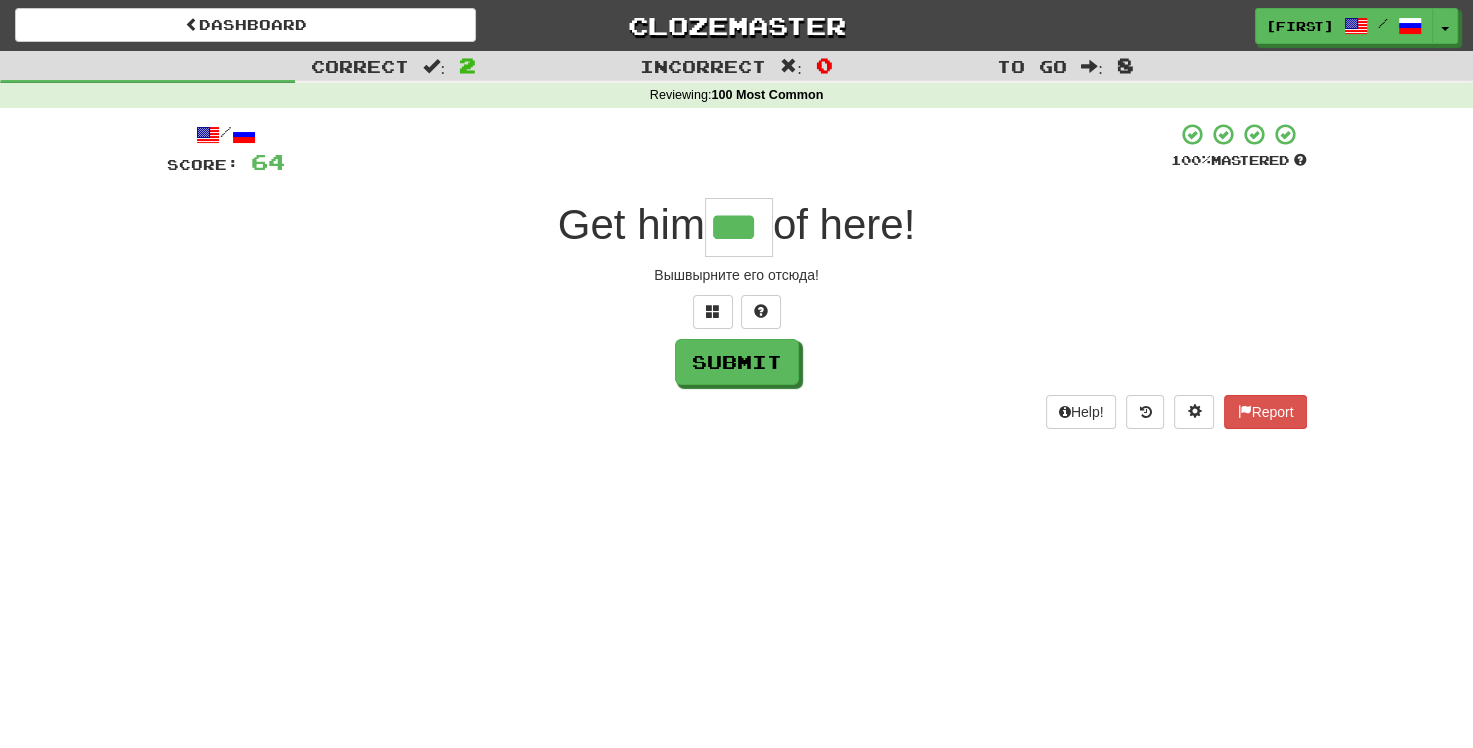 type on "***" 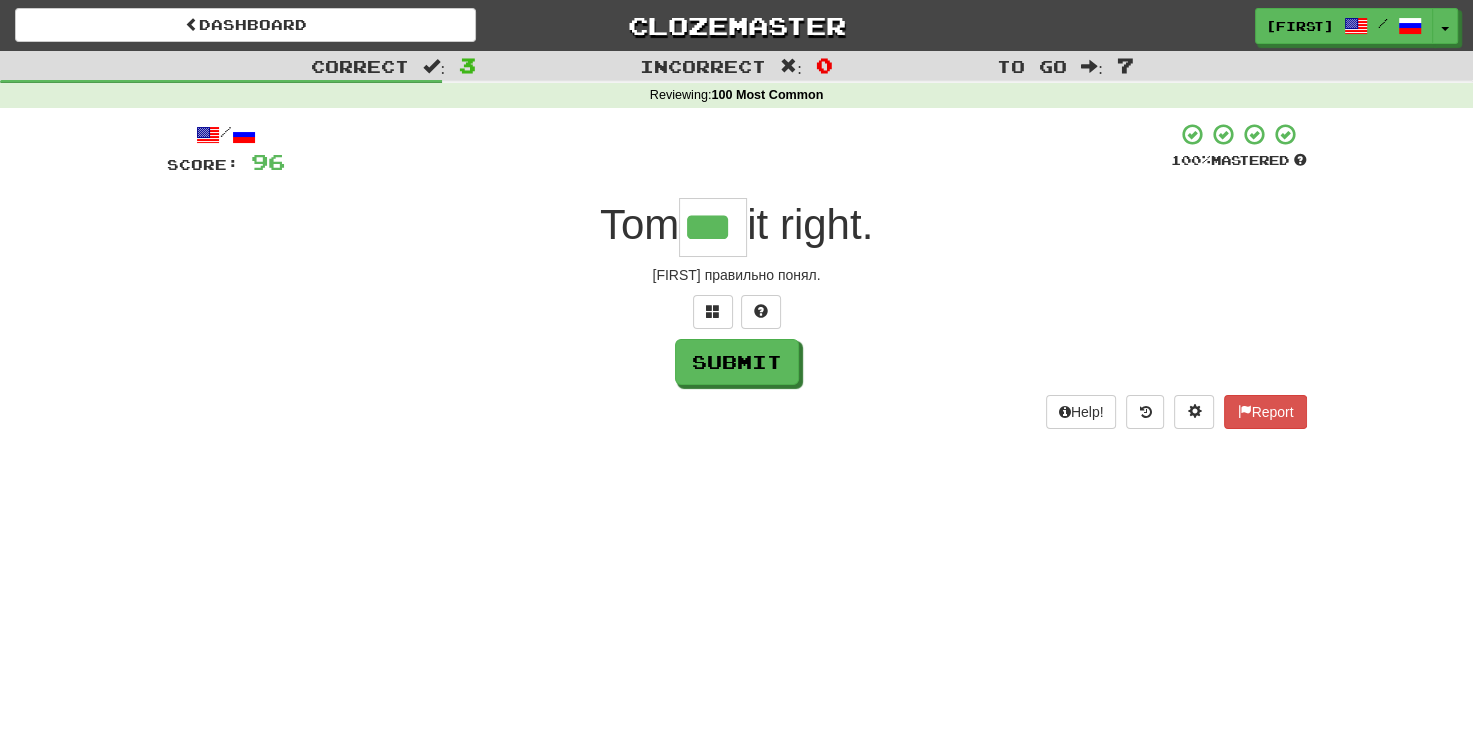 type on "***" 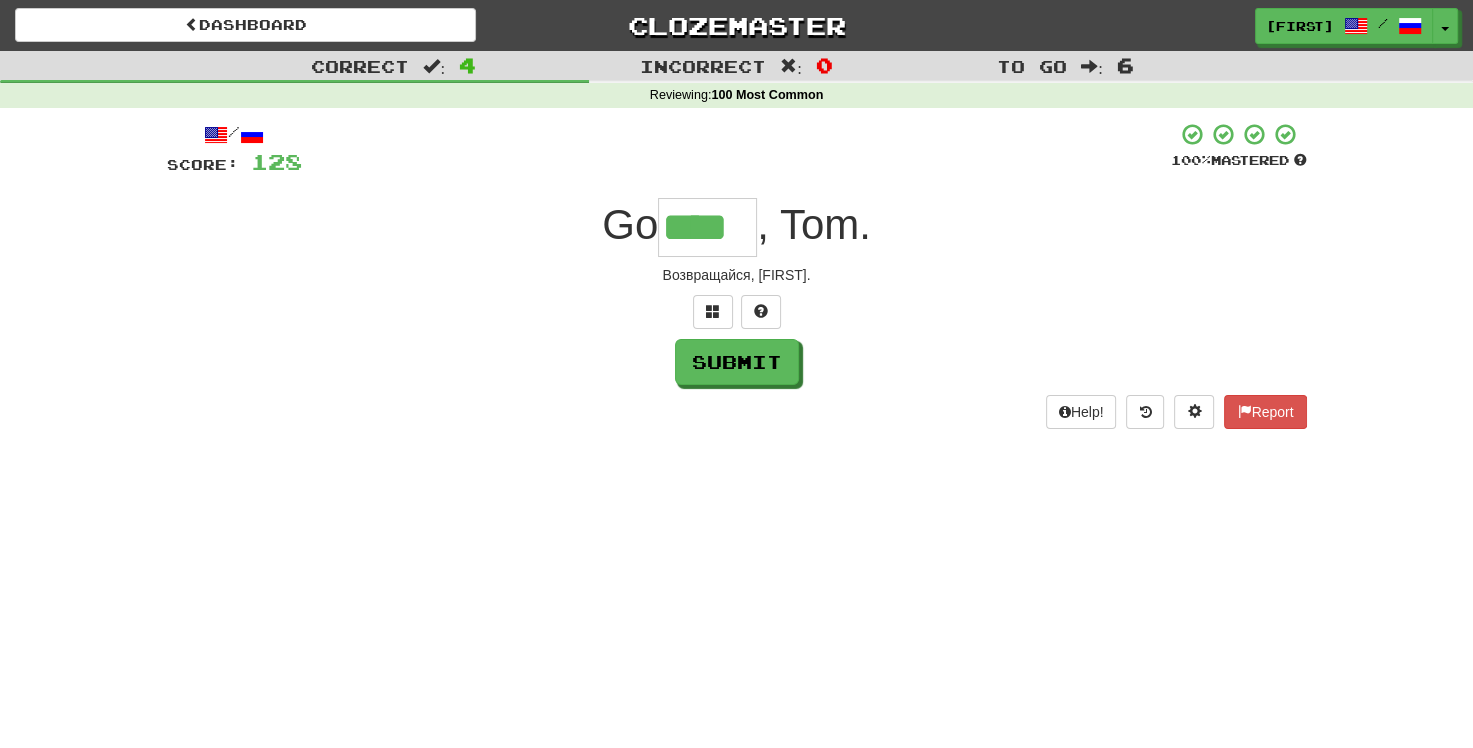 type on "****" 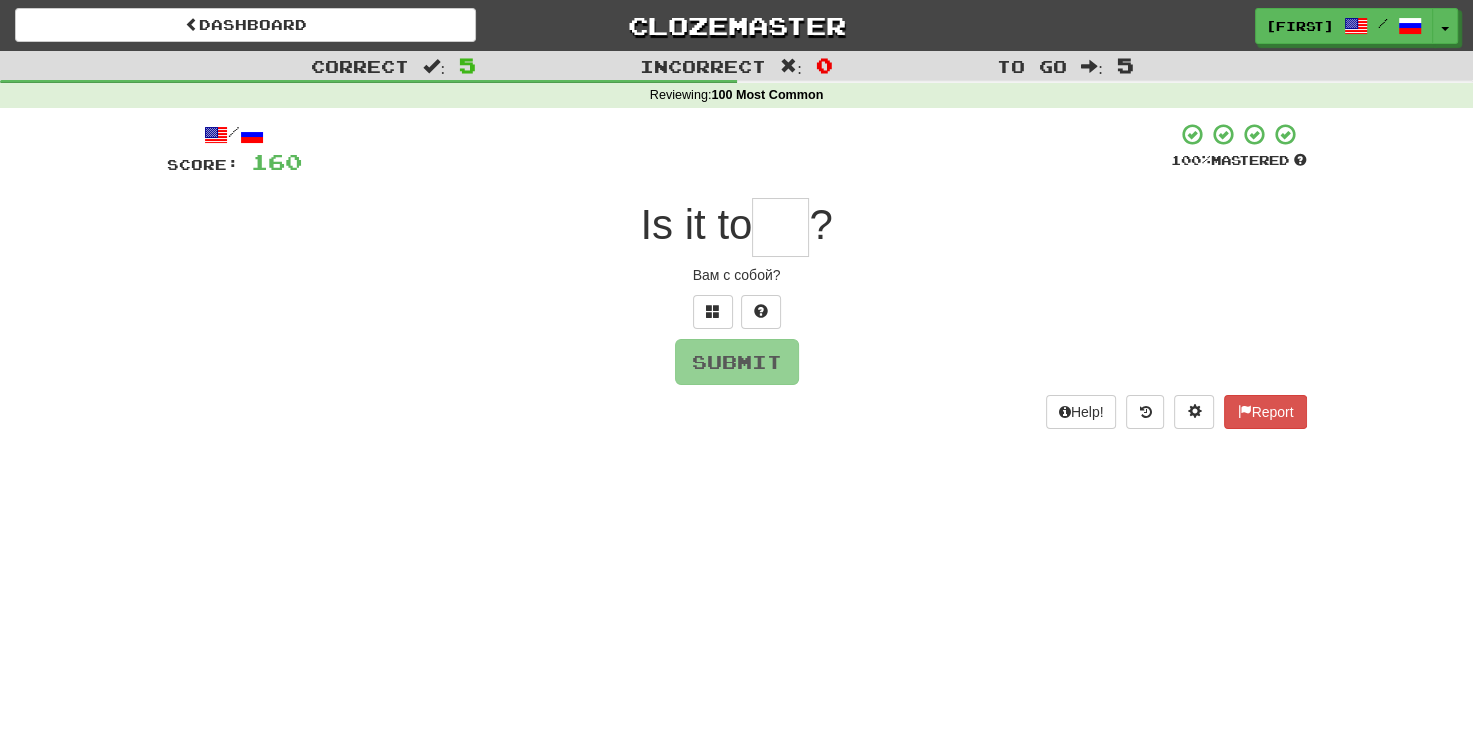 type on "*" 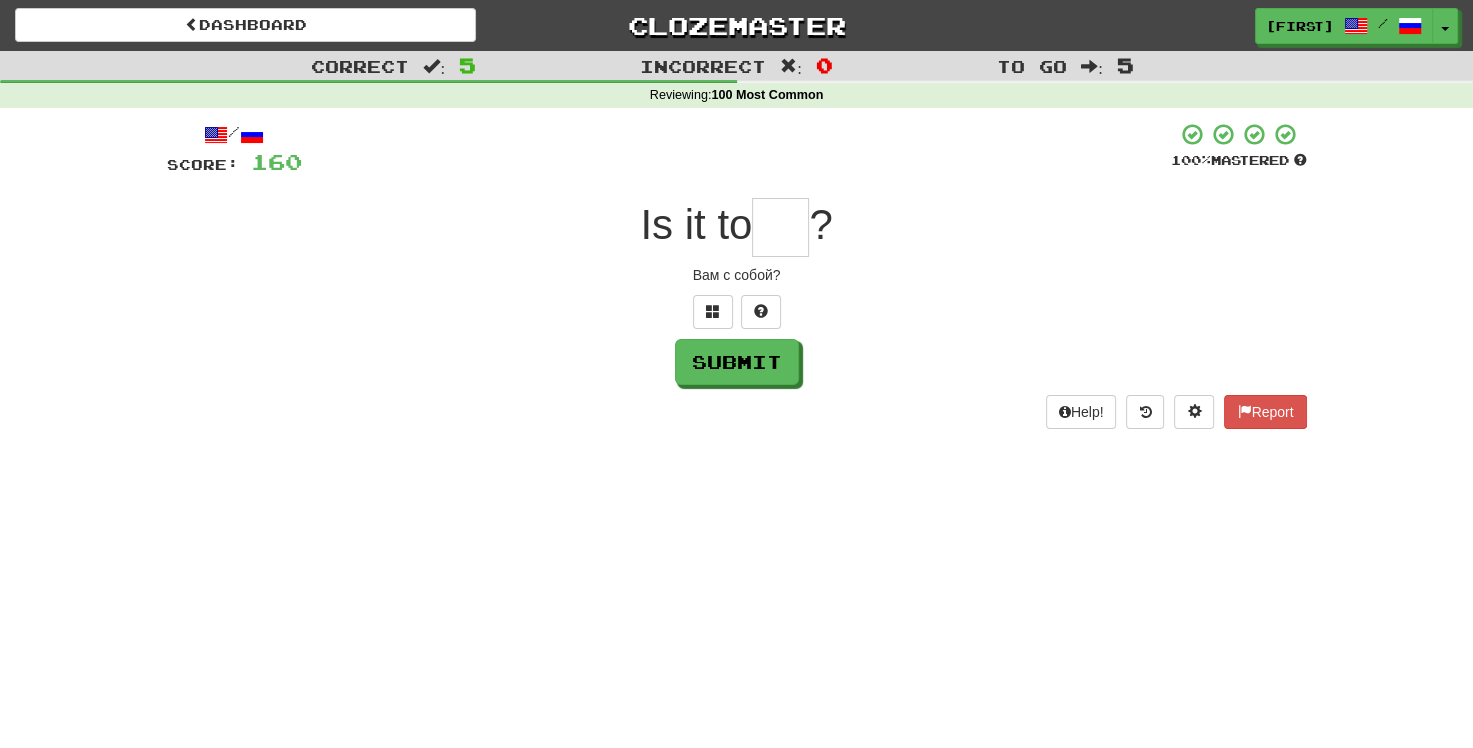 type on "*" 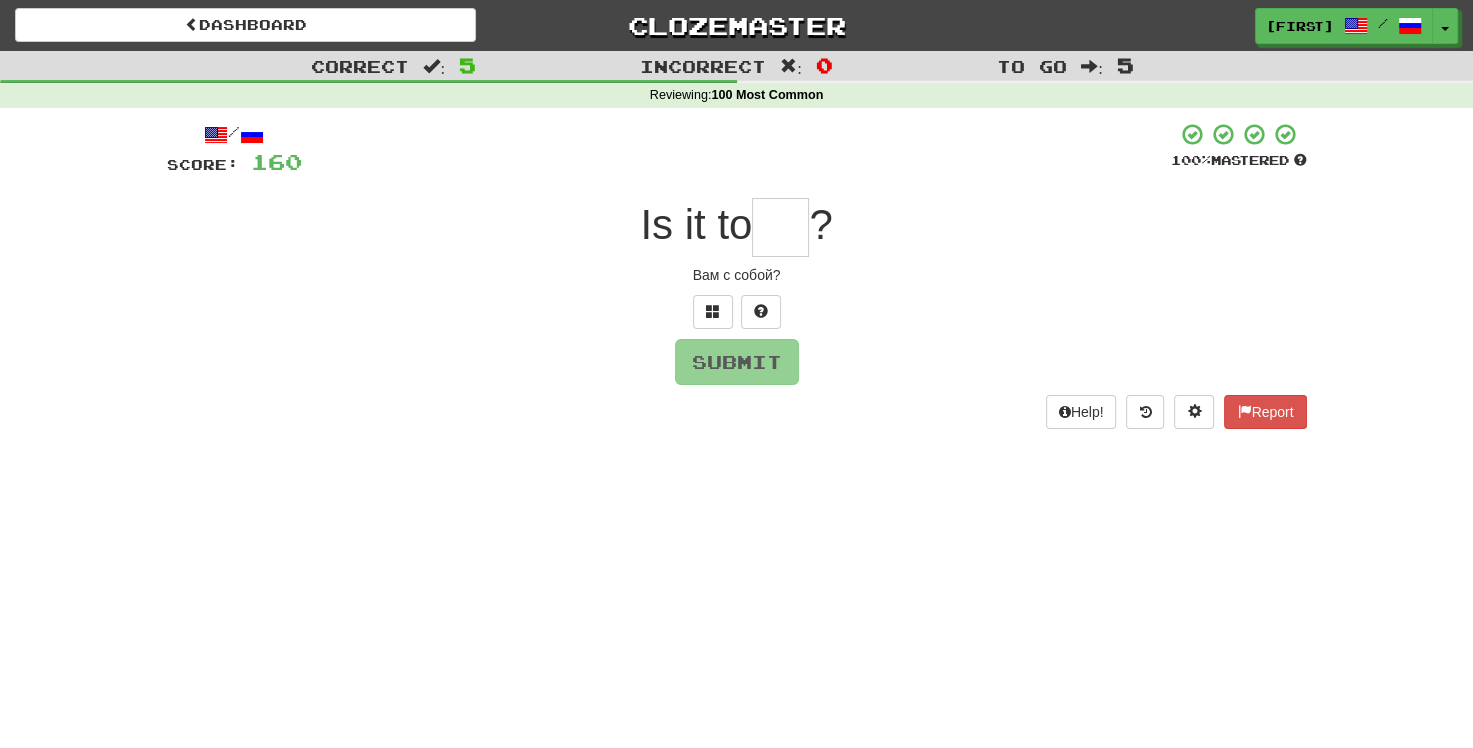 type on "*" 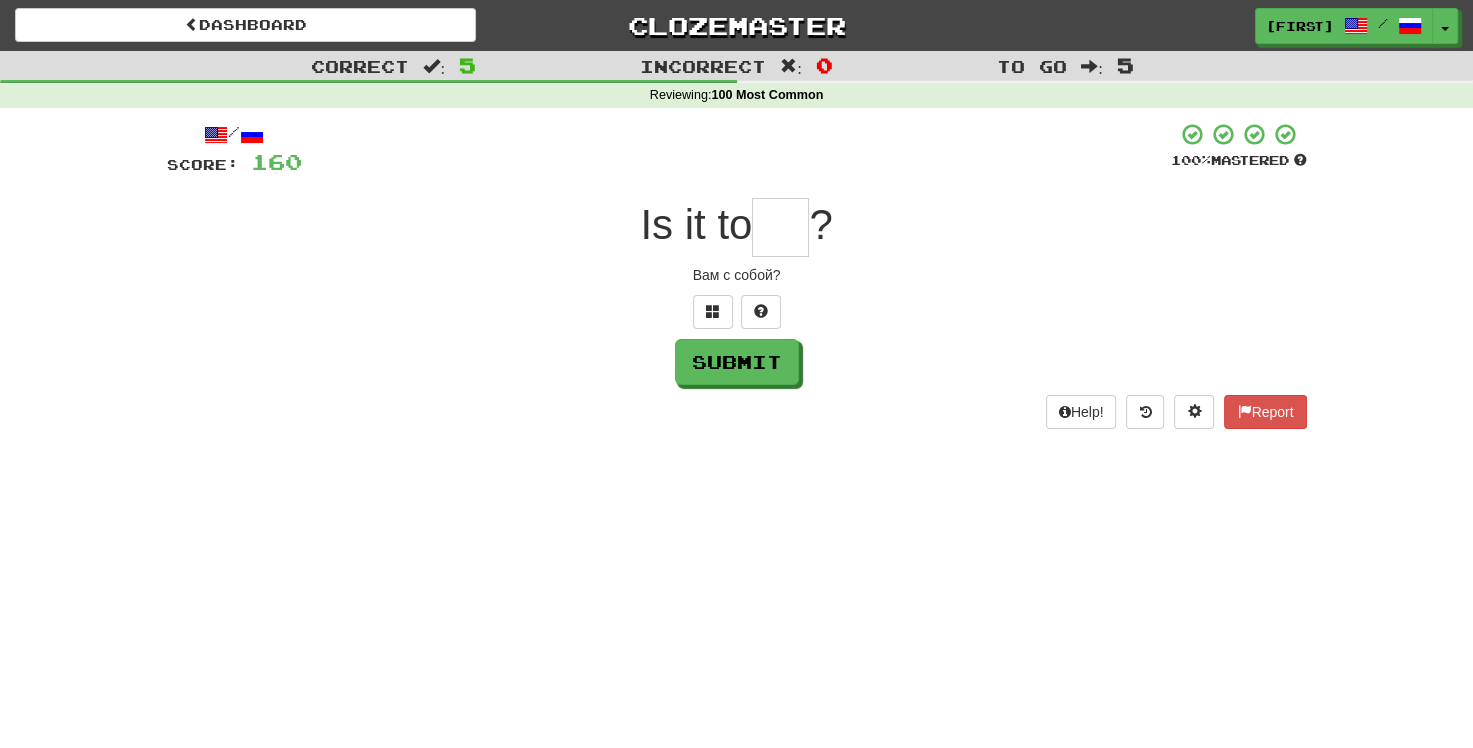 type on "*" 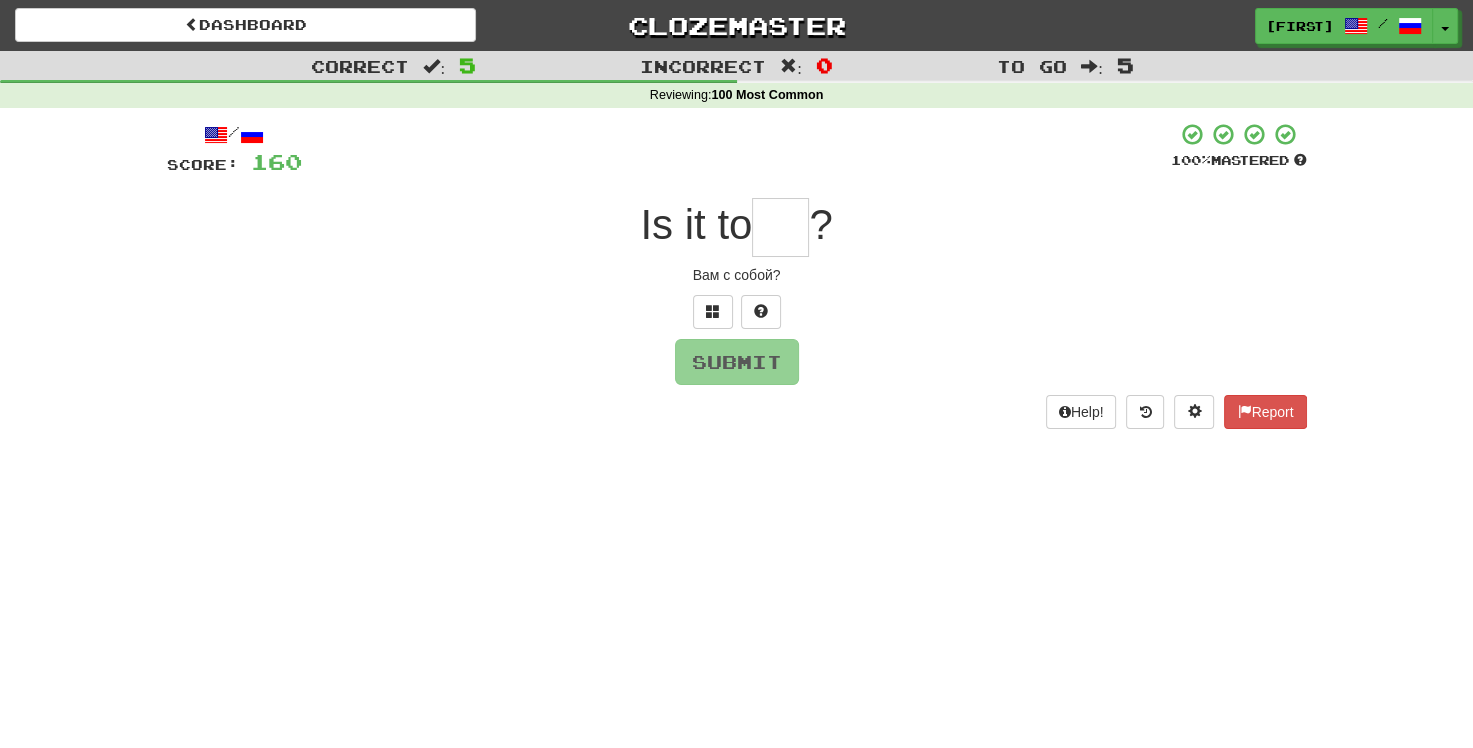 type on "*" 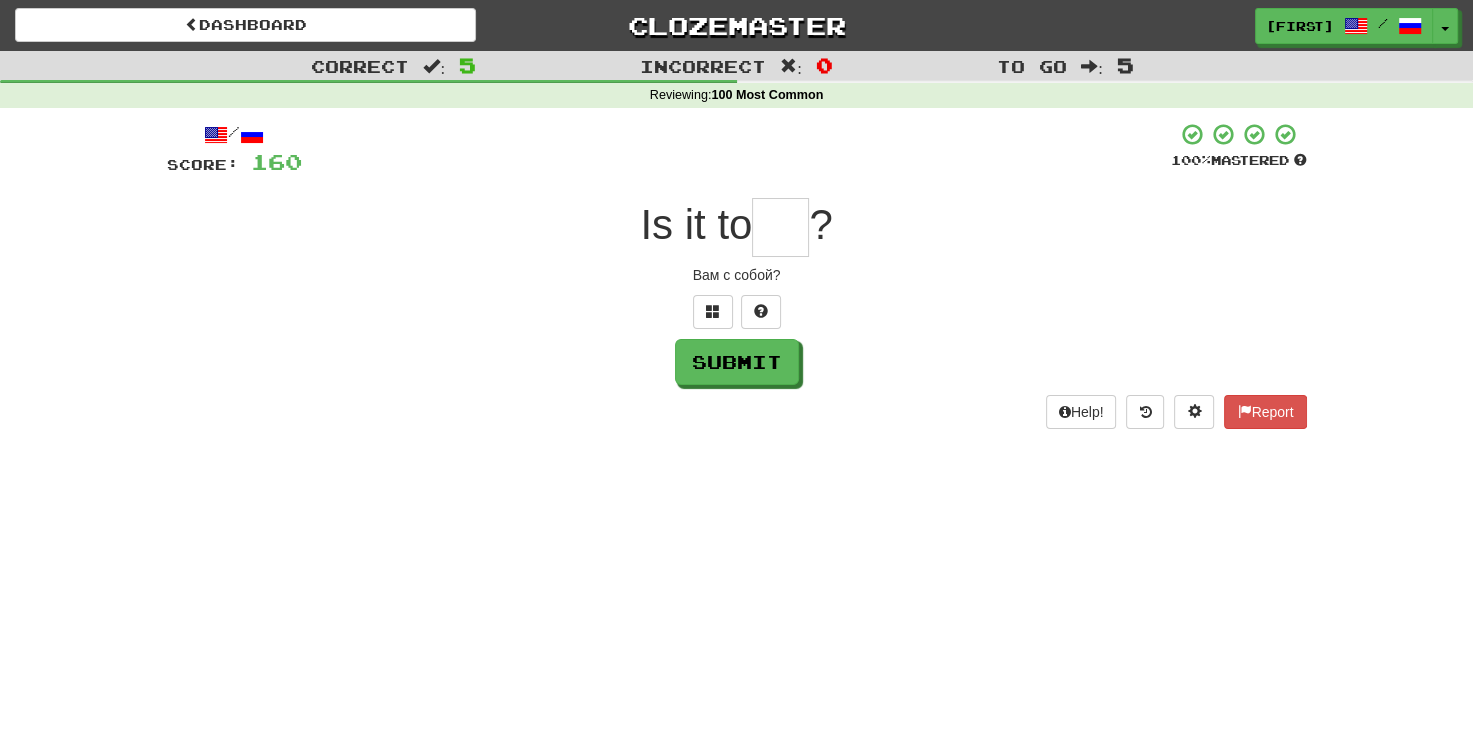 type on "*" 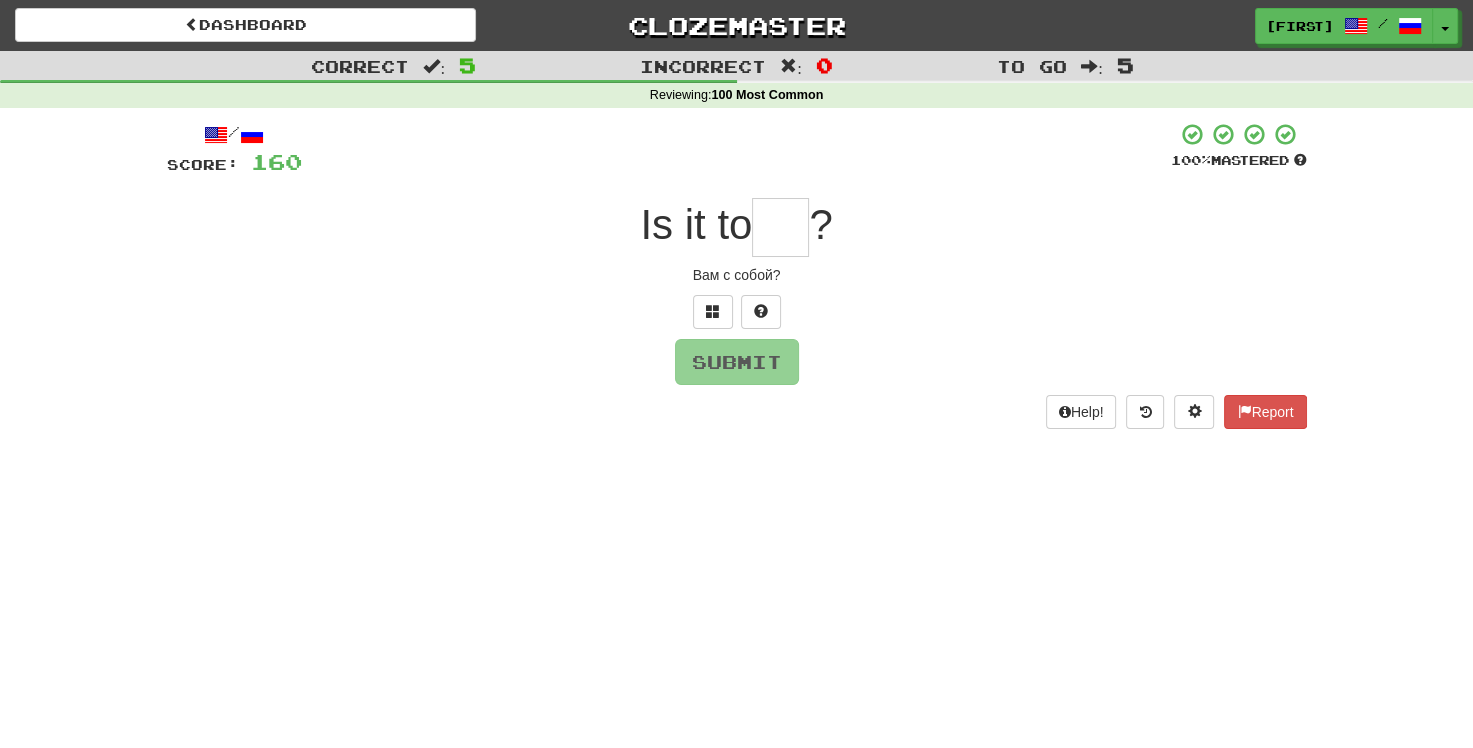 type on "*" 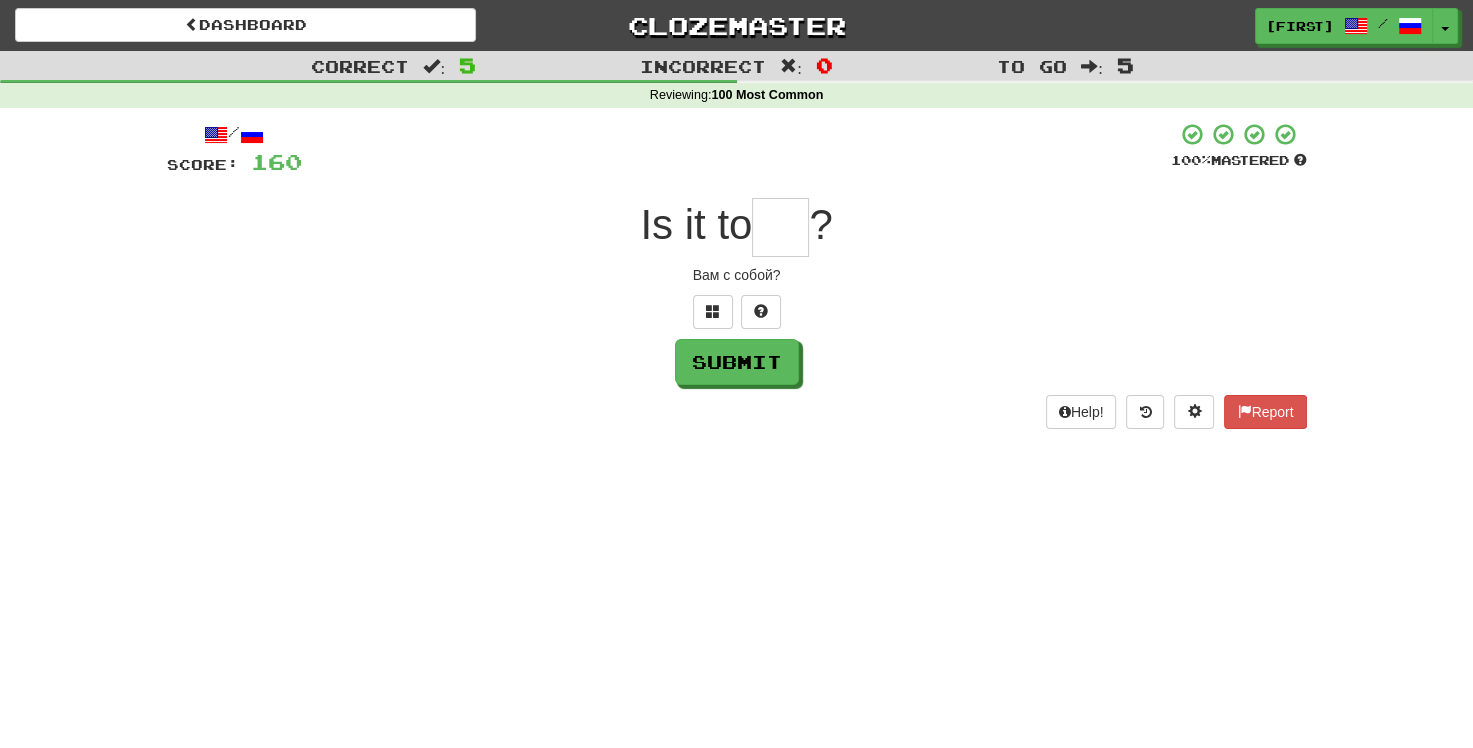 type on "*" 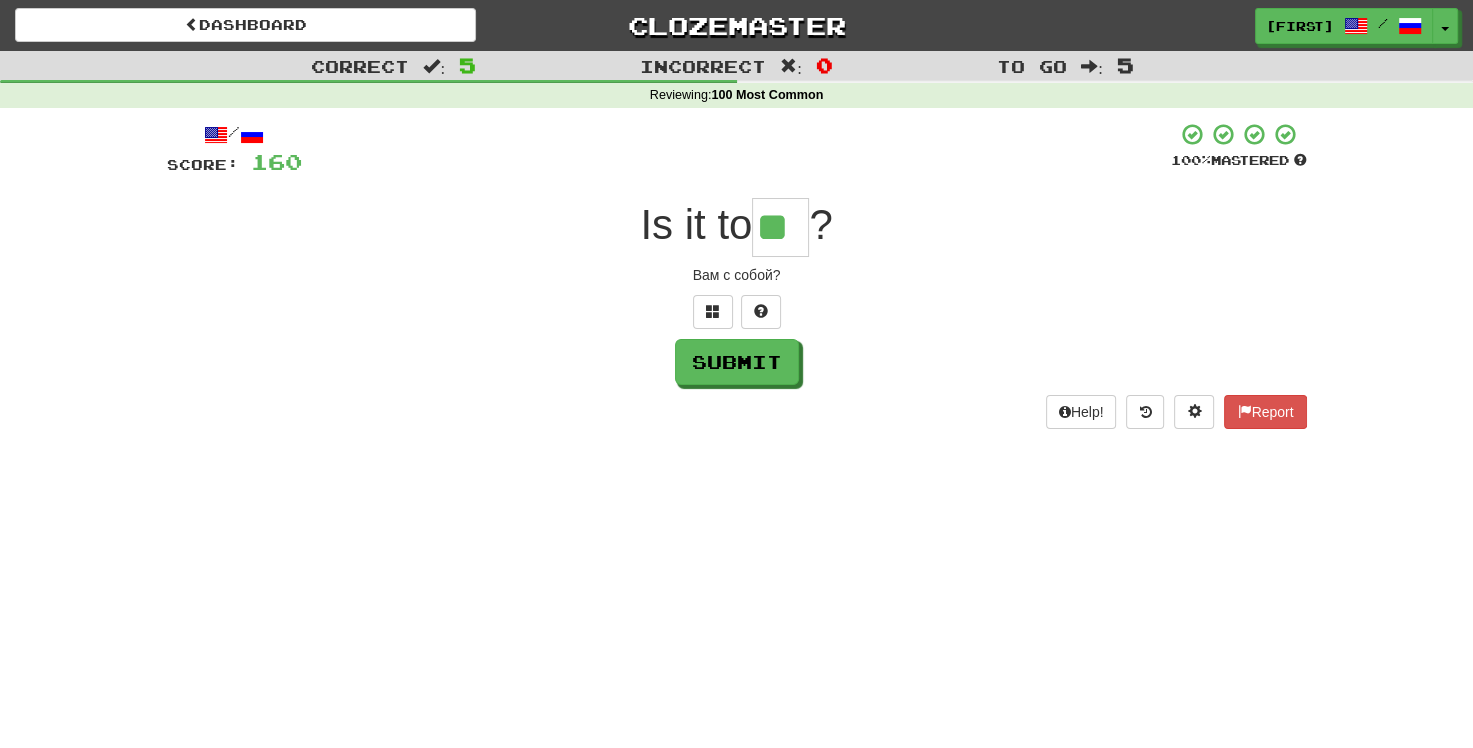 type on "**" 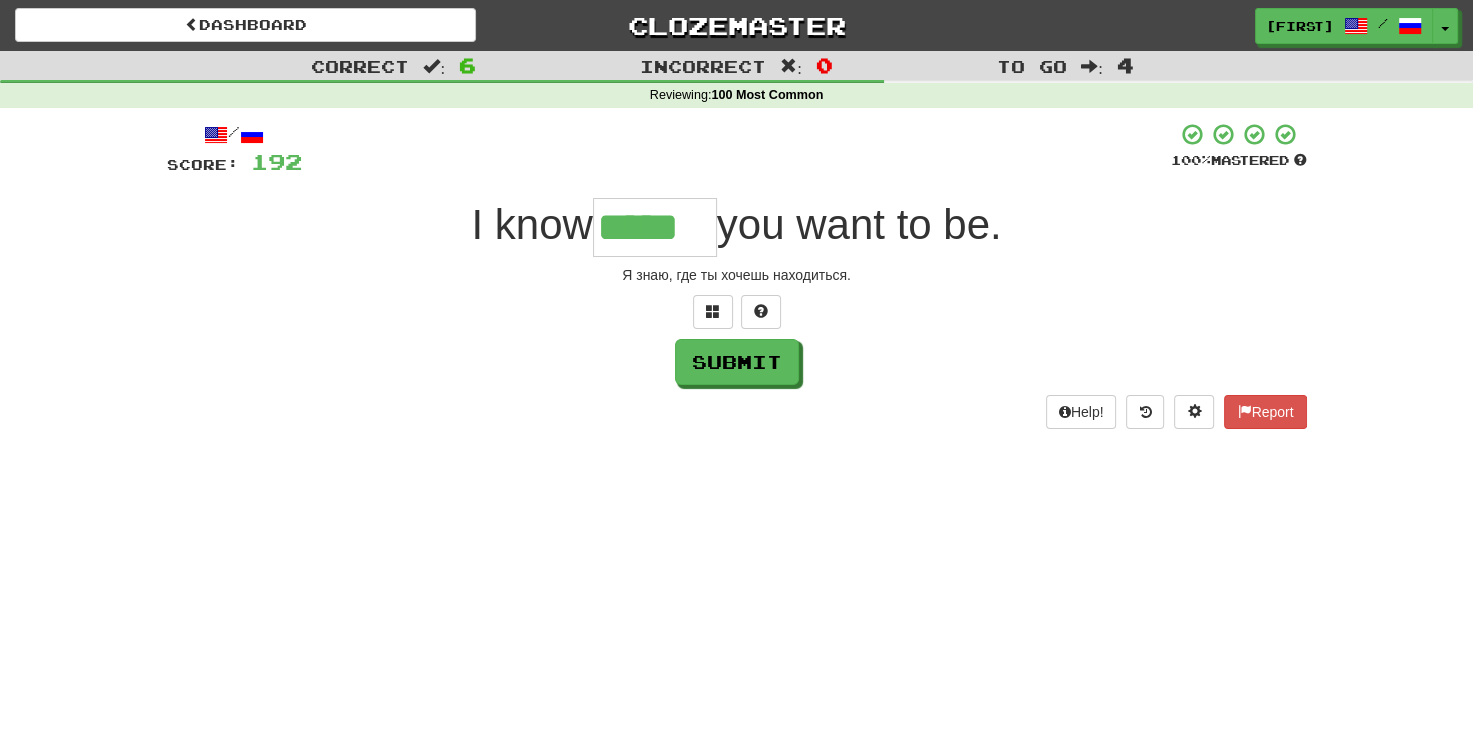 type on "*****" 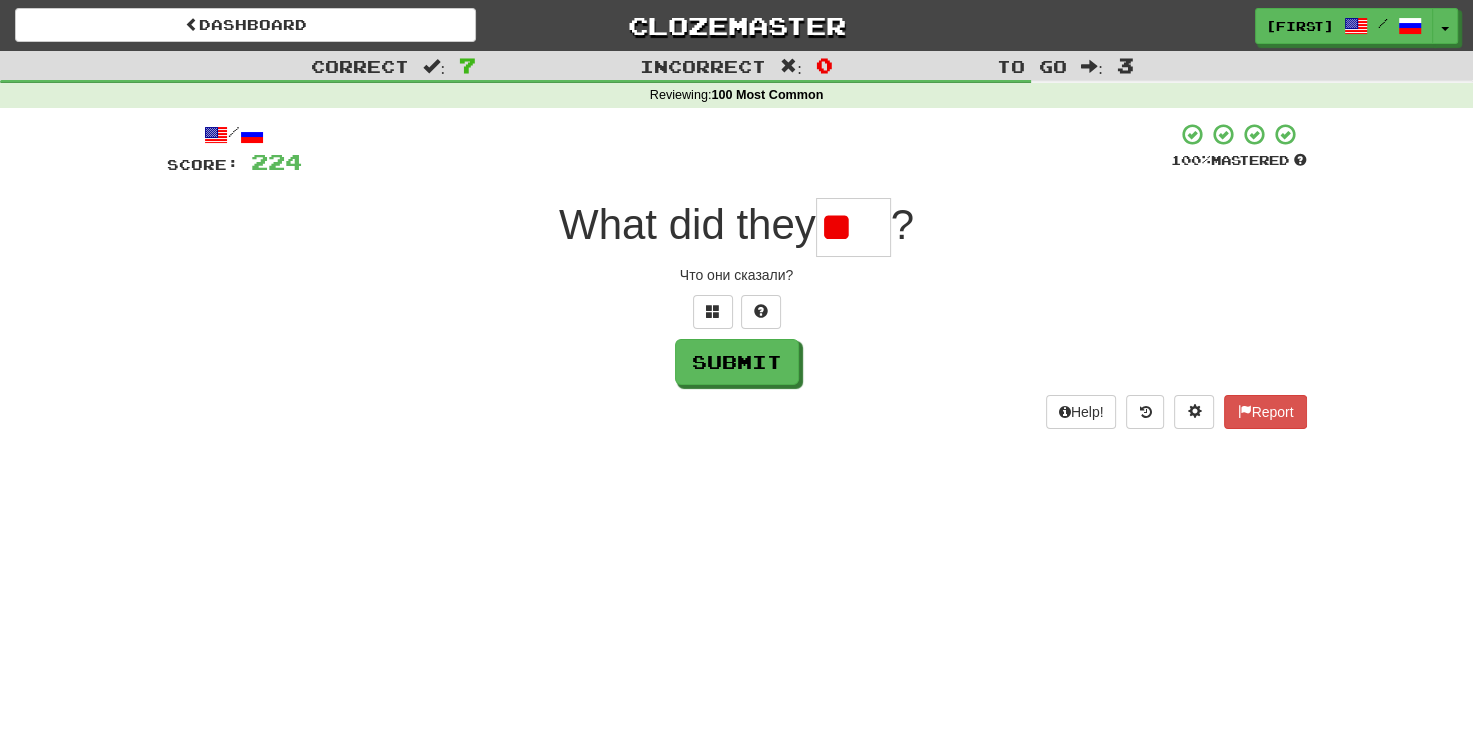 type on "*" 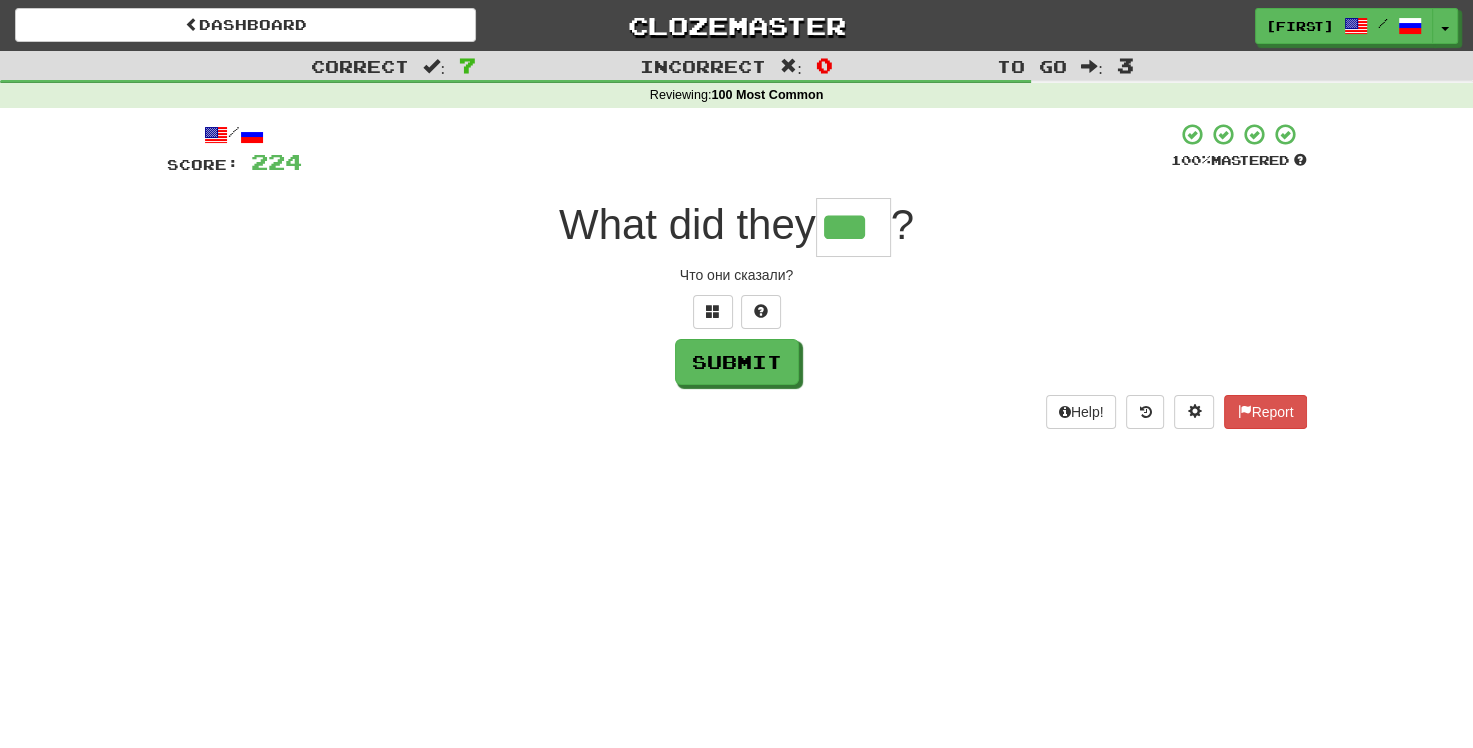 type on "***" 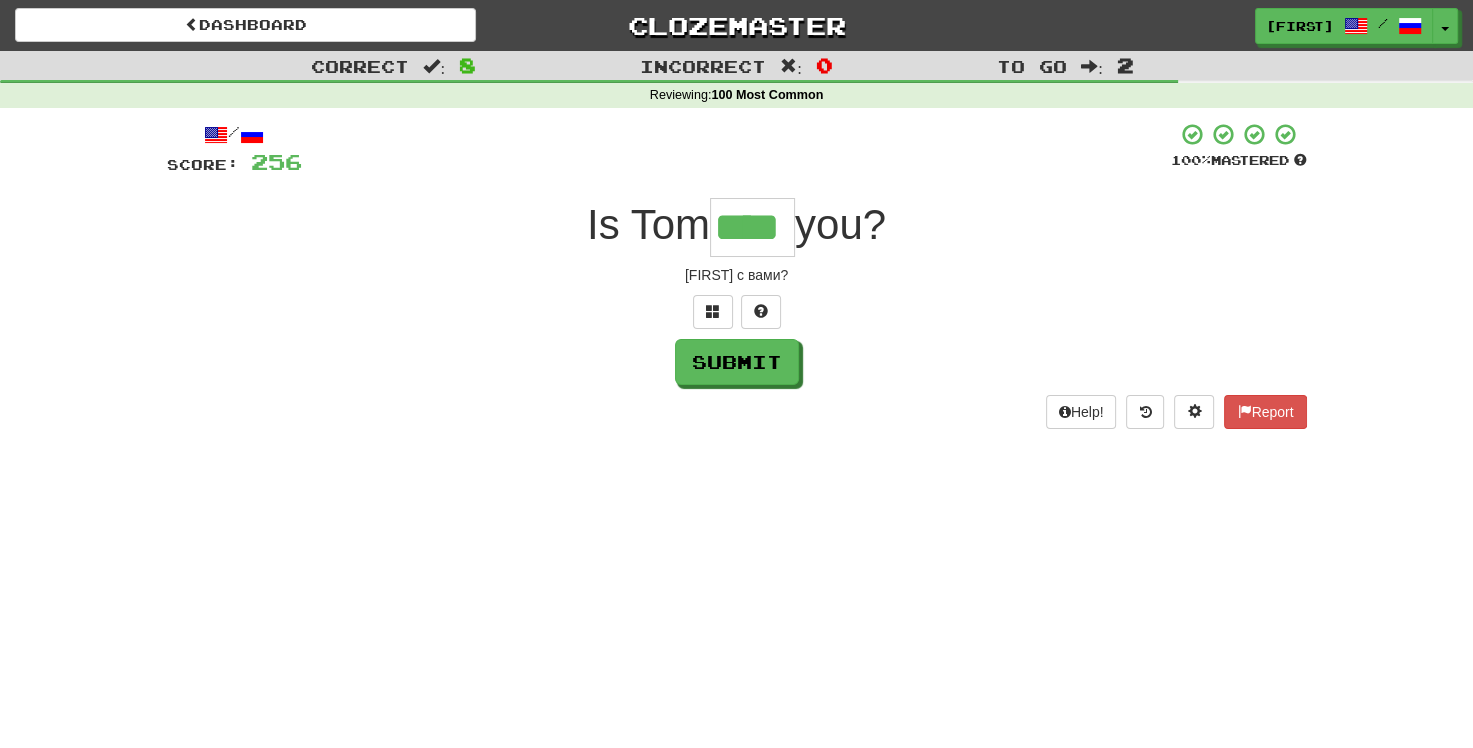 type on "****" 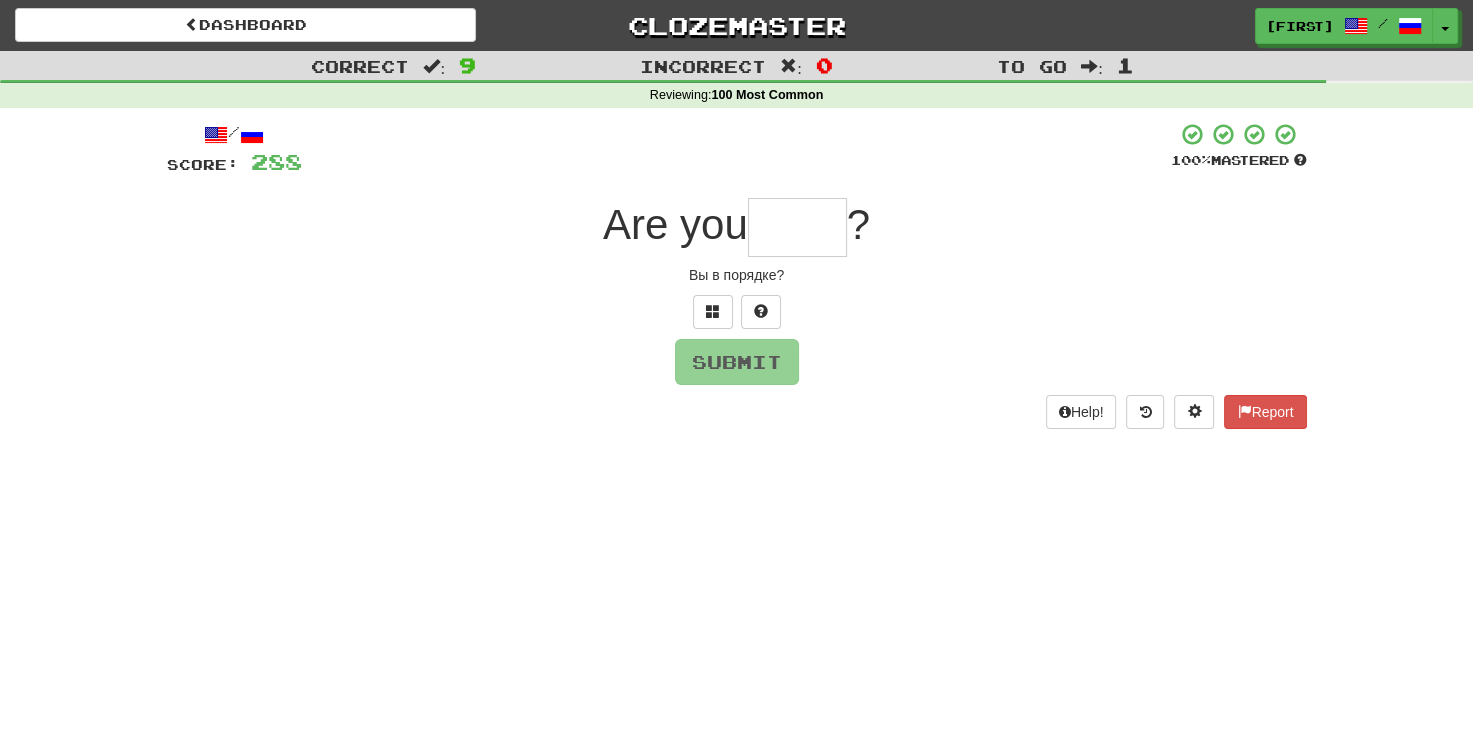 type on "*" 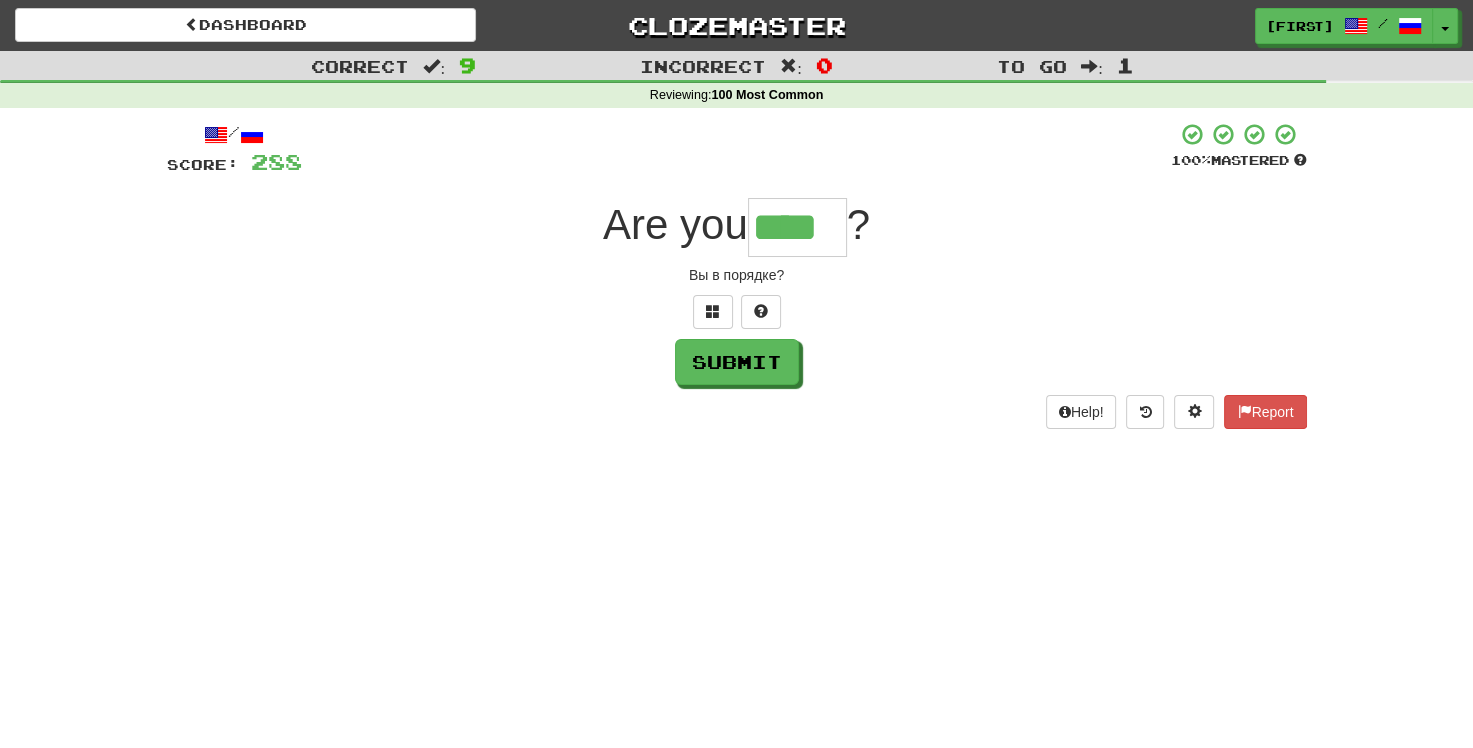 type on "****" 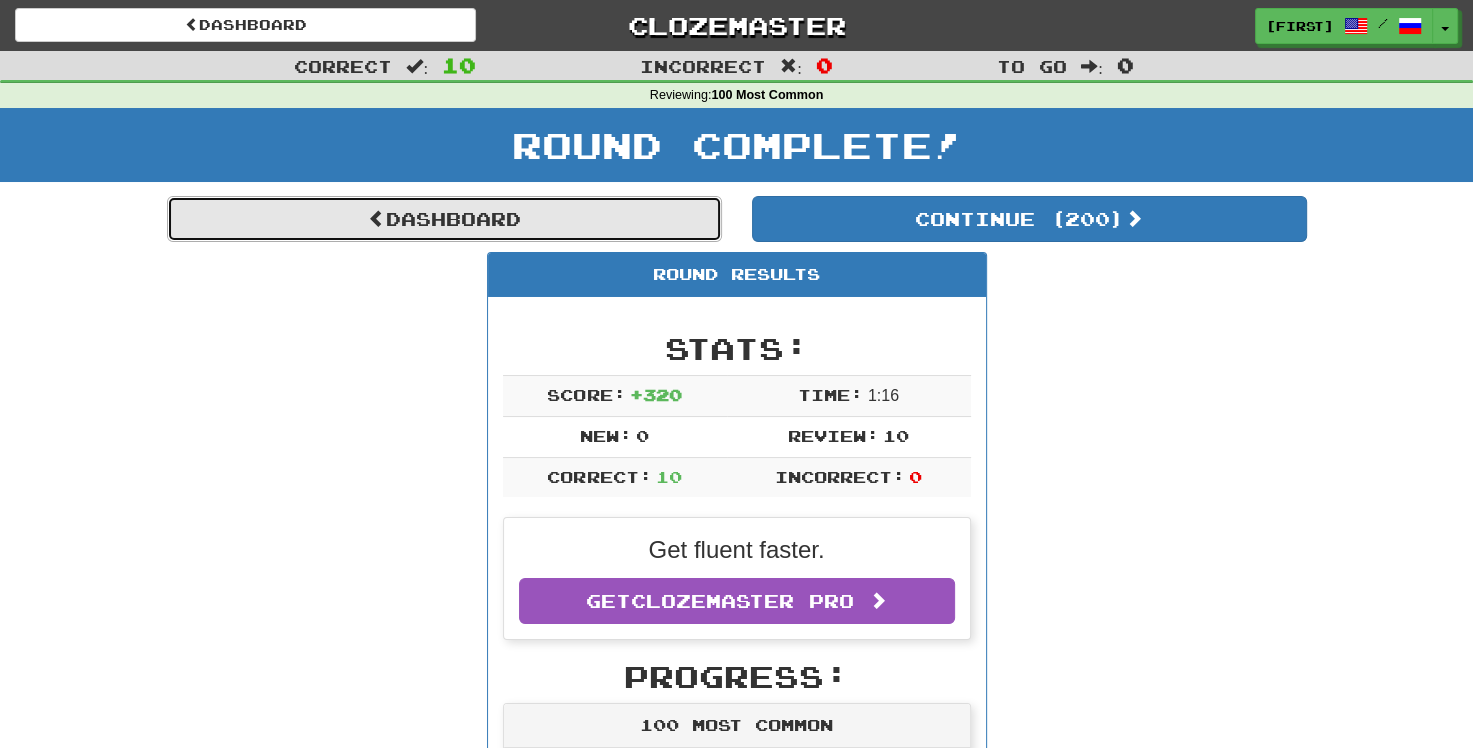 click on "Dashboard" at bounding box center (444, 219) 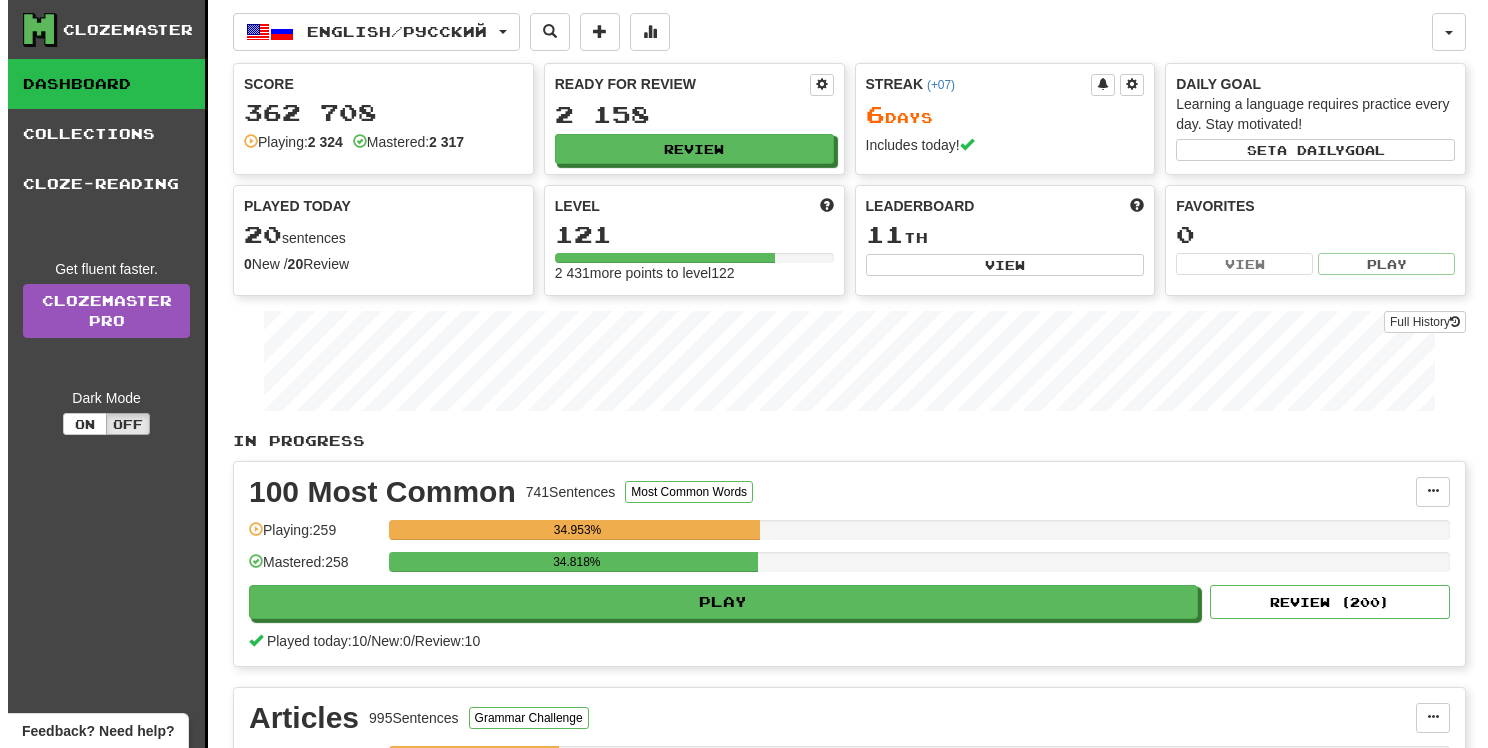 scroll, scrollTop: 0, scrollLeft: 0, axis: both 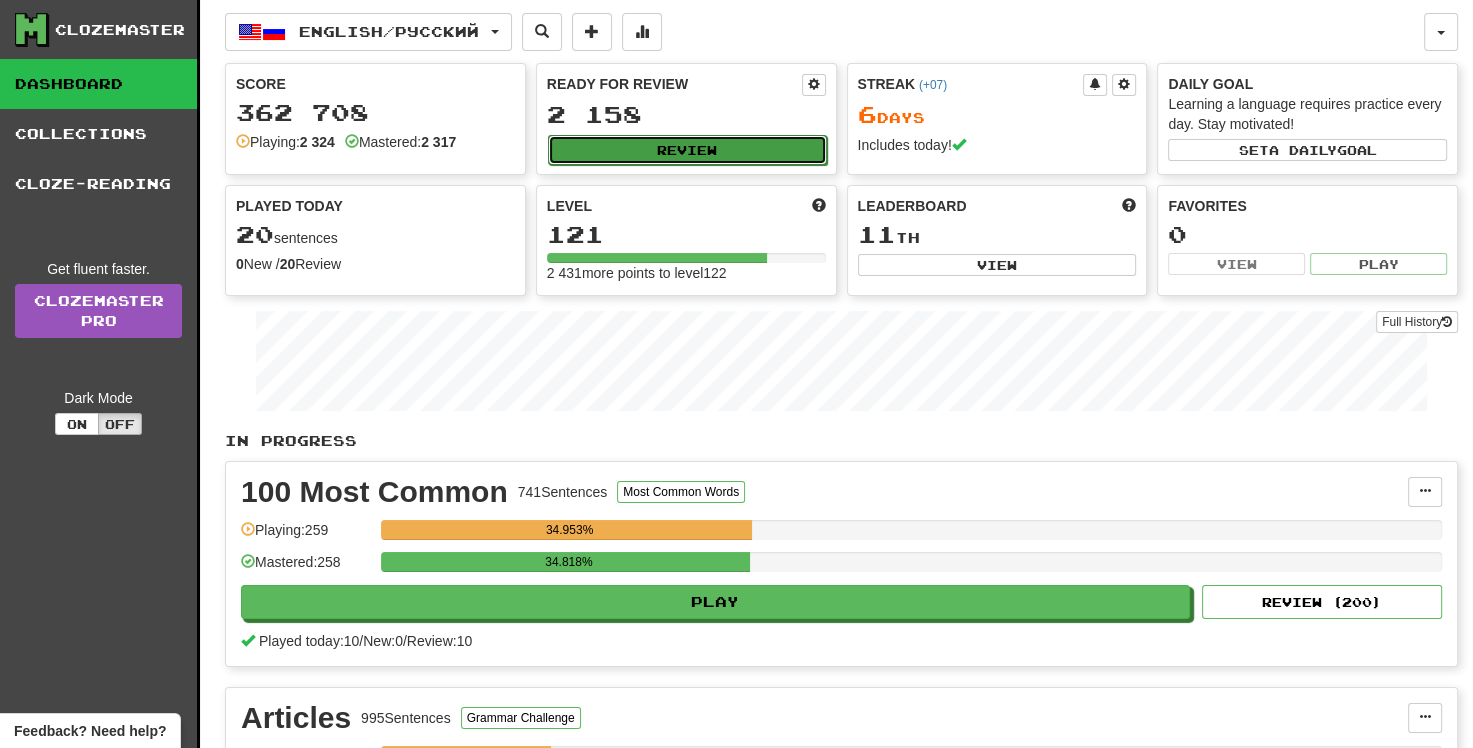 click on "Review" at bounding box center [687, 150] 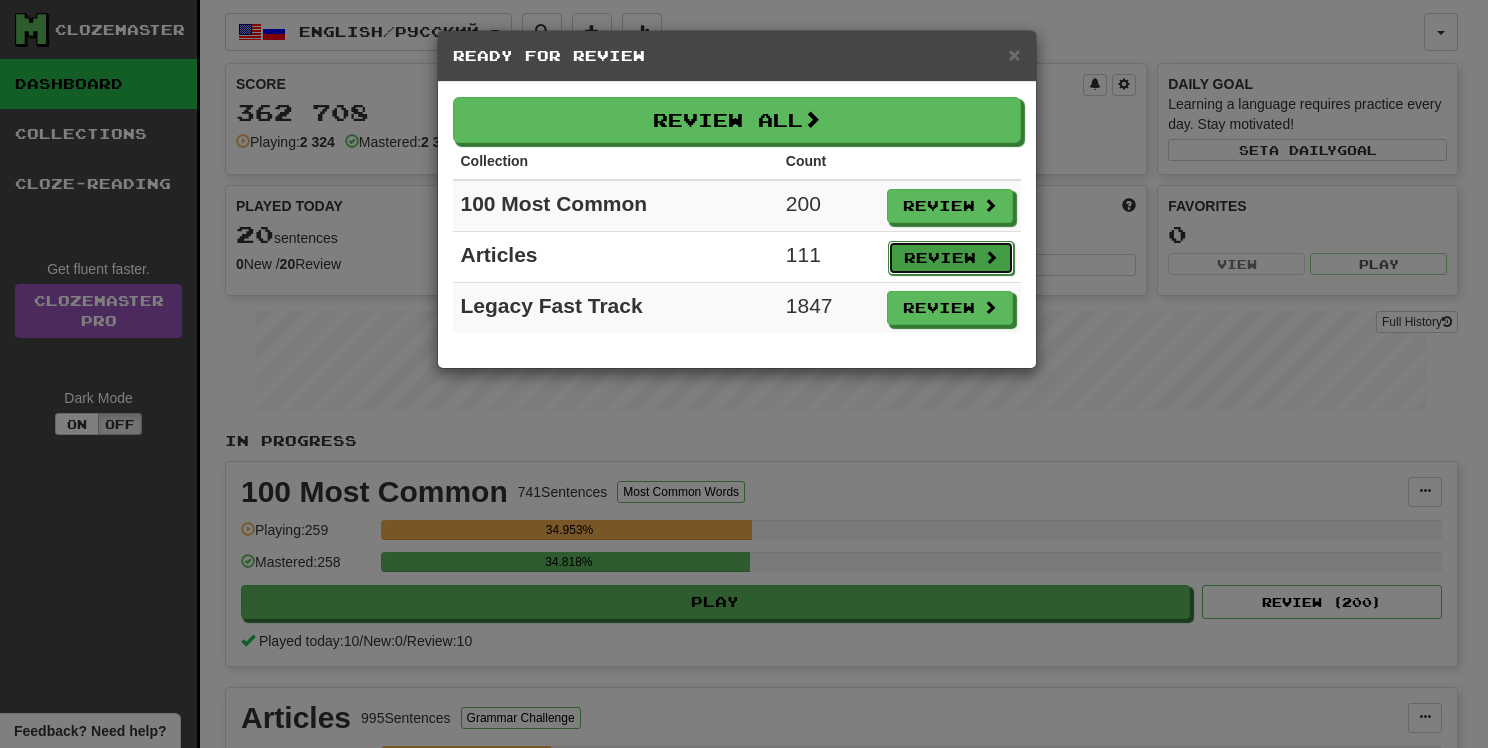 click on "Review" at bounding box center [951, 258] 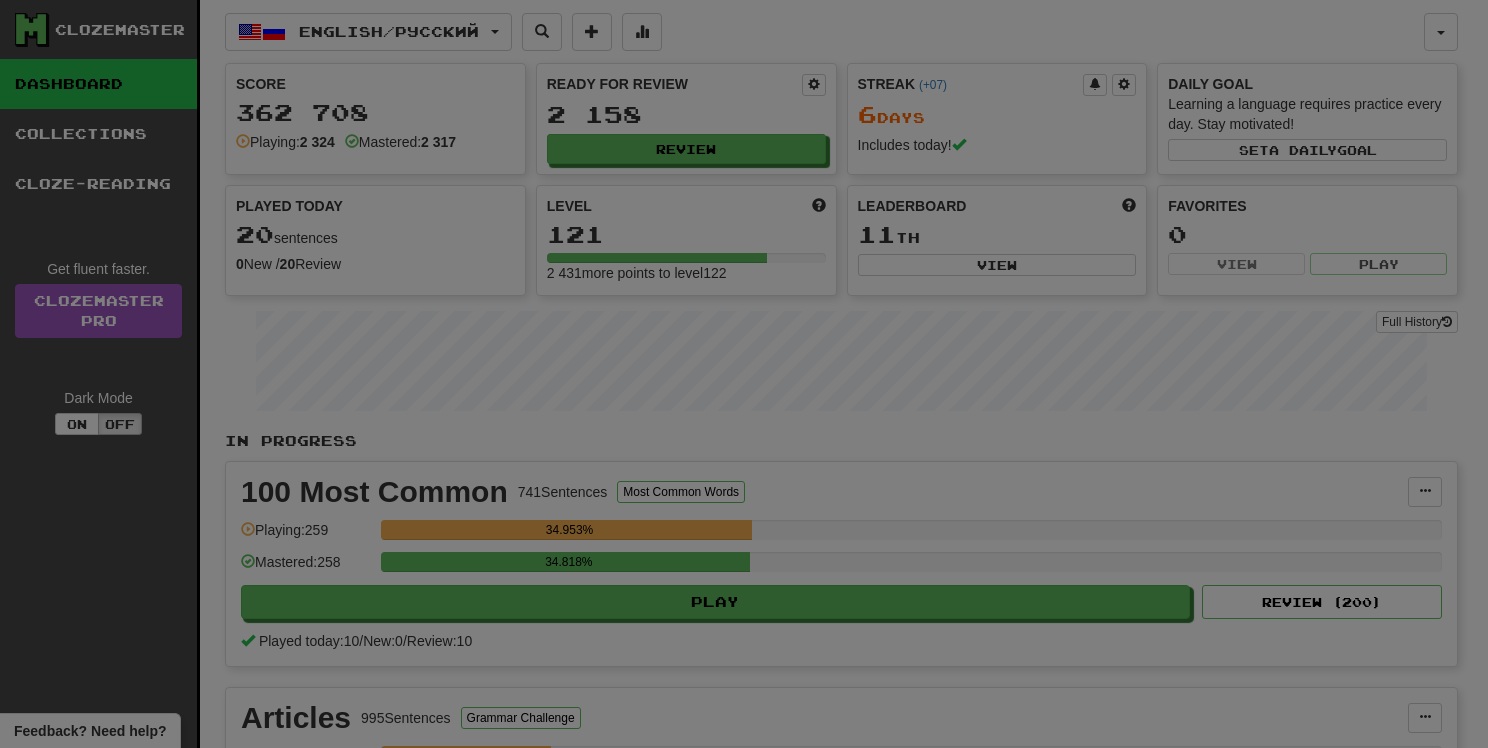 select on "**" 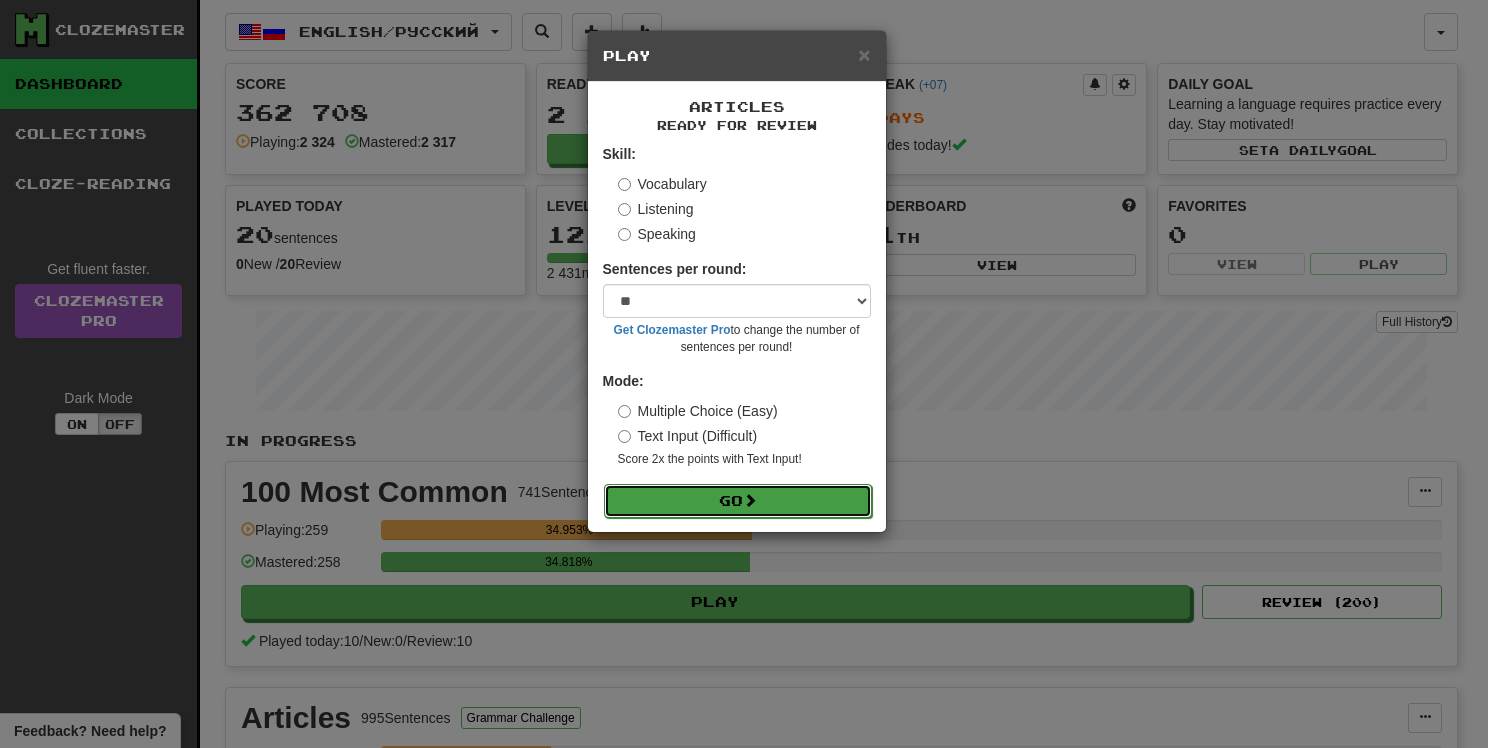 click on "Go" at bounding box center (738, 501) 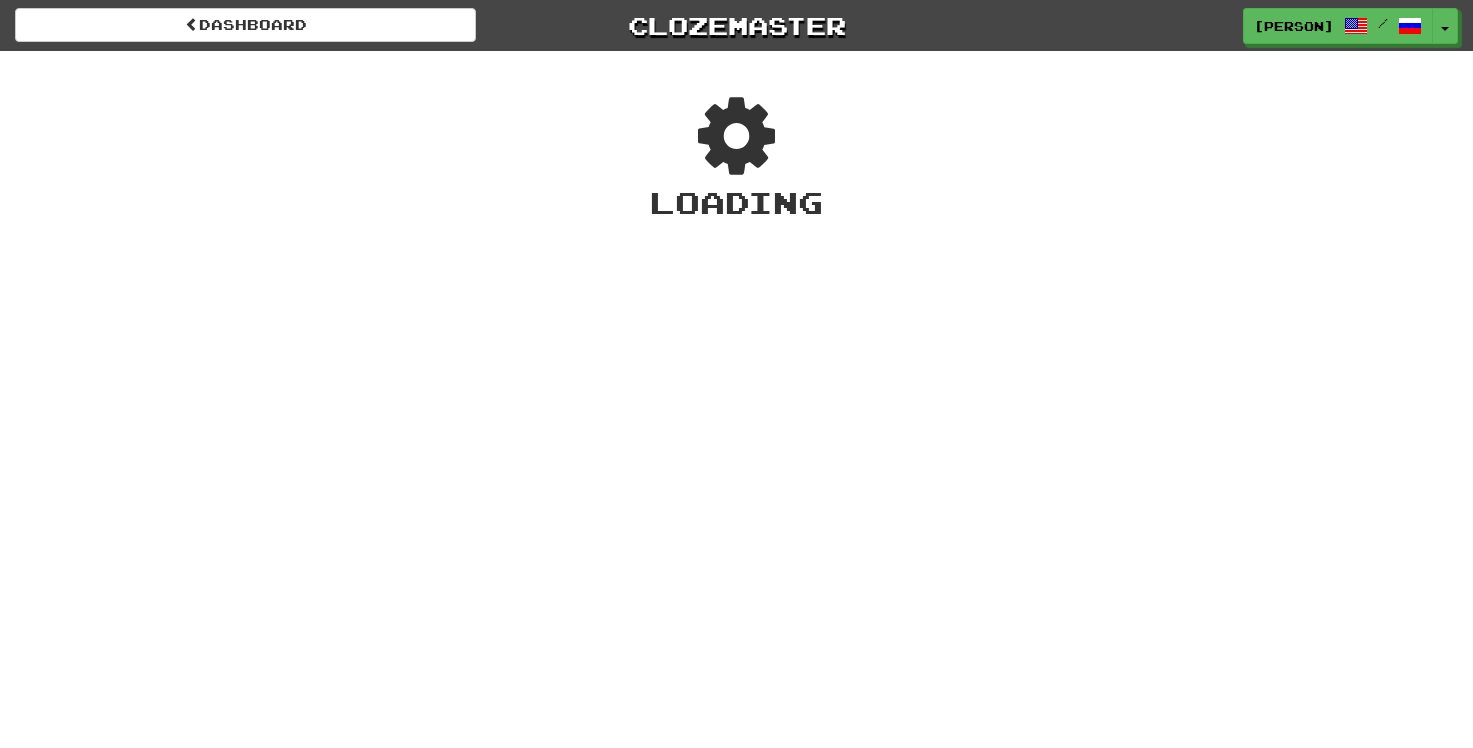 scroll, scrollTop: 0, scrollLeft: 0, axis: both 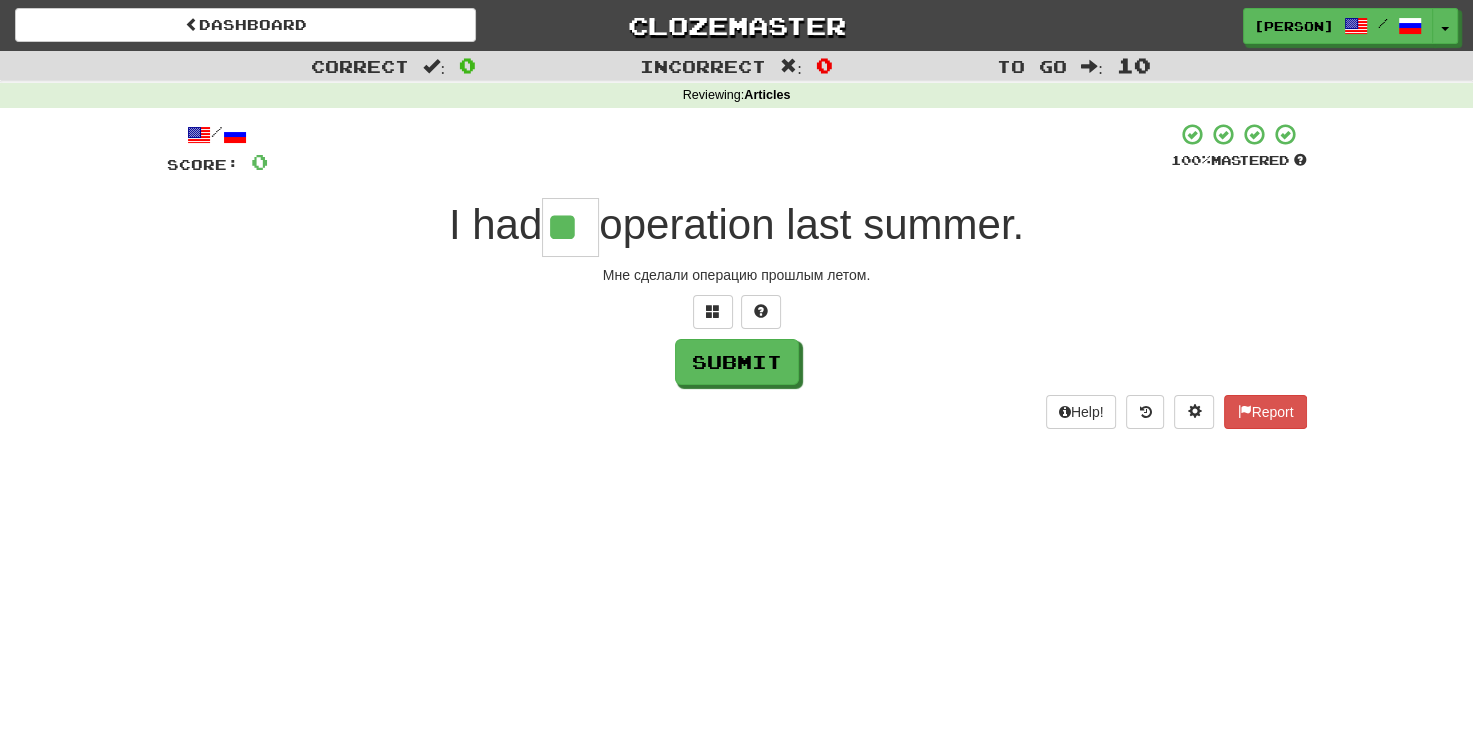 type on "**" 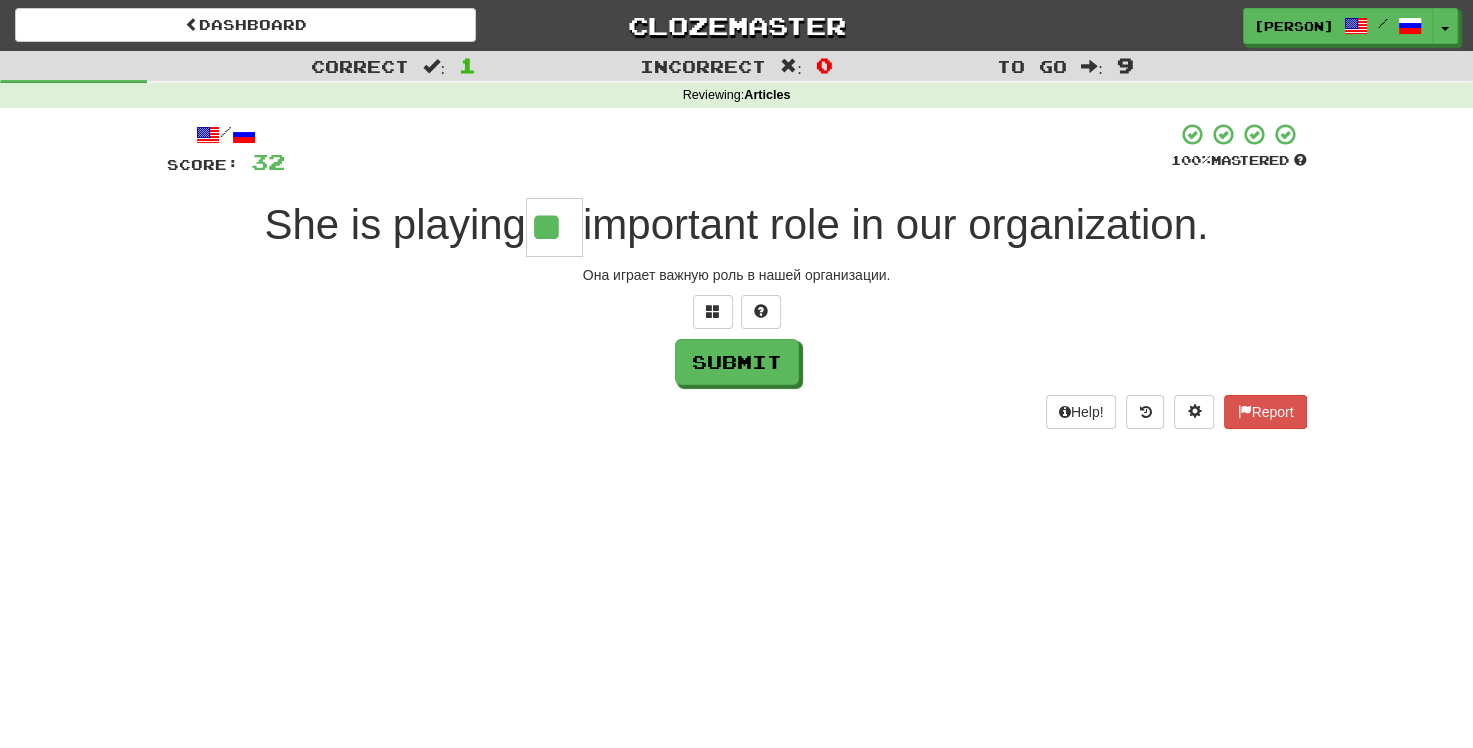 type on "**" 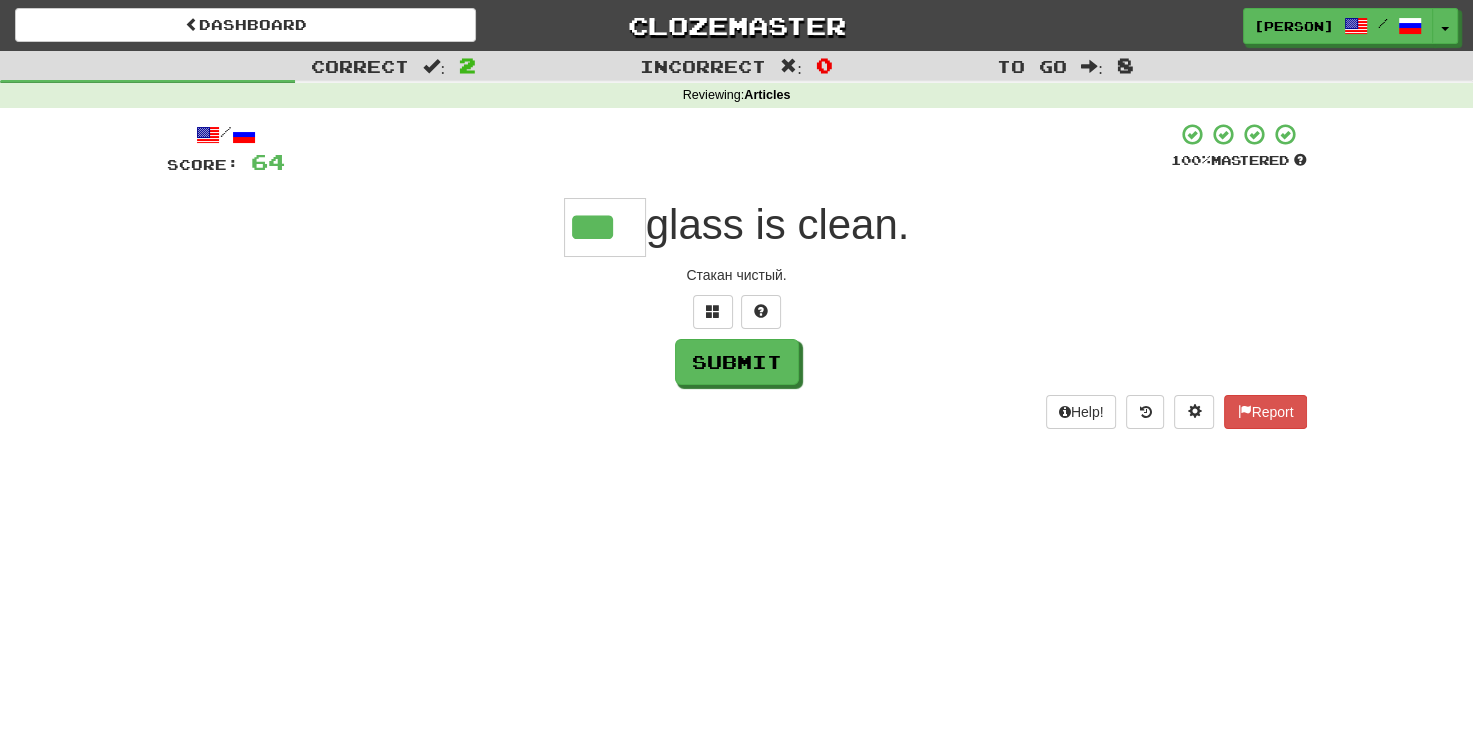 type on "***" 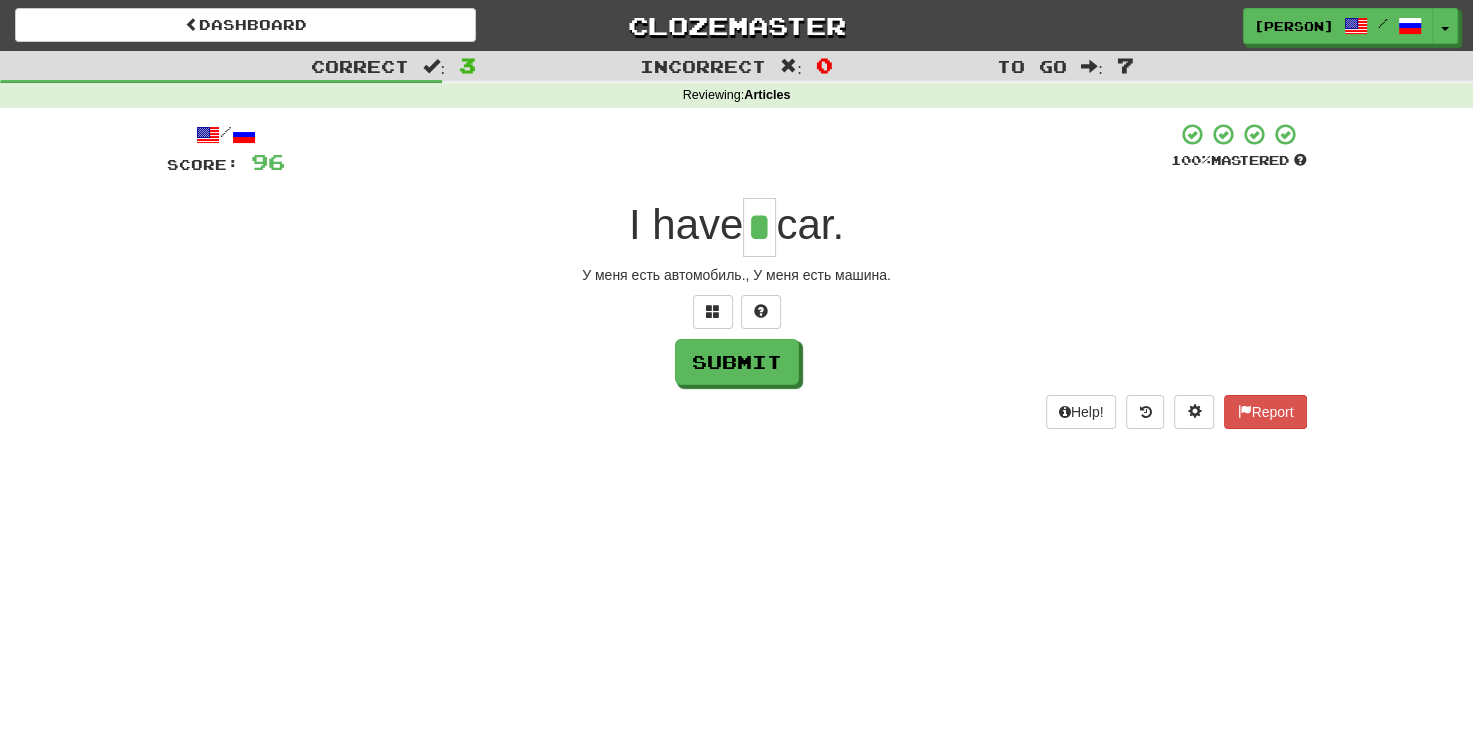 type on "*" 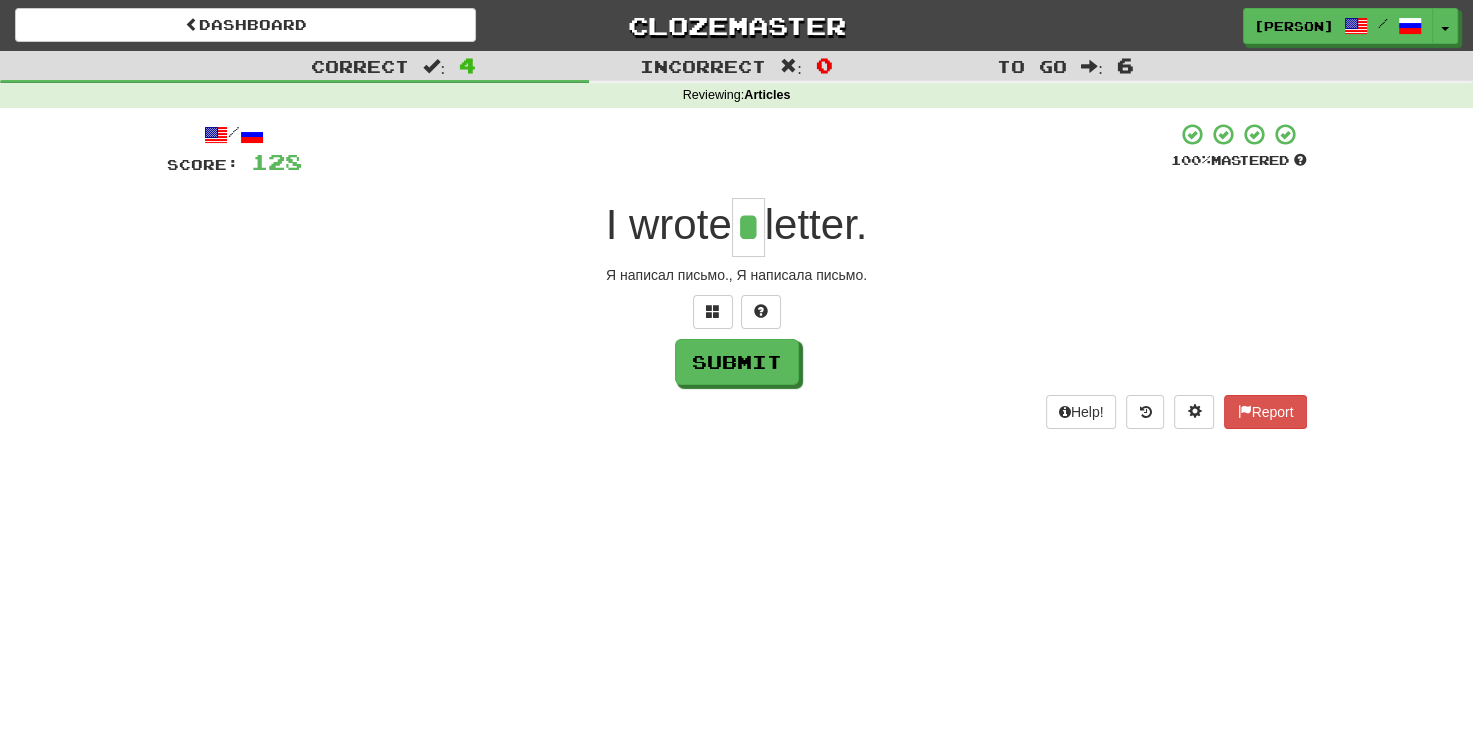 type on "*" 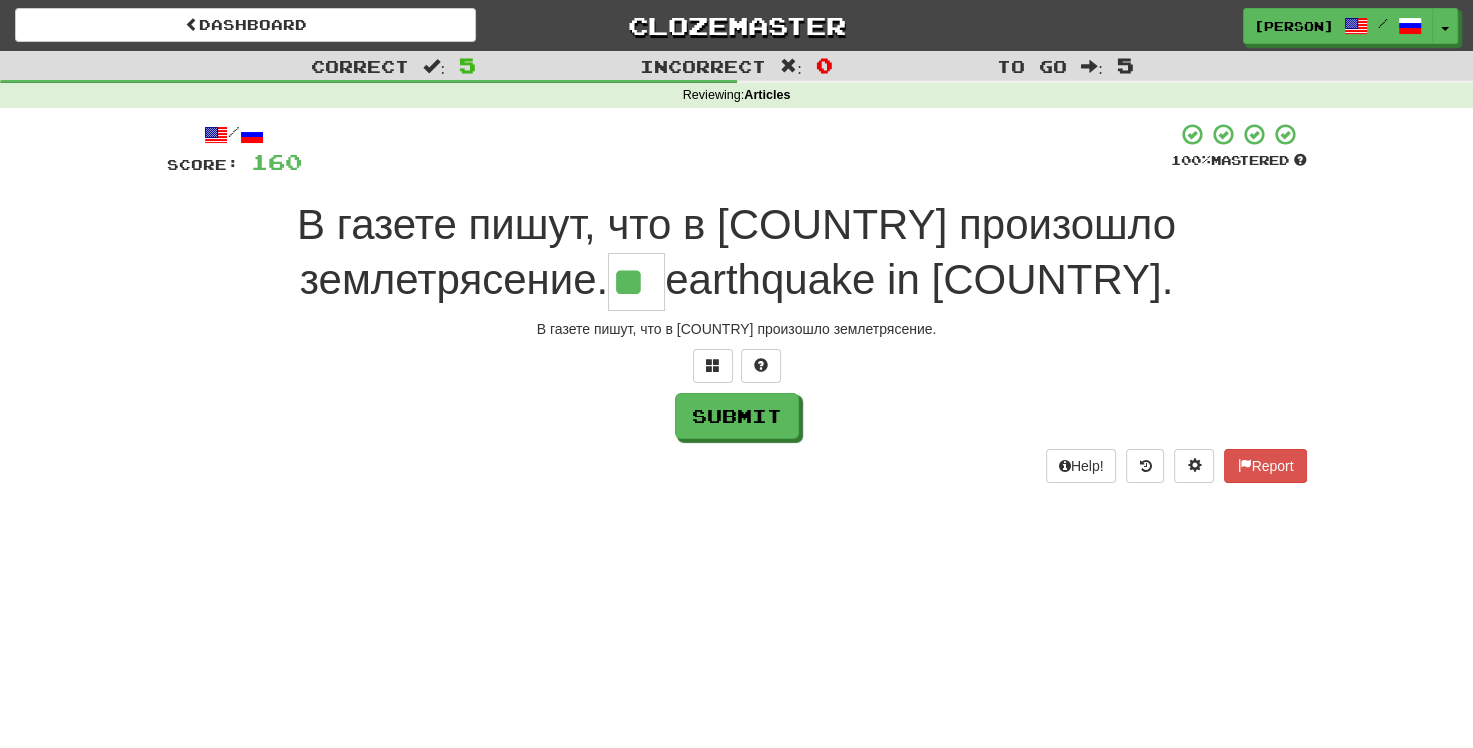 type on "**" 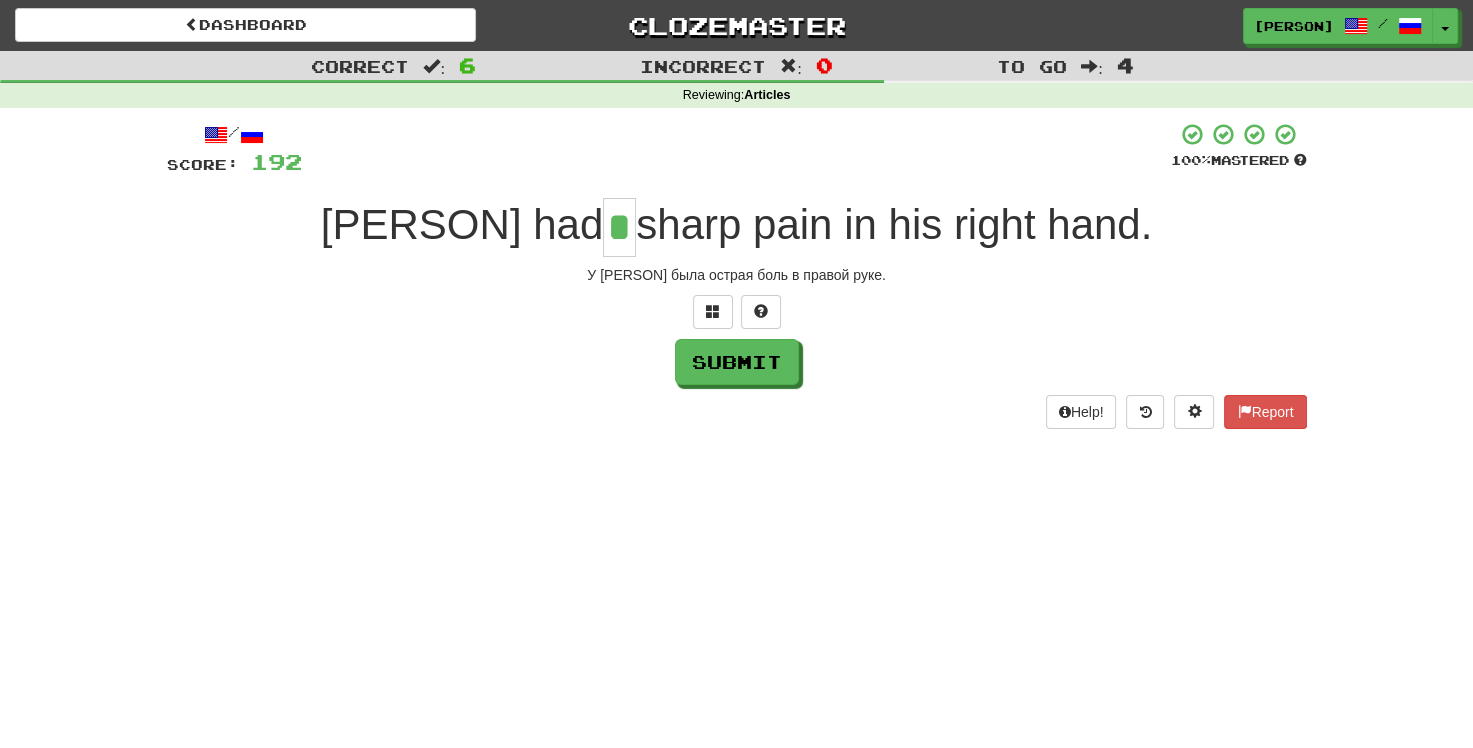 type on "*" 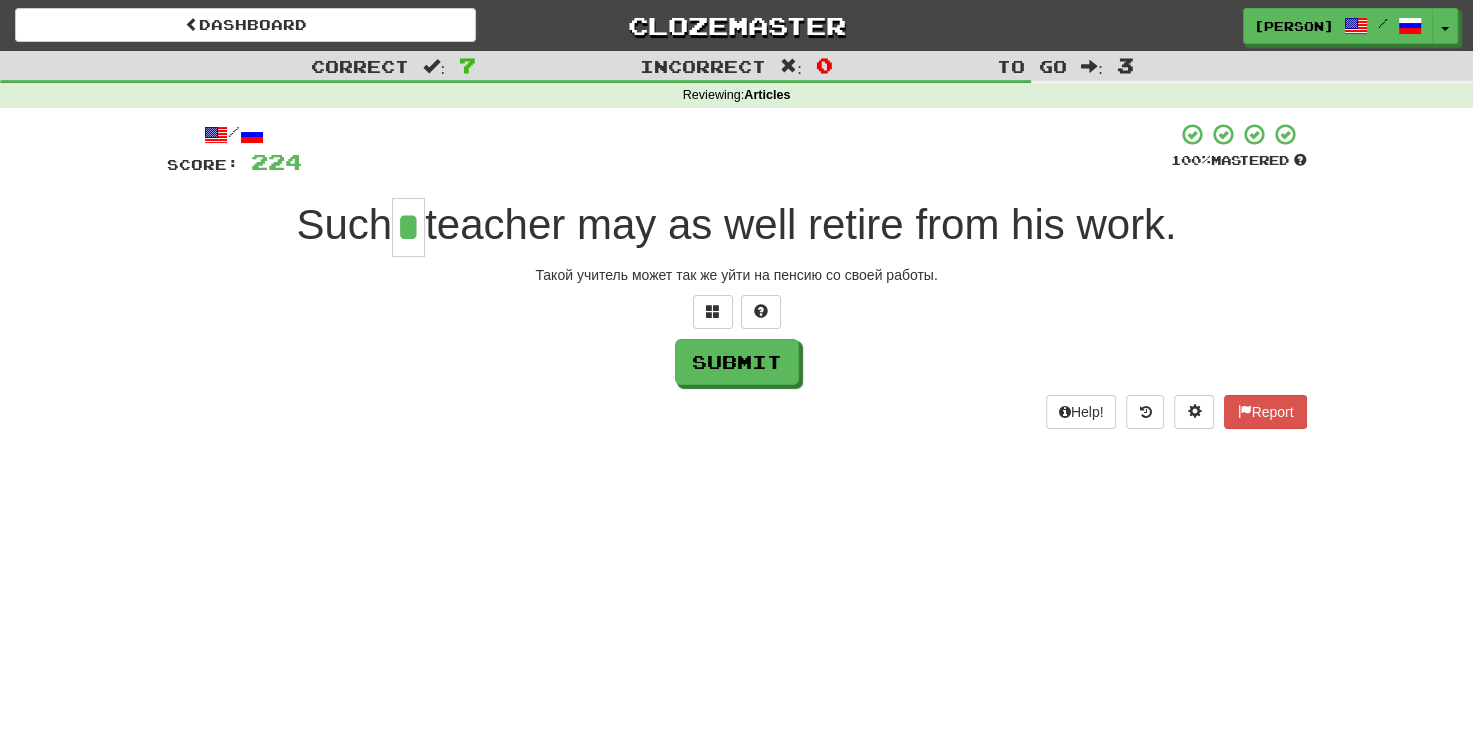 type on "*" 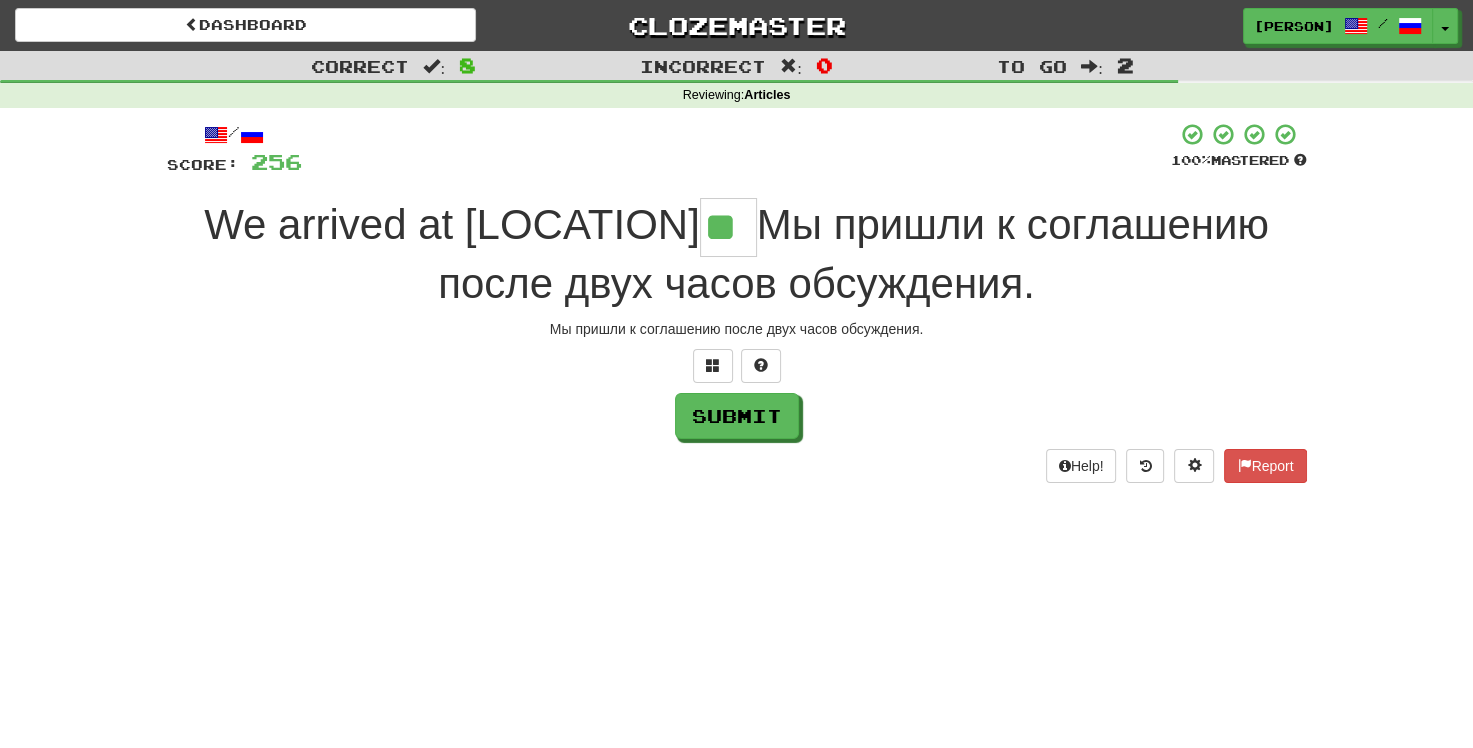 type on "**" 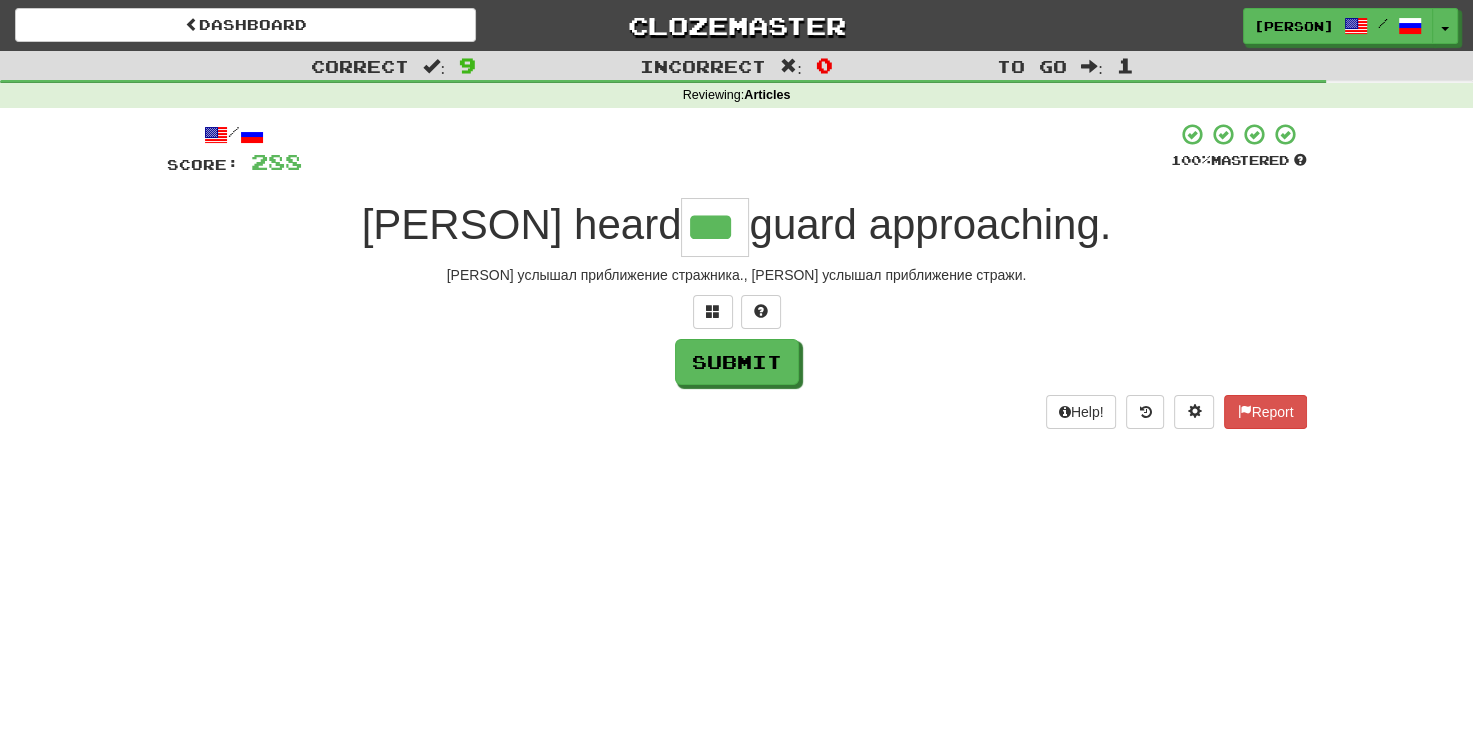 type on "***" 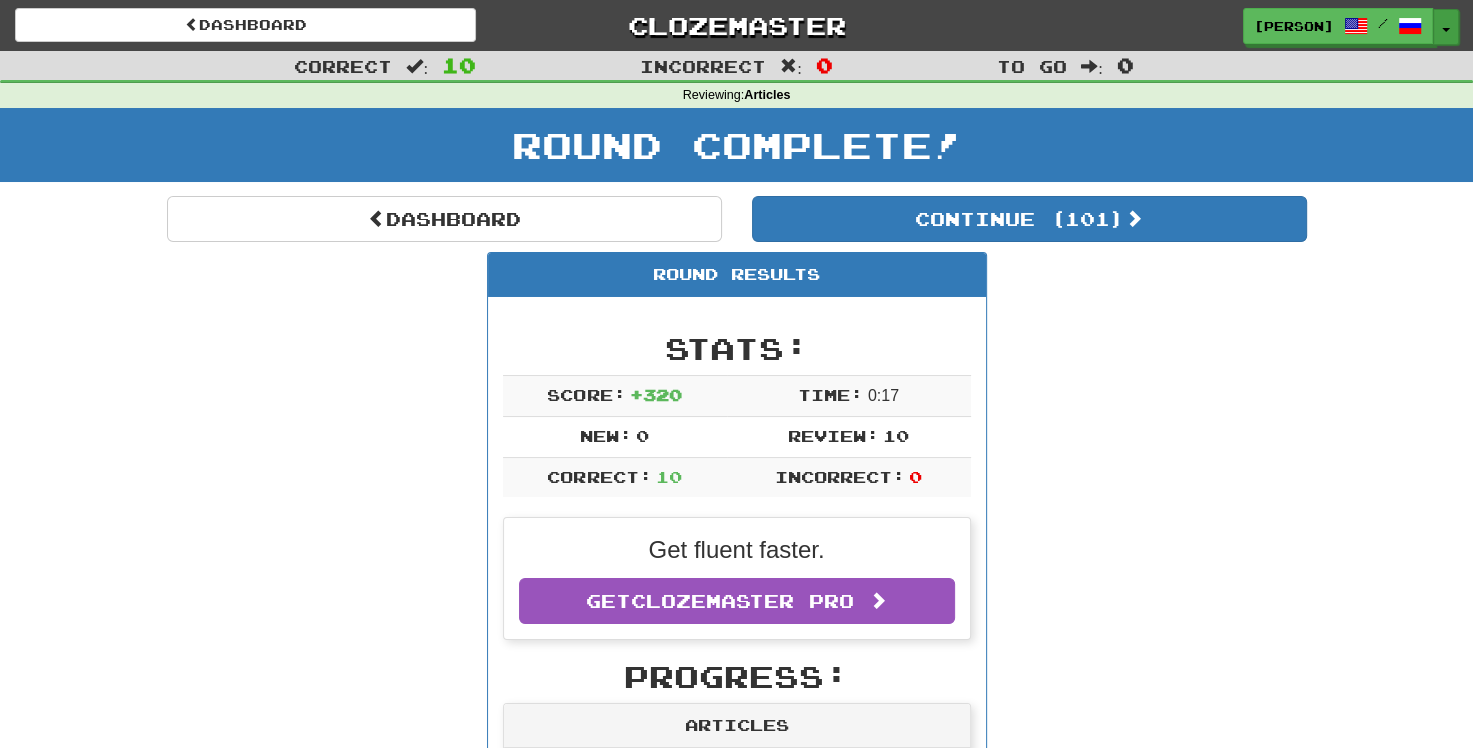 click on "Toggle Dropdown" at bounding box center [1446, 27] 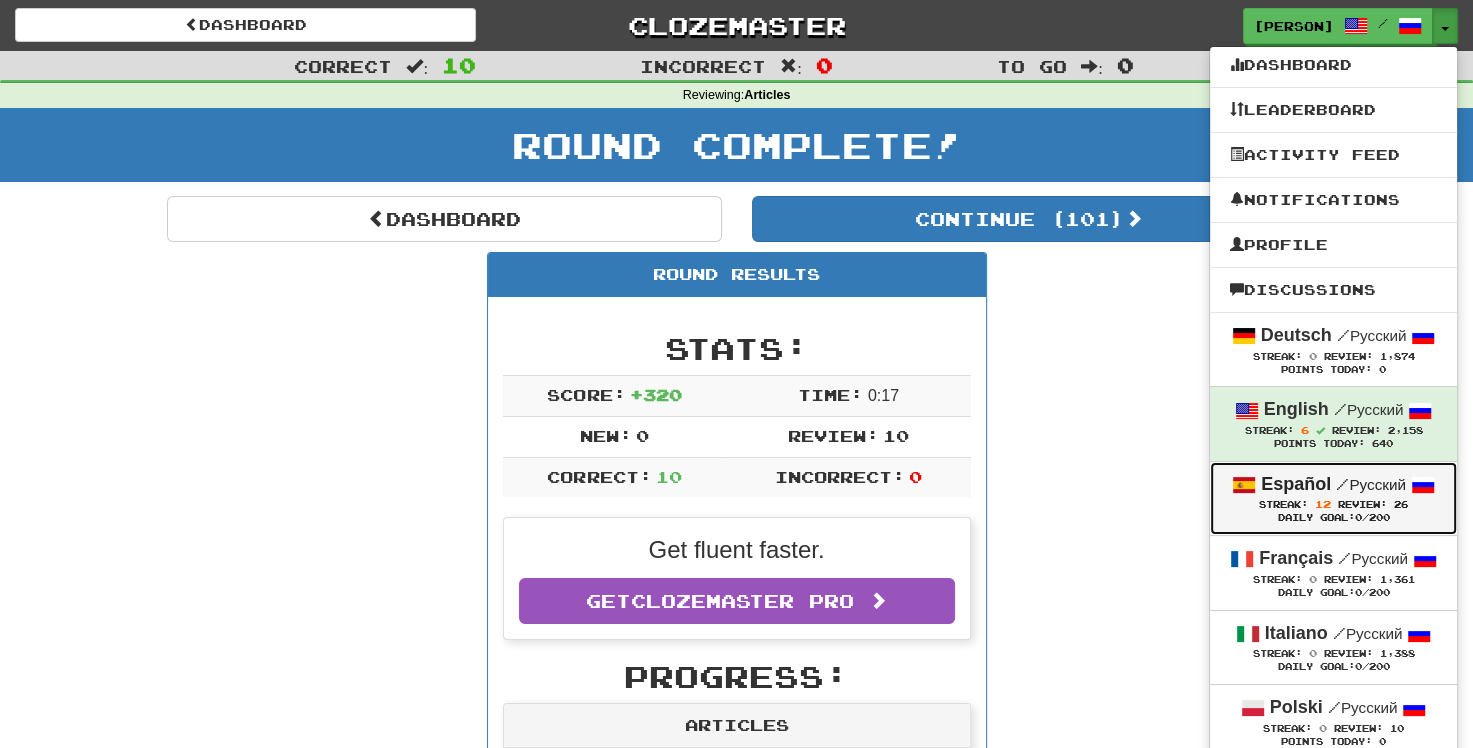 click on "12" at bounding box center (1323, 504) 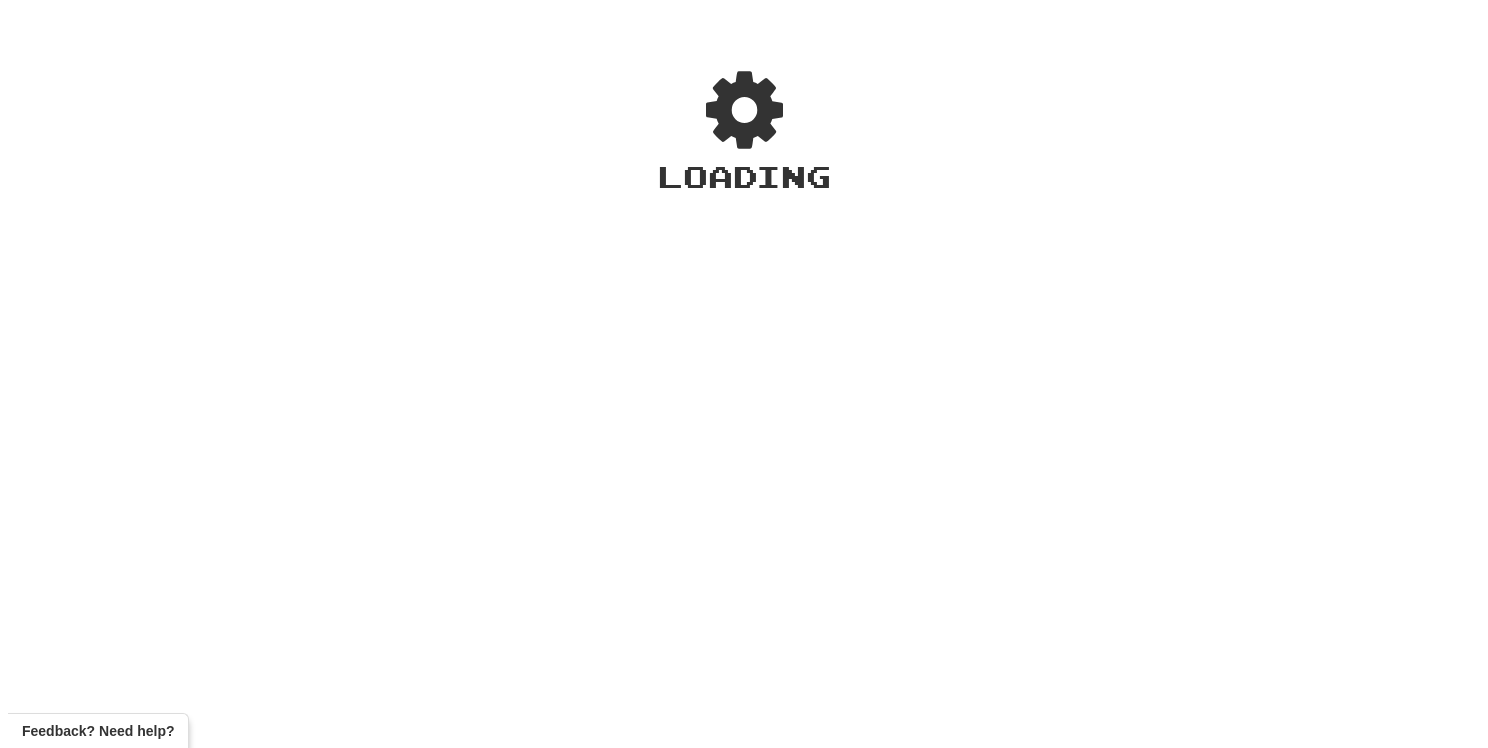scroll, scrollTop: 0, scrollLeft: 0, axis: both 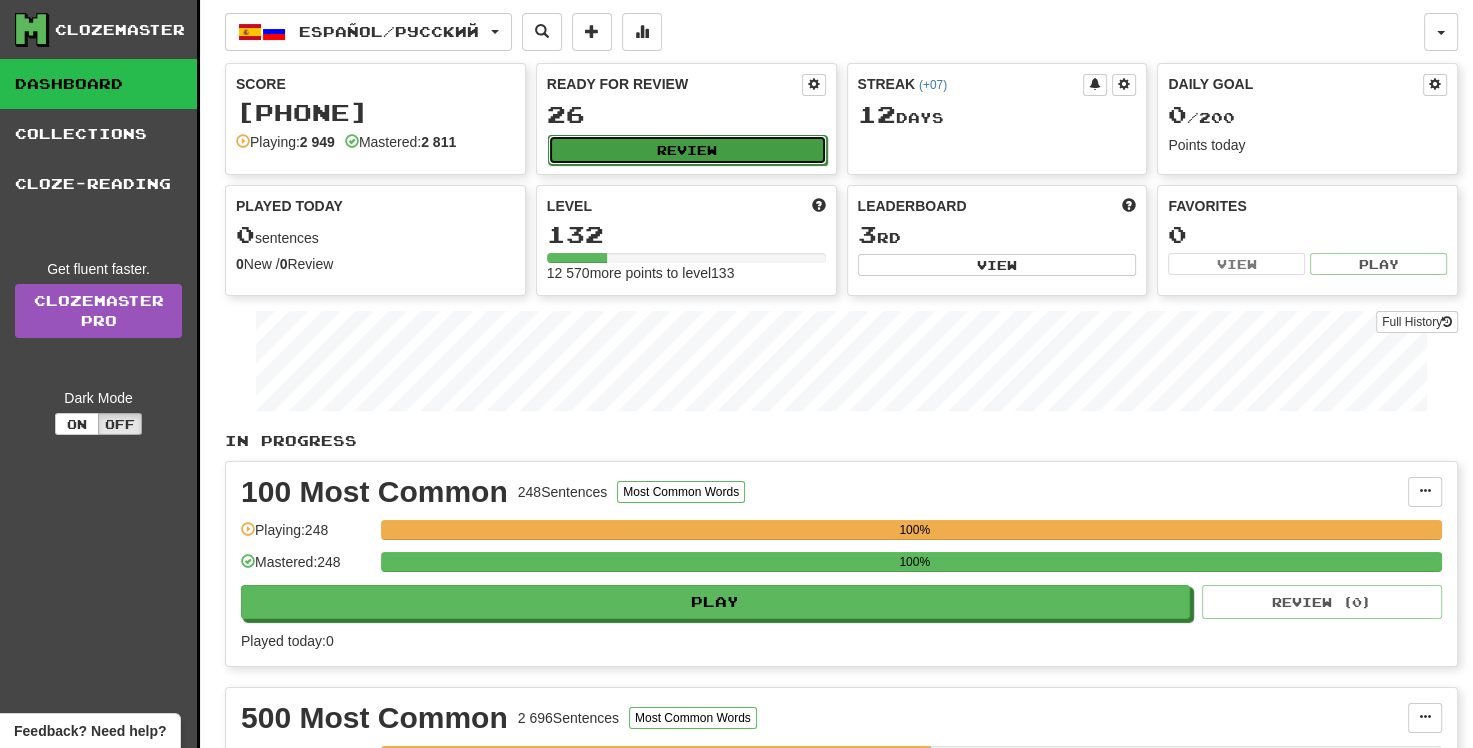 click on "Review" at bounding box center [687, 150] 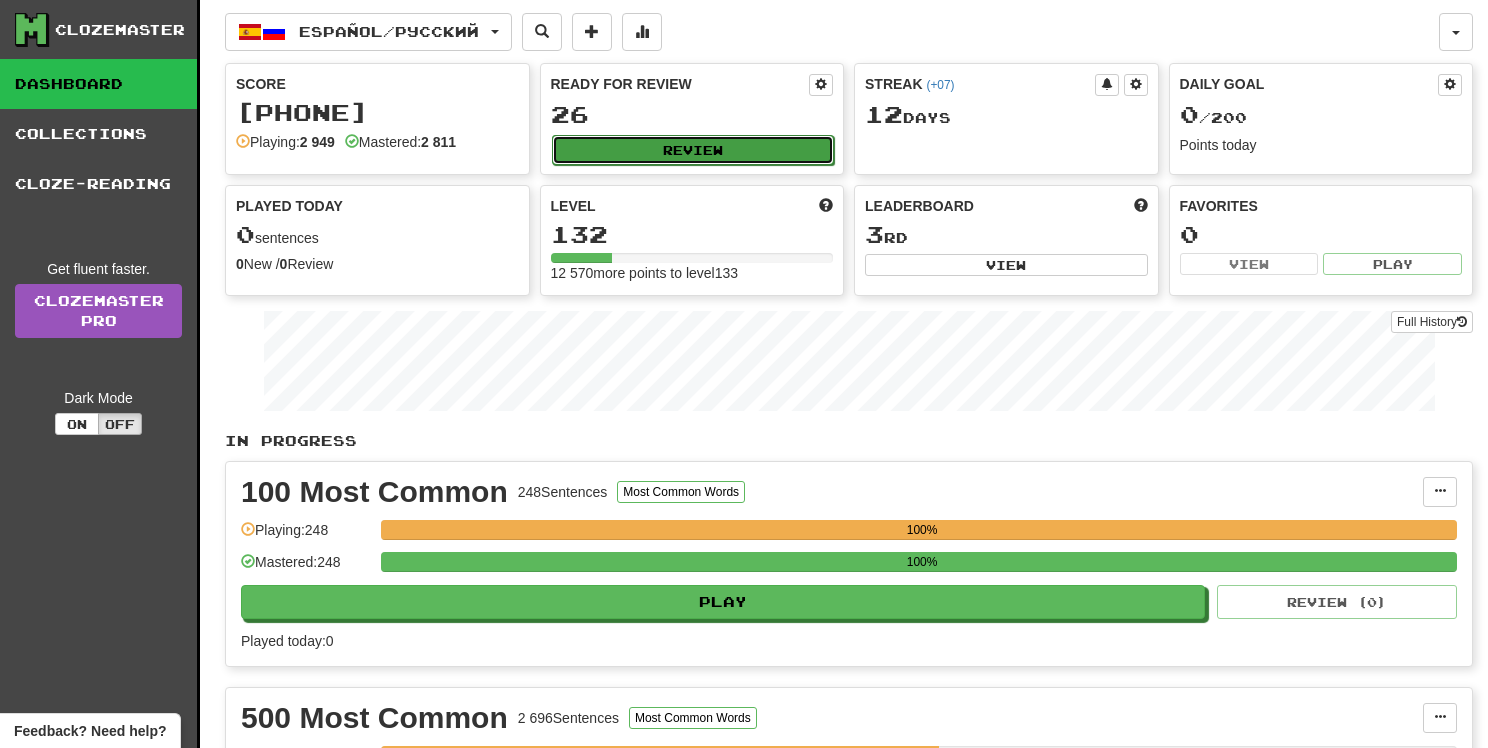 select on "**" 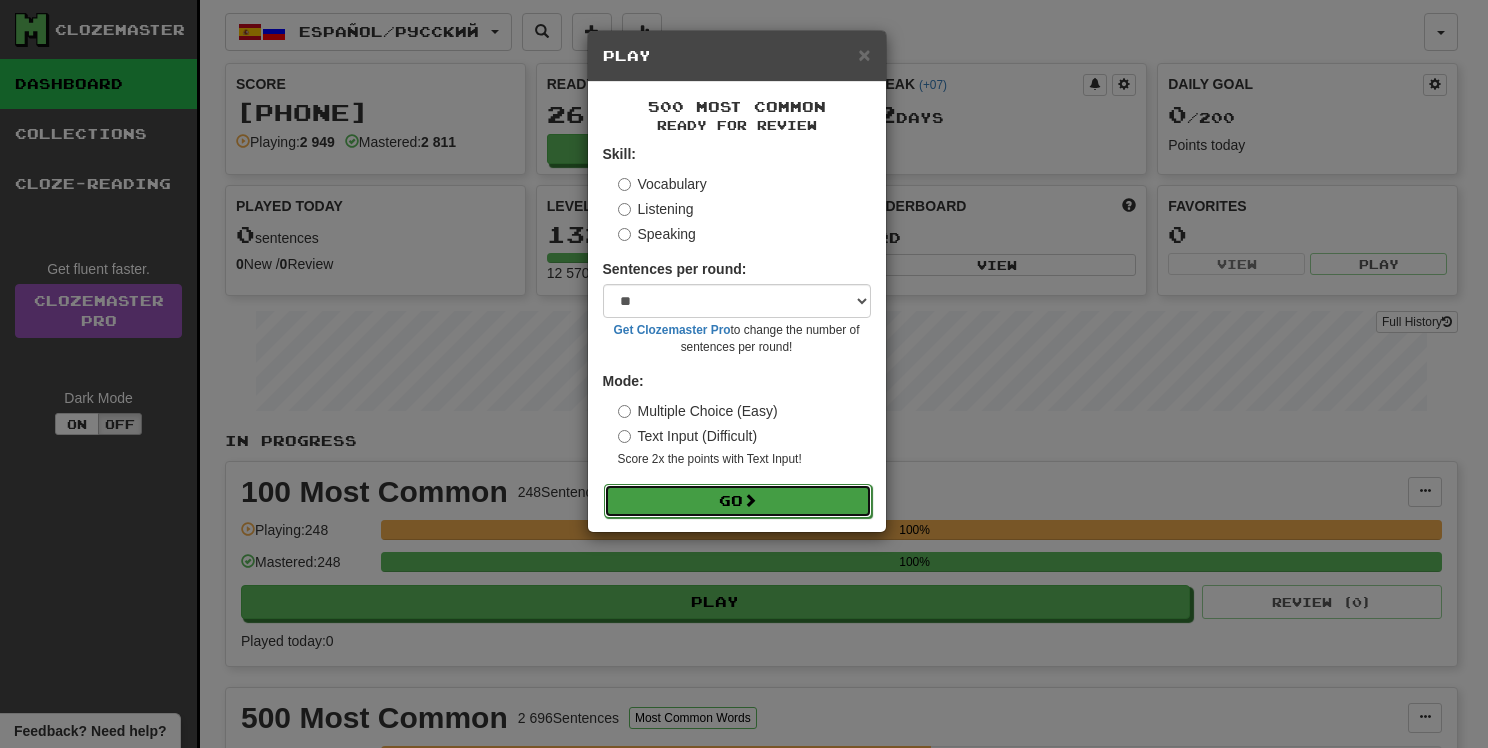 click on "Go" at bounding box center [738, 501] 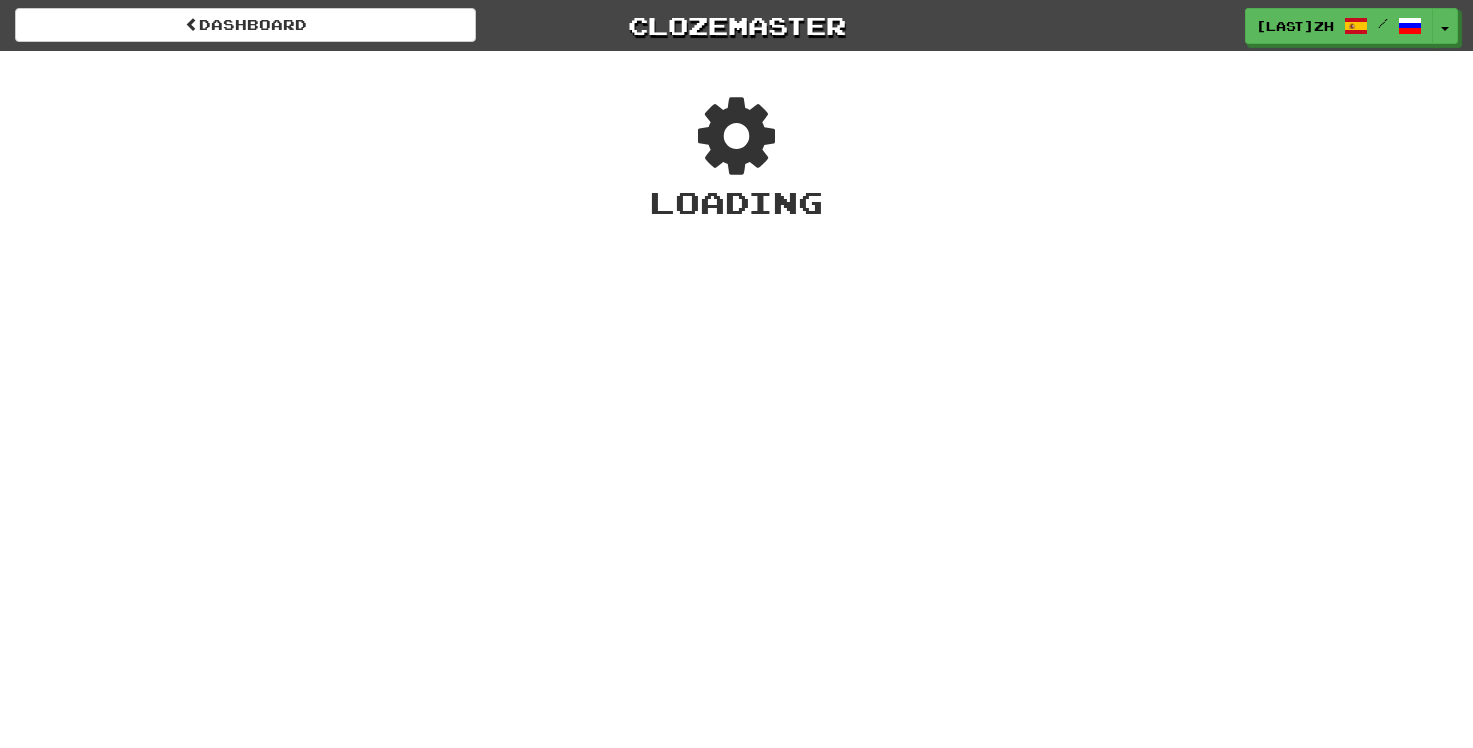 scroll, scrollTop: 0, scrollLeft: 0, axis: both 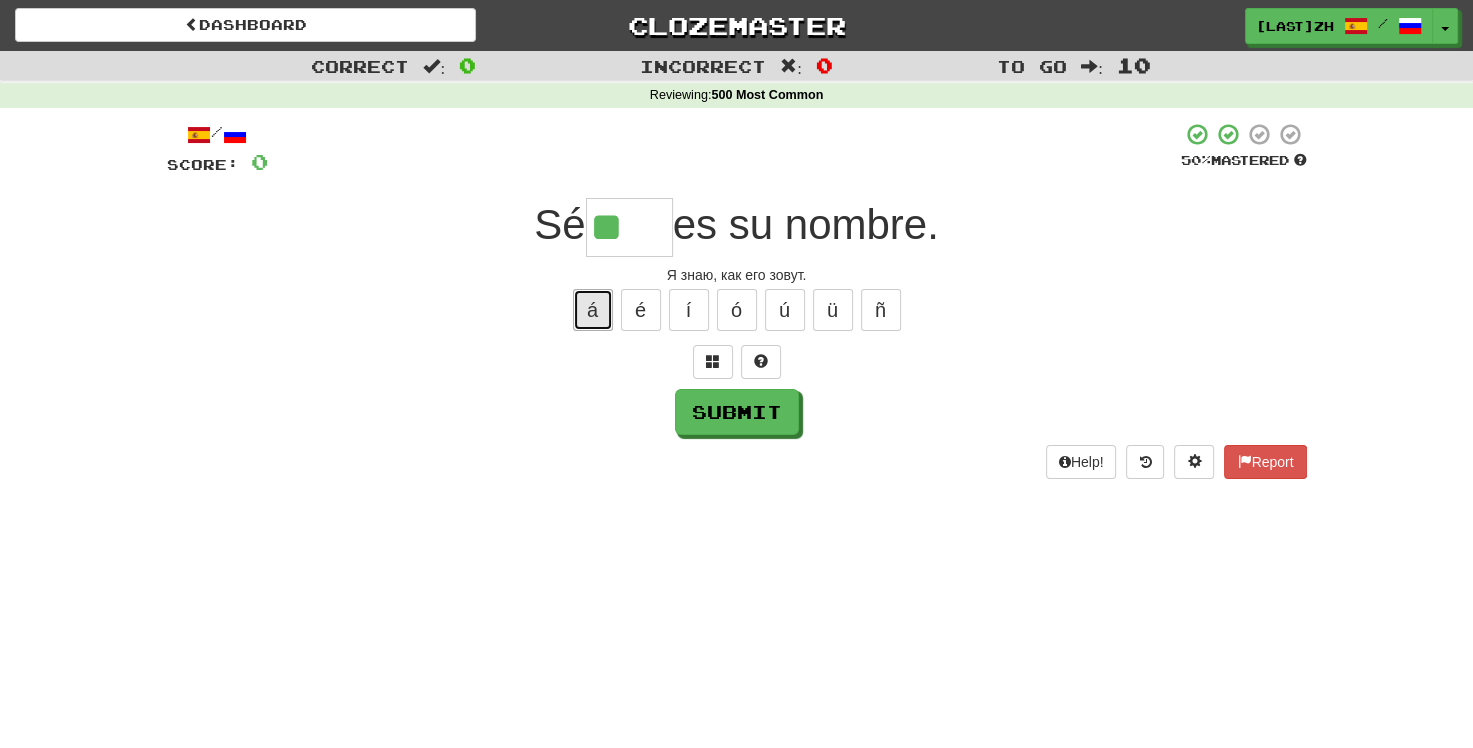 click on "á" at bounding box center (593, 310) 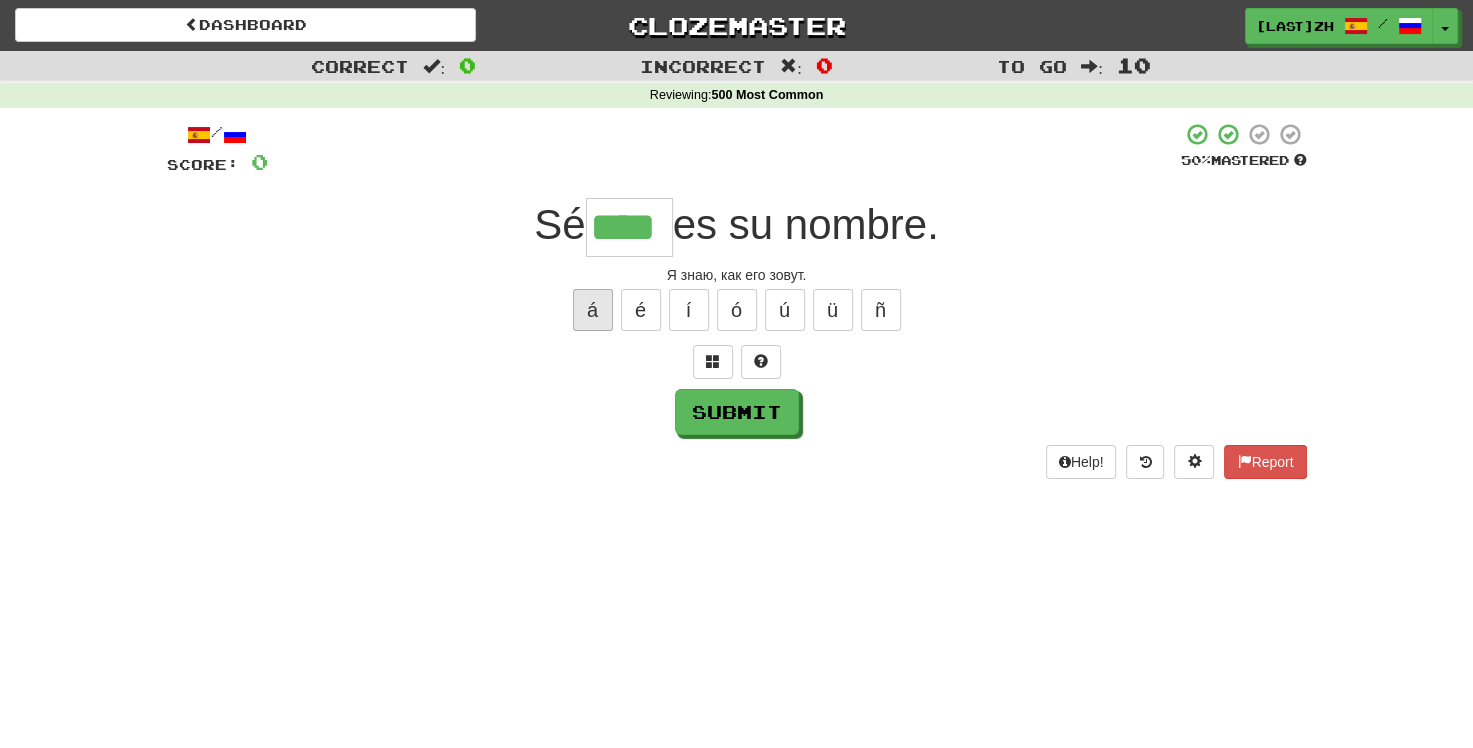 type on "****" 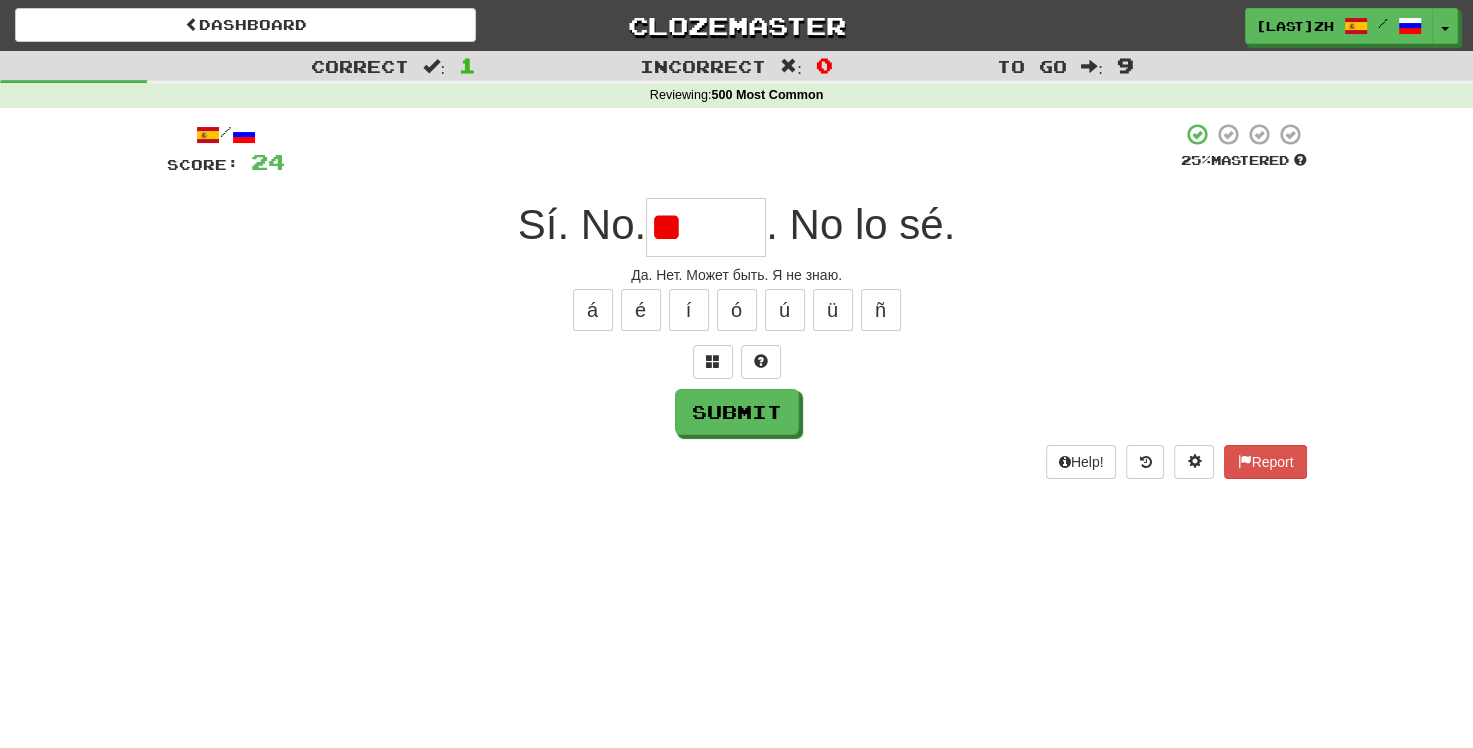 type on "*" 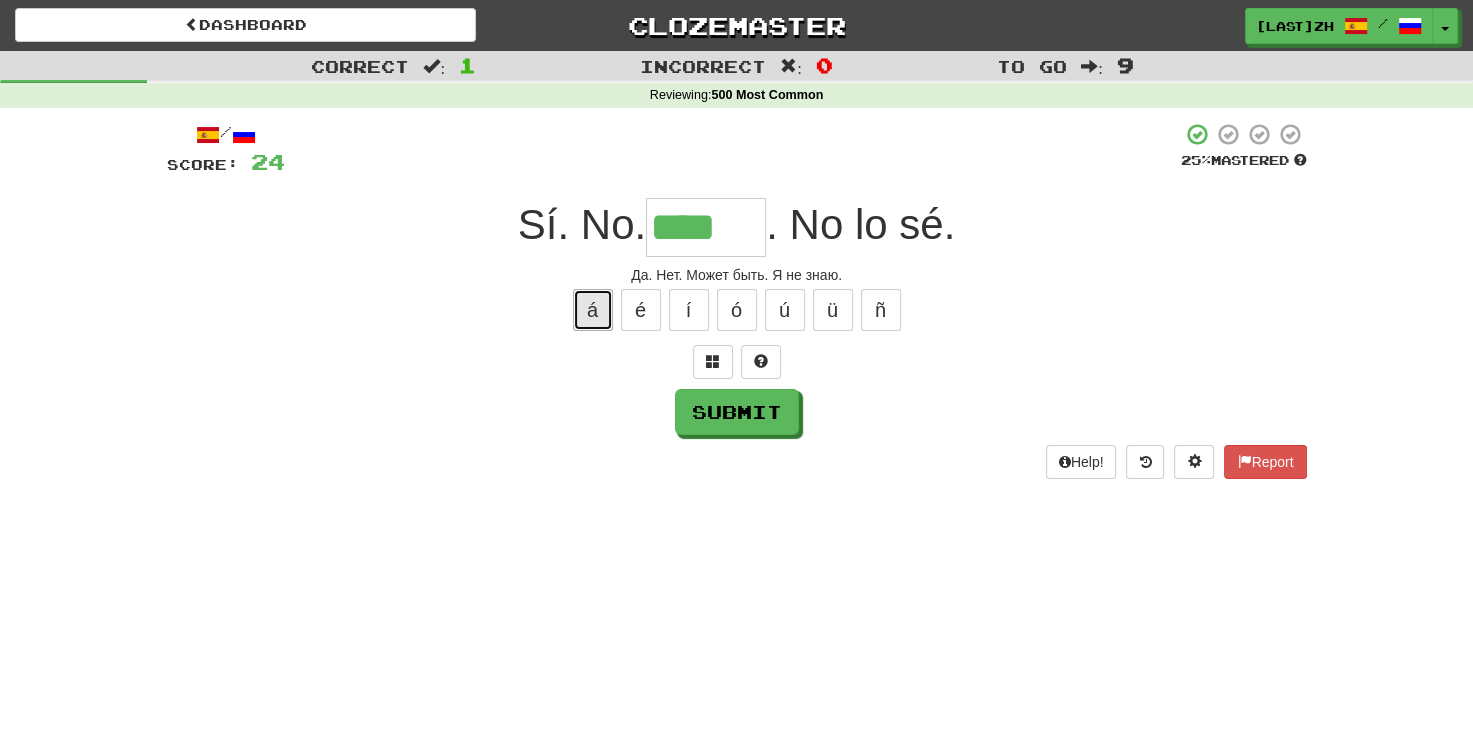 click on "á" at bounding box center [593, 310] 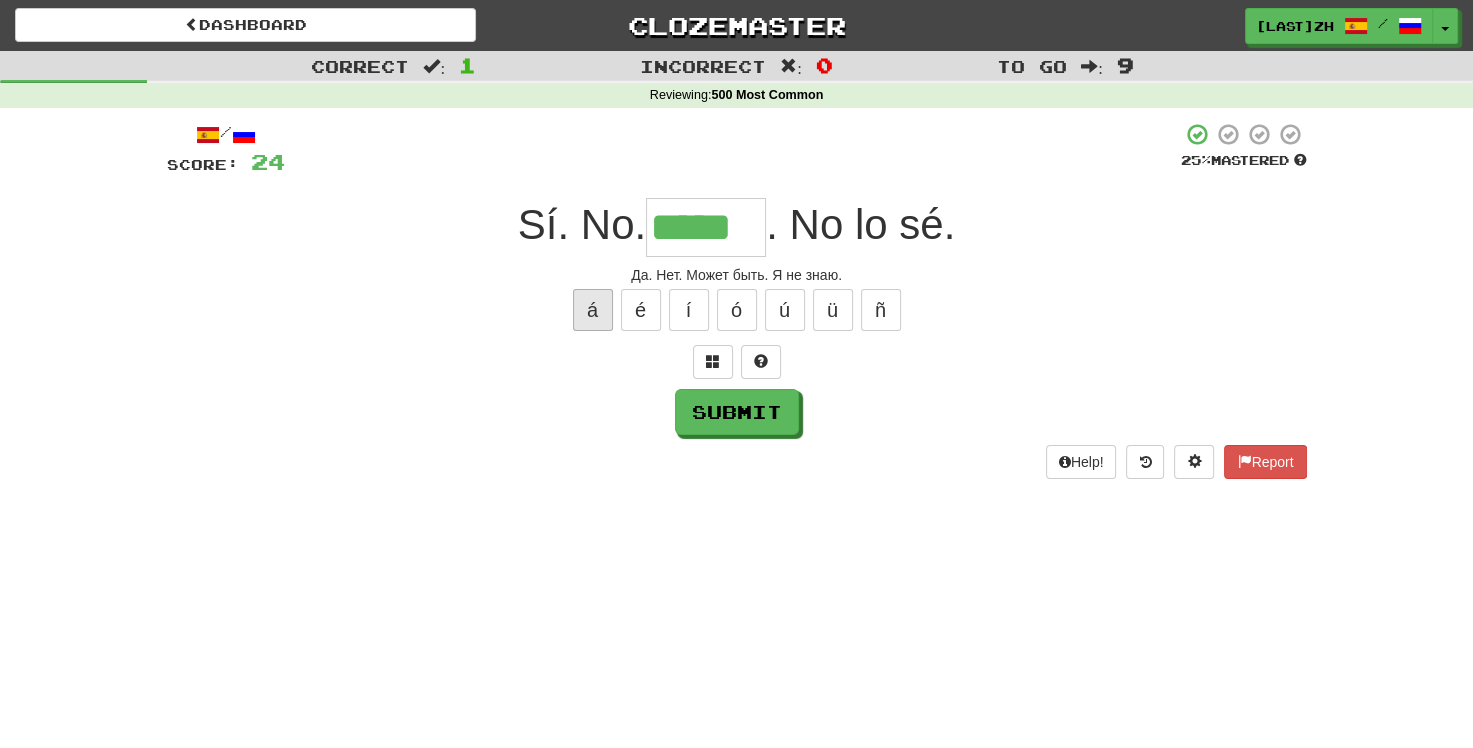type on "*****" 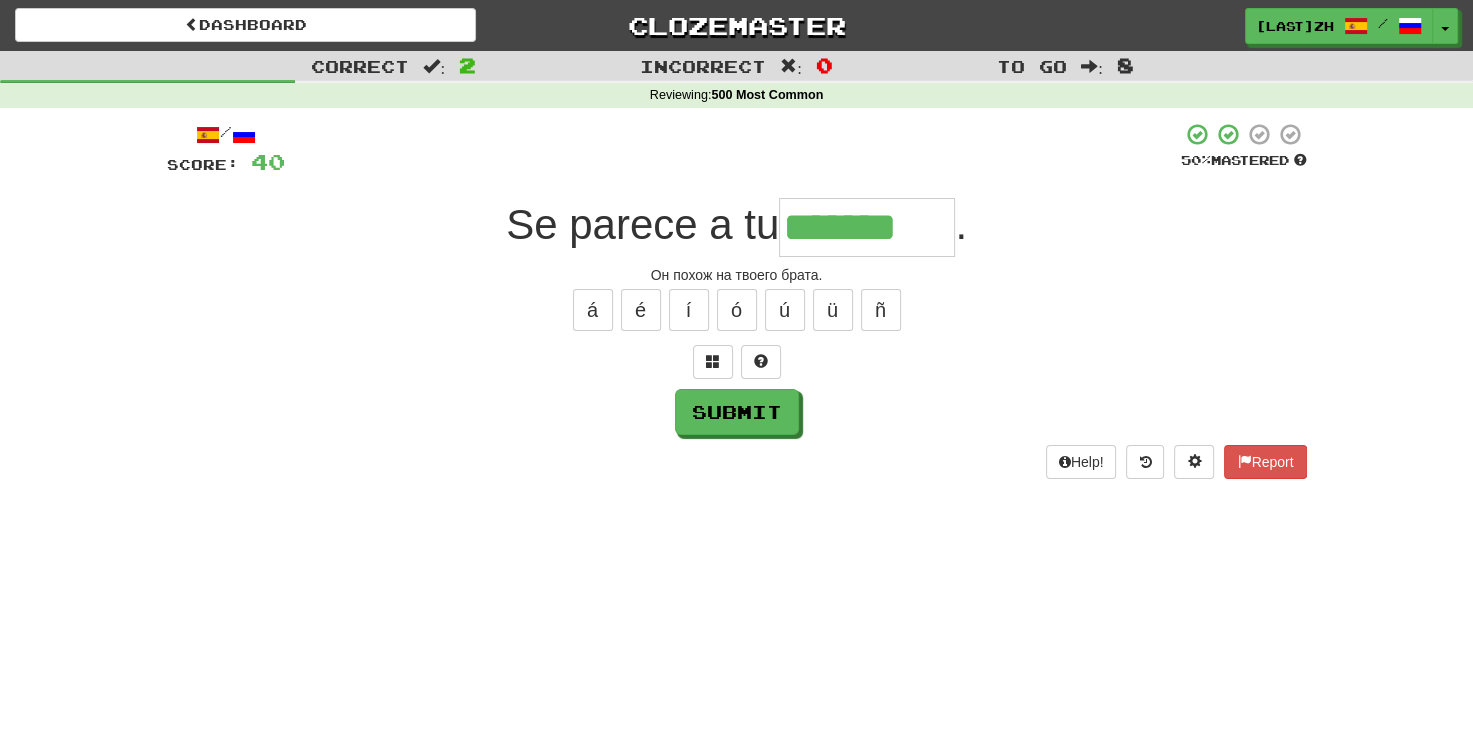 type on "*******" 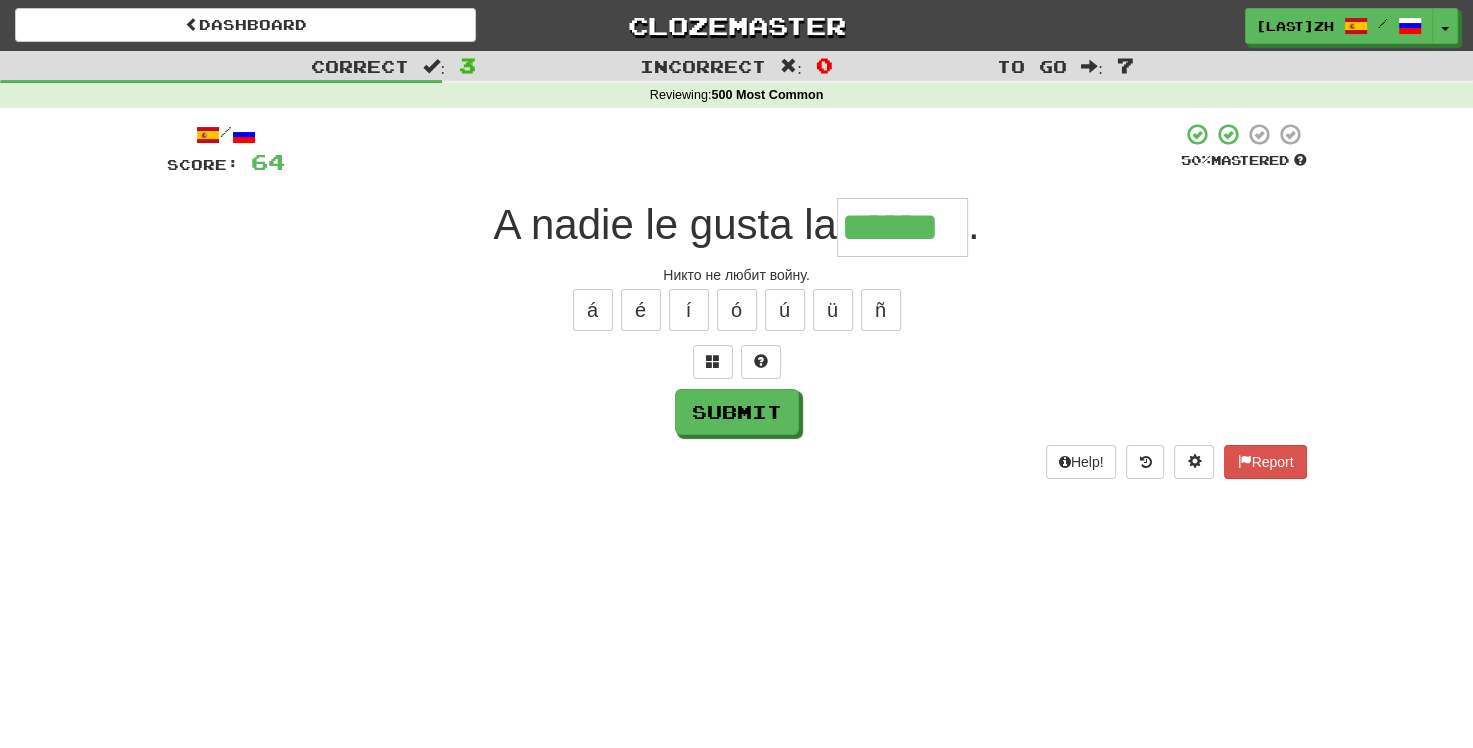 type on "******" 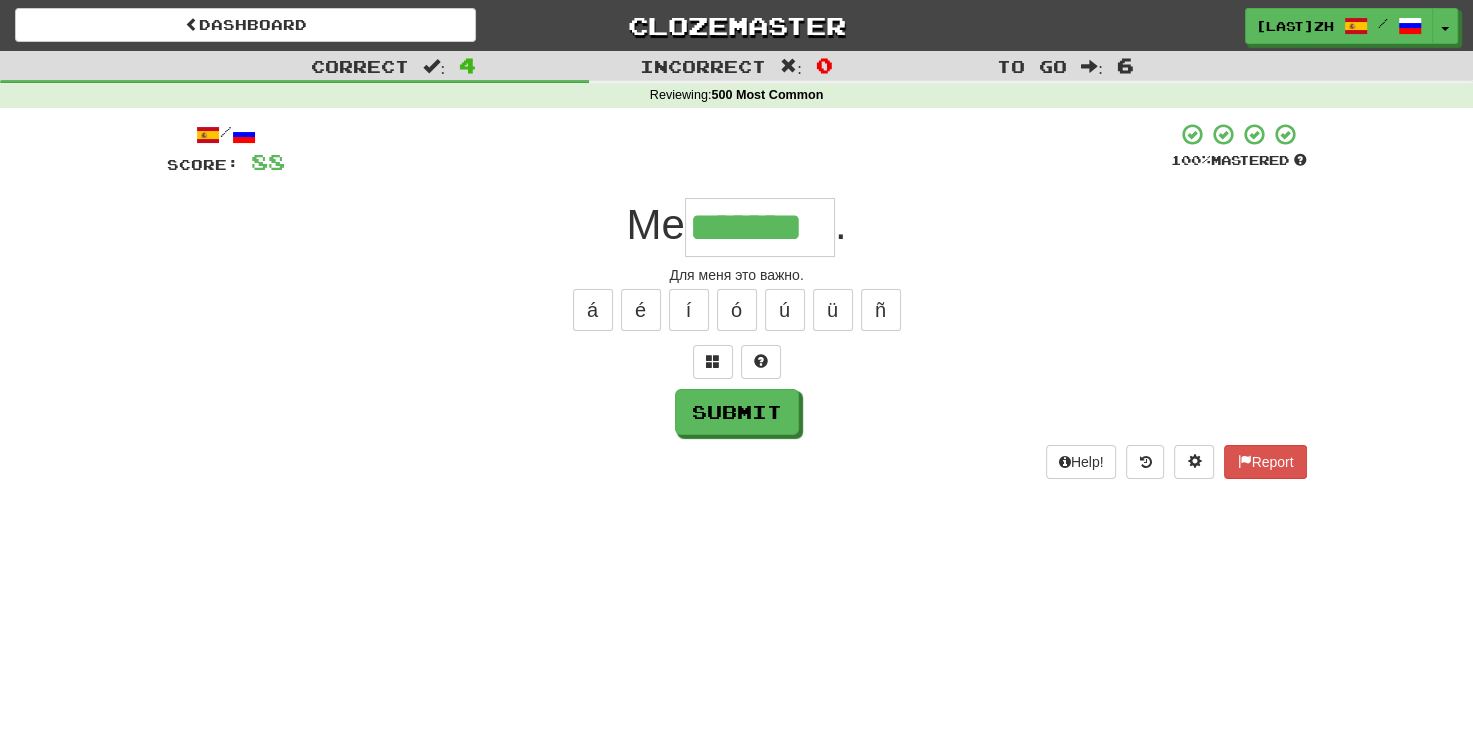 type on "*******" 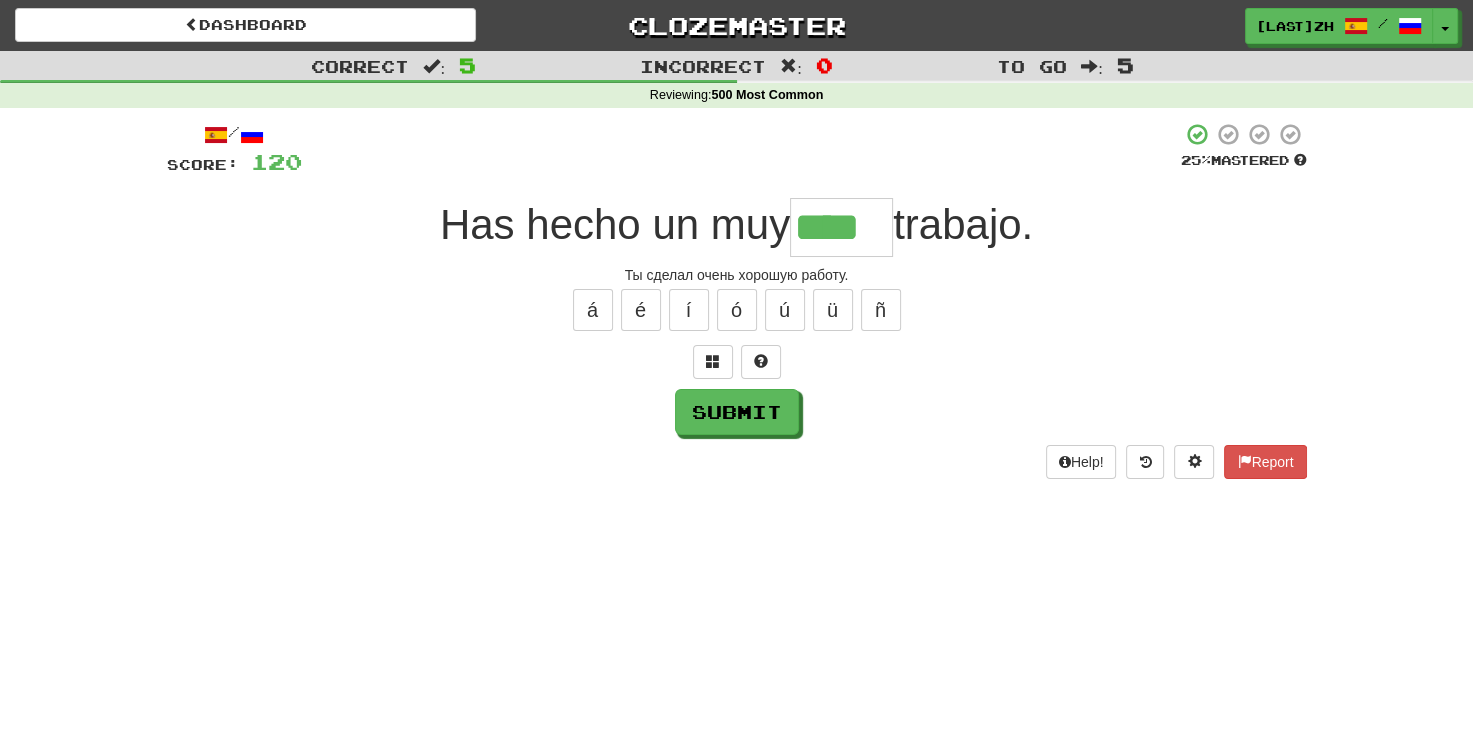 type on "****" 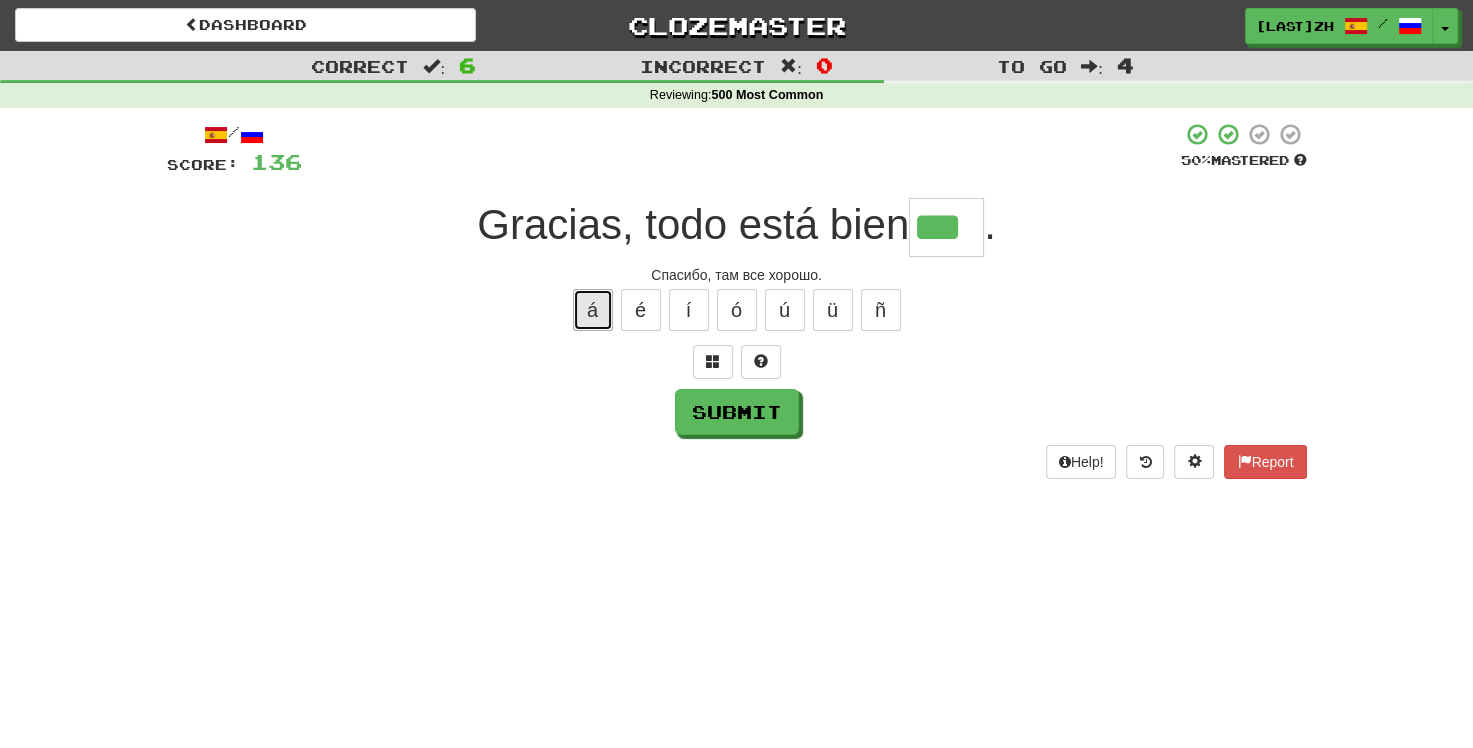 click on "á" at bounding box center [593, 310] 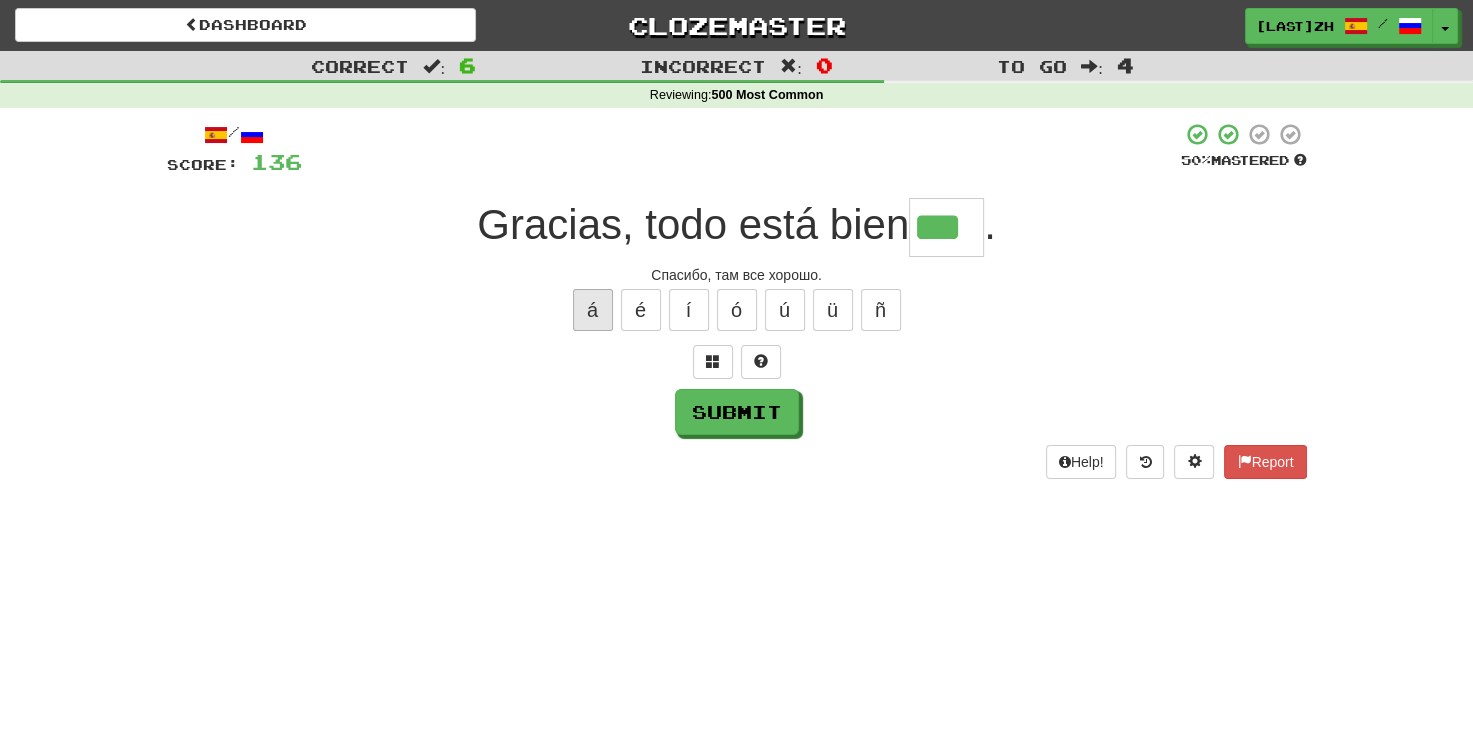 type on "****" 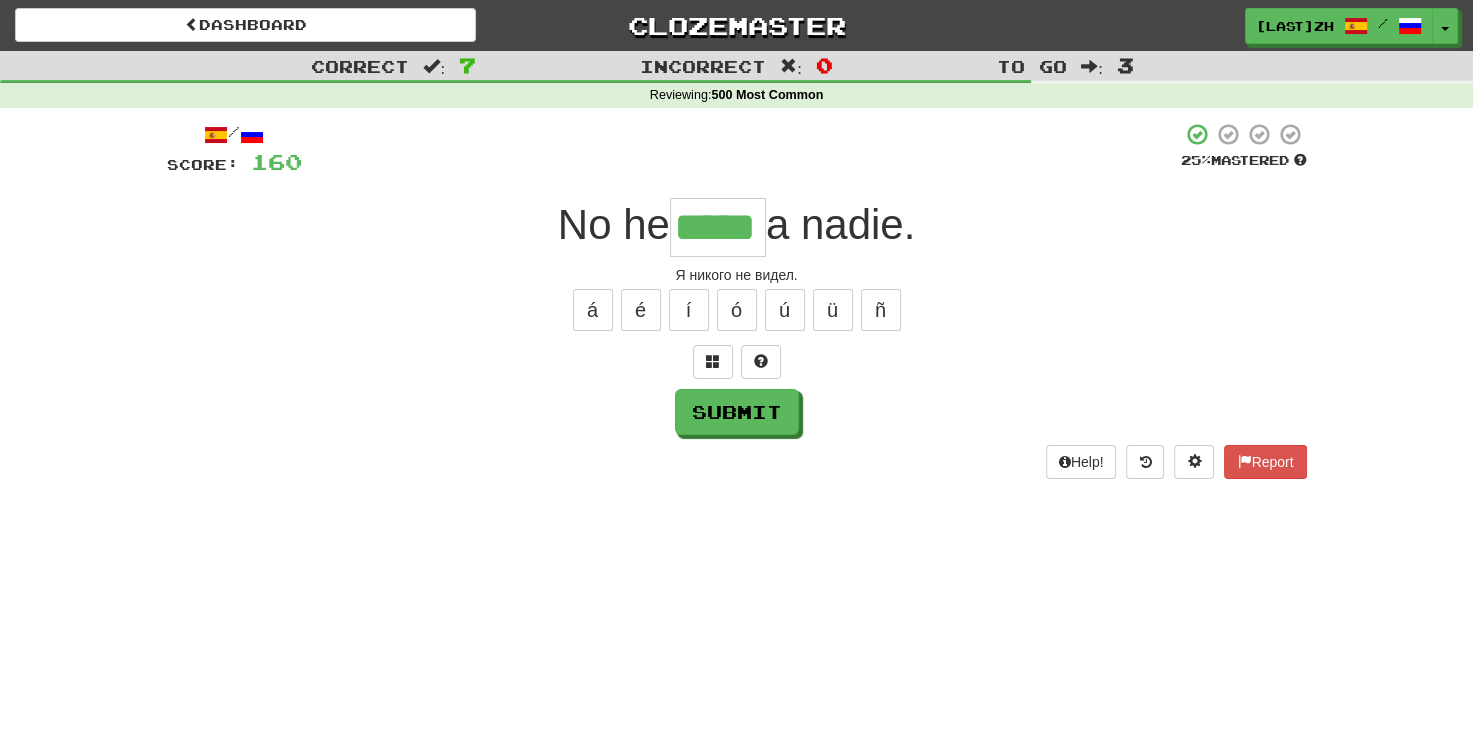 type on "*****" 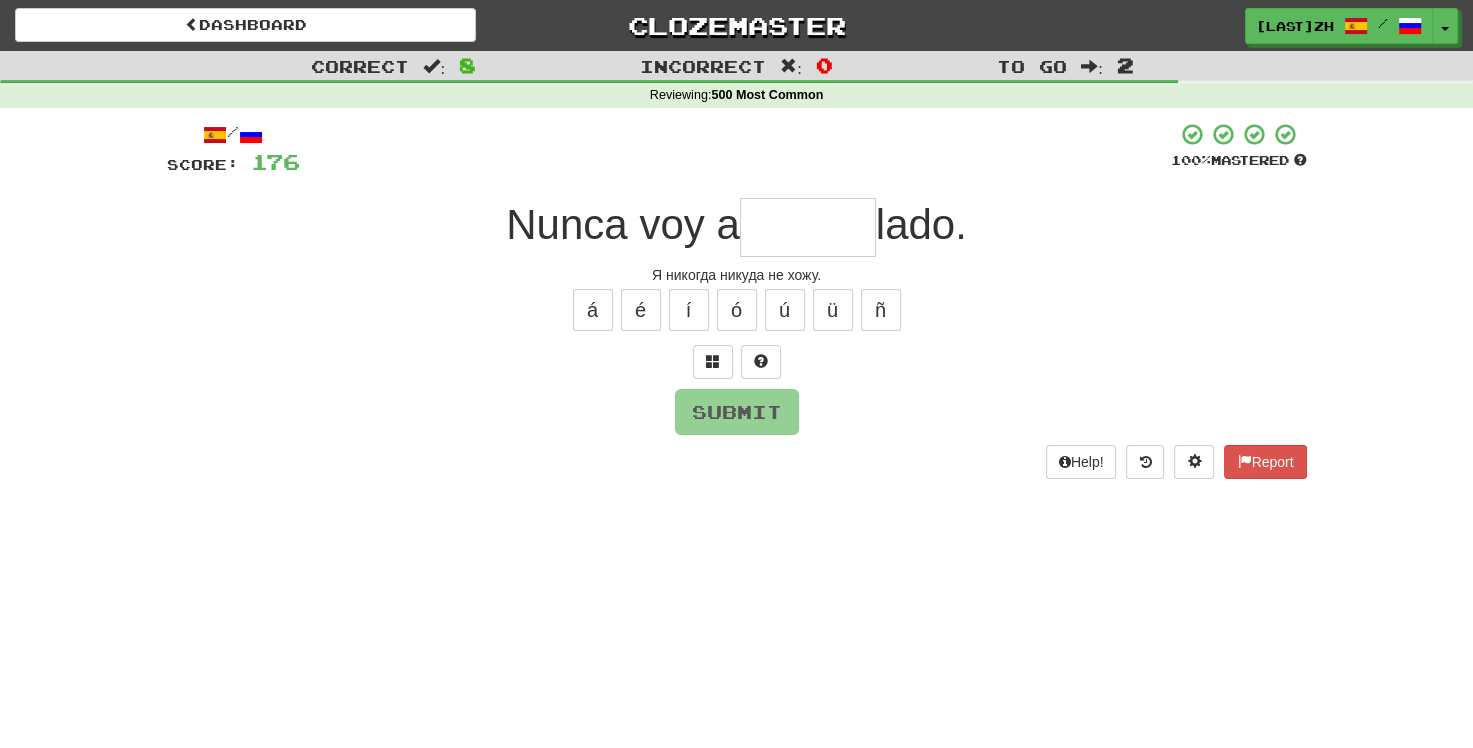 type on "*" 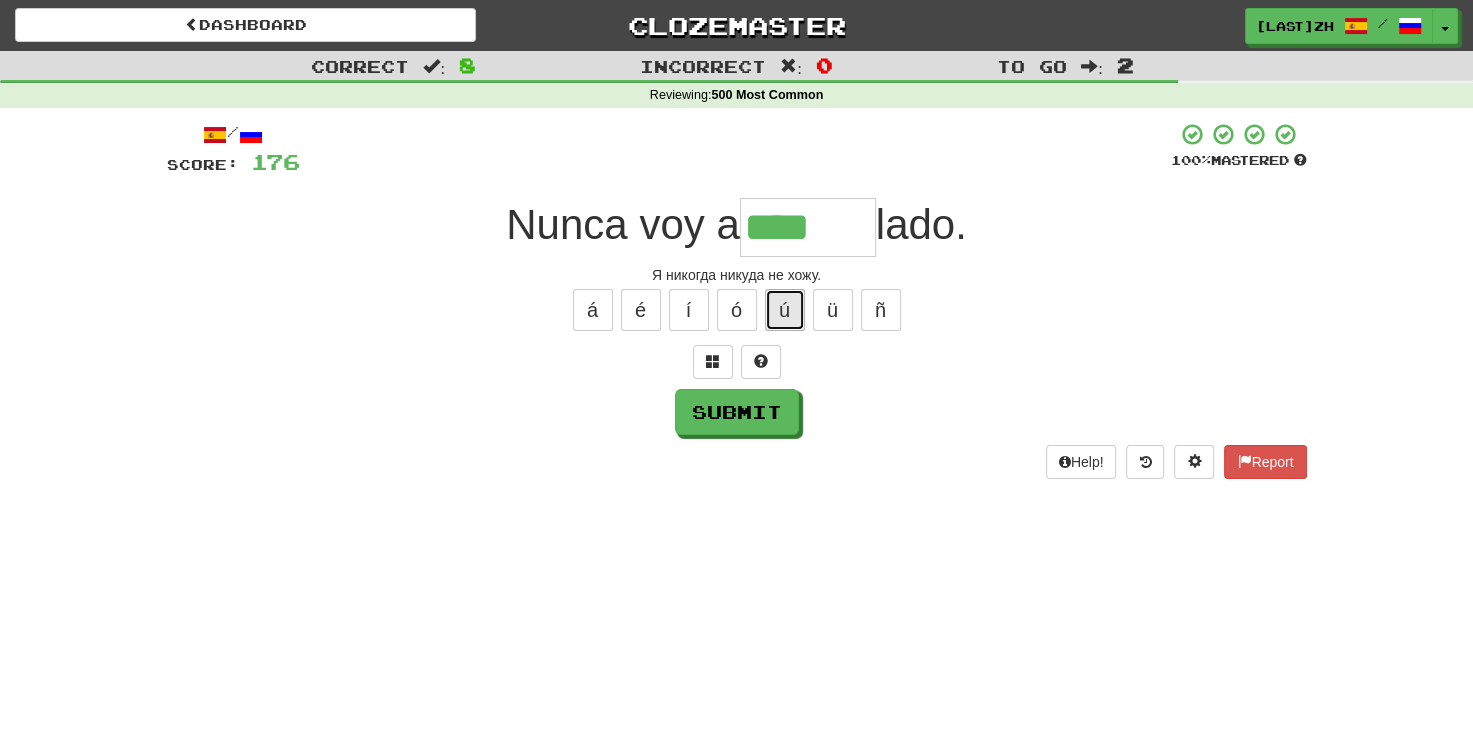 click on "ú" at bounding box center [785, 310] 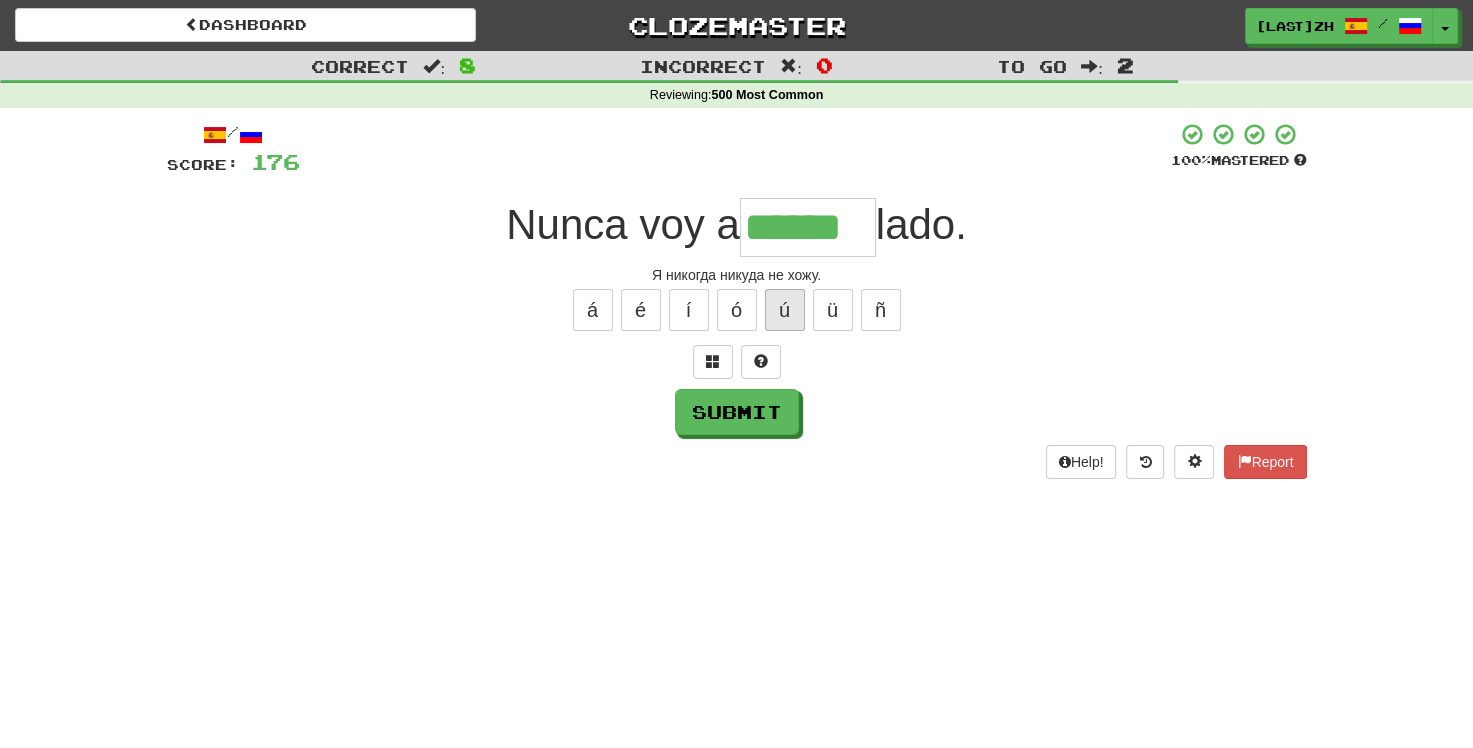 type on "******" 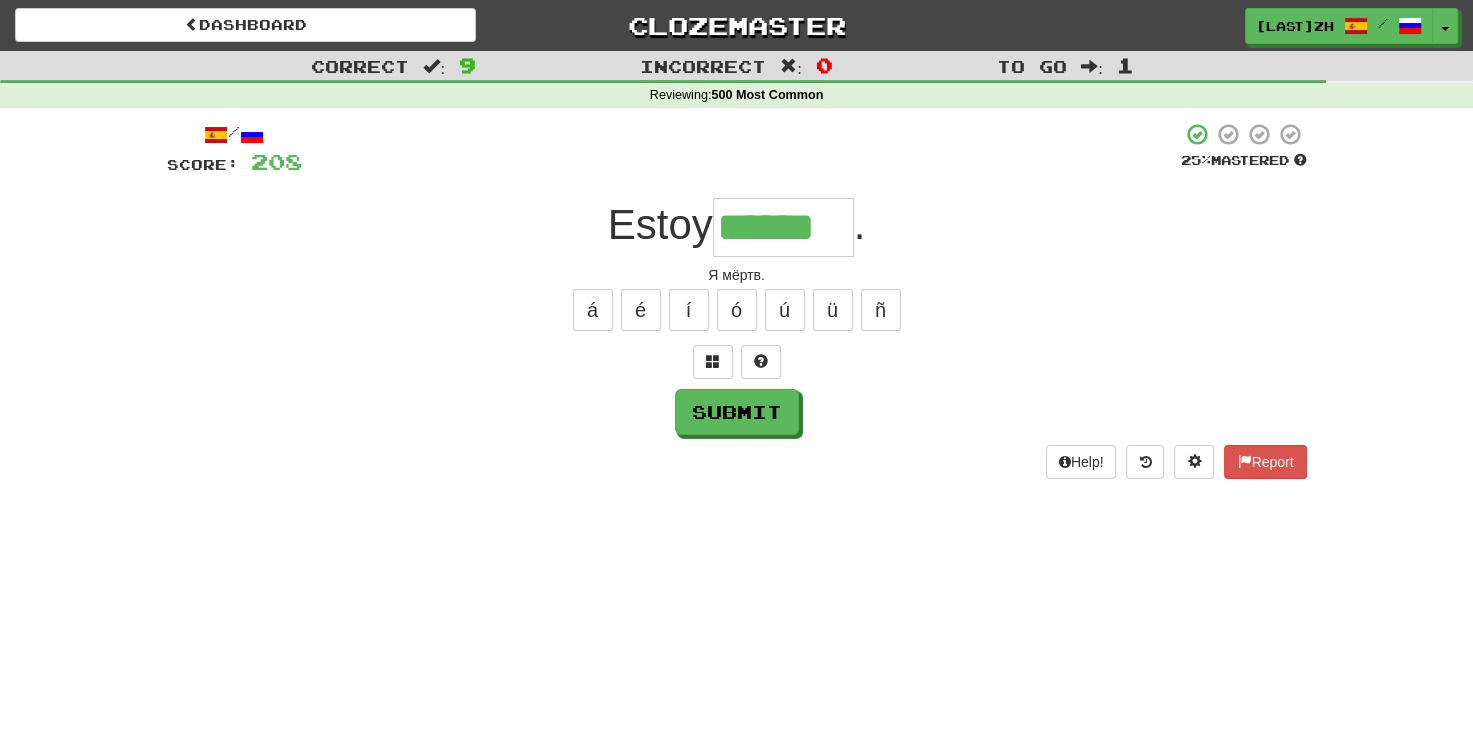 type on "******" 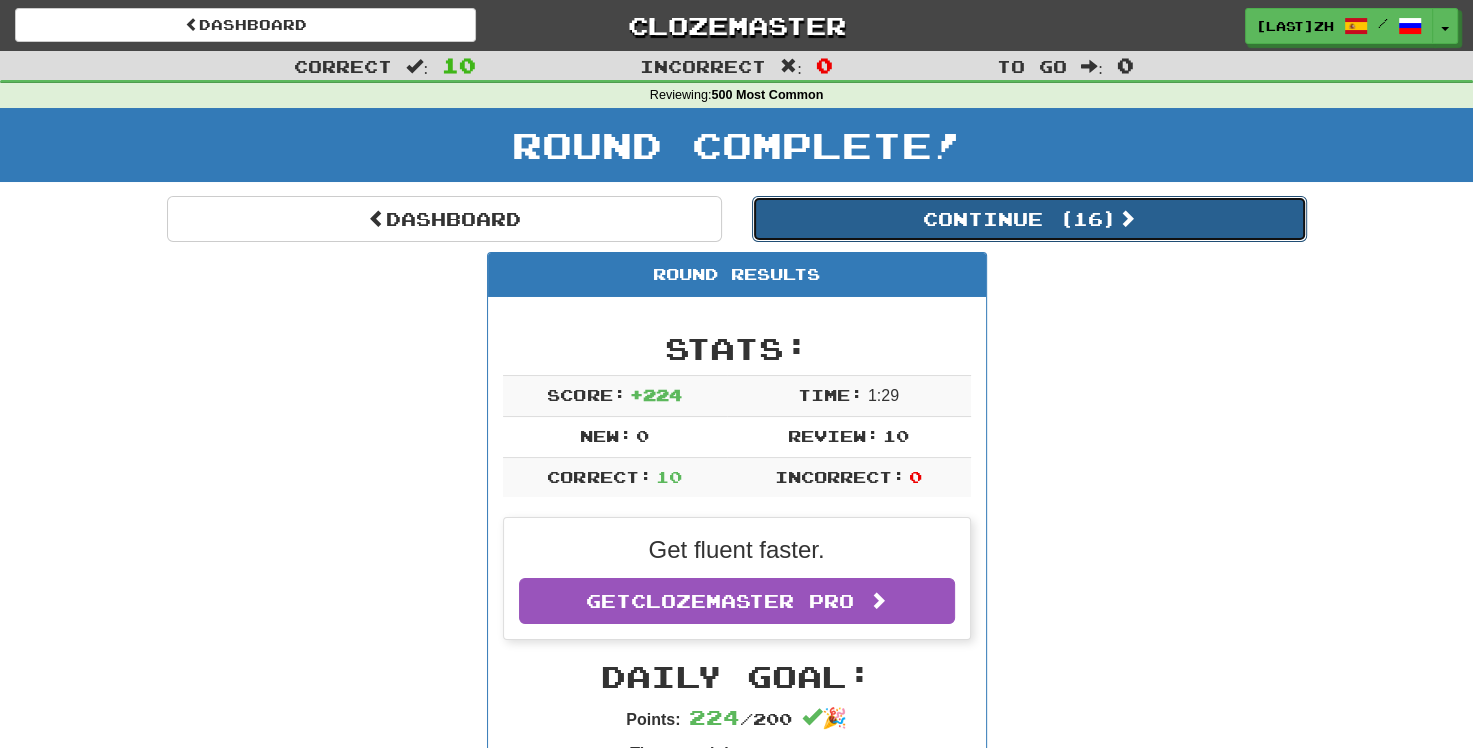 click on "Continue ( 16 )" at bounding box center (1029, 219) 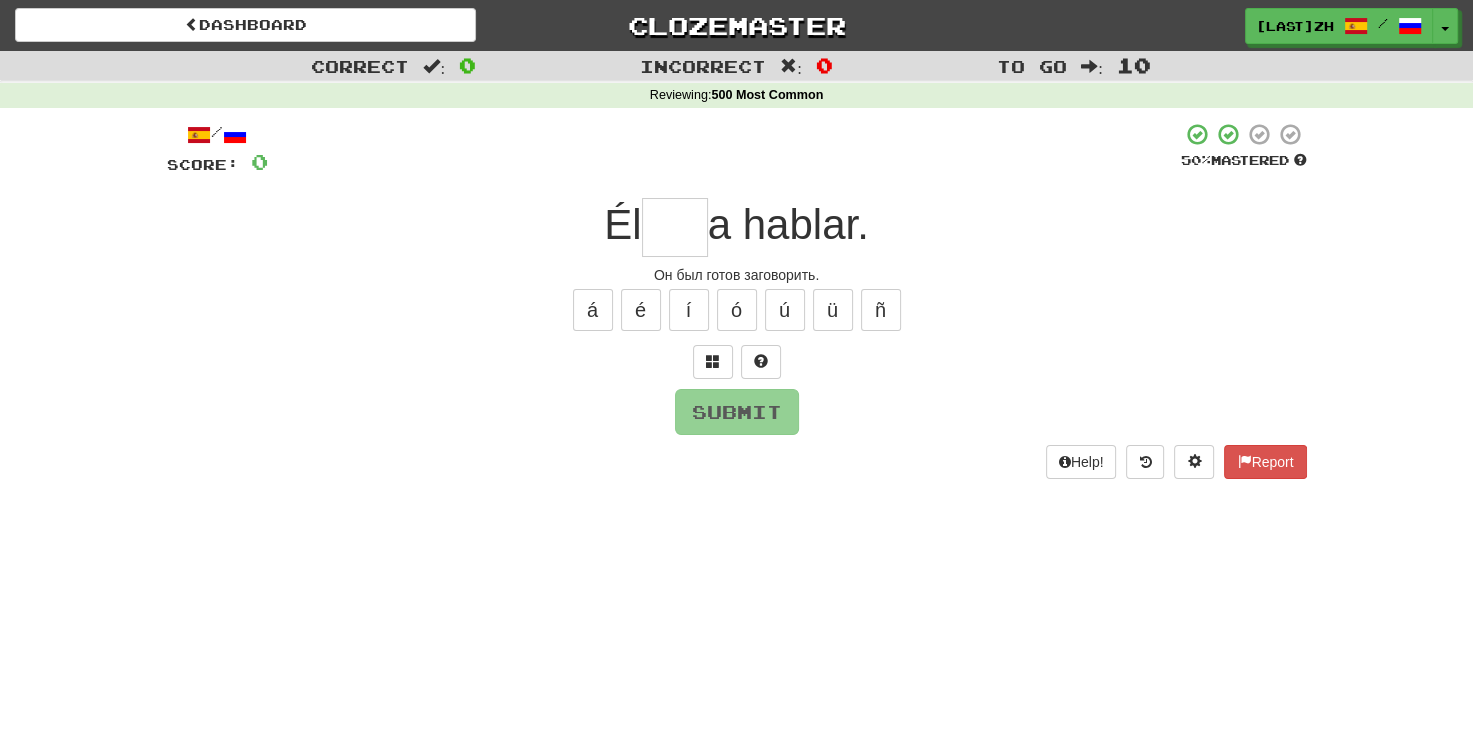 click at bounding box center (737, 362) 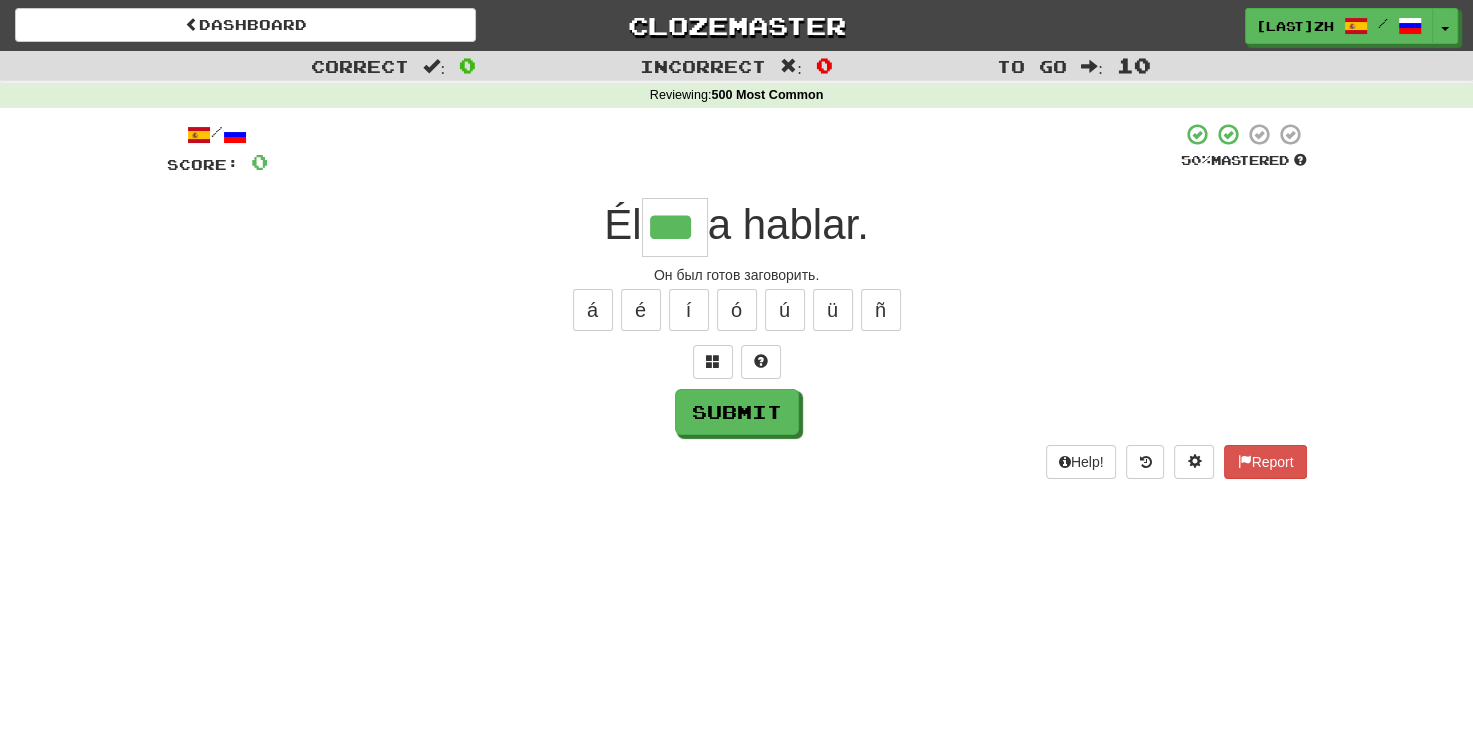 type on "***" 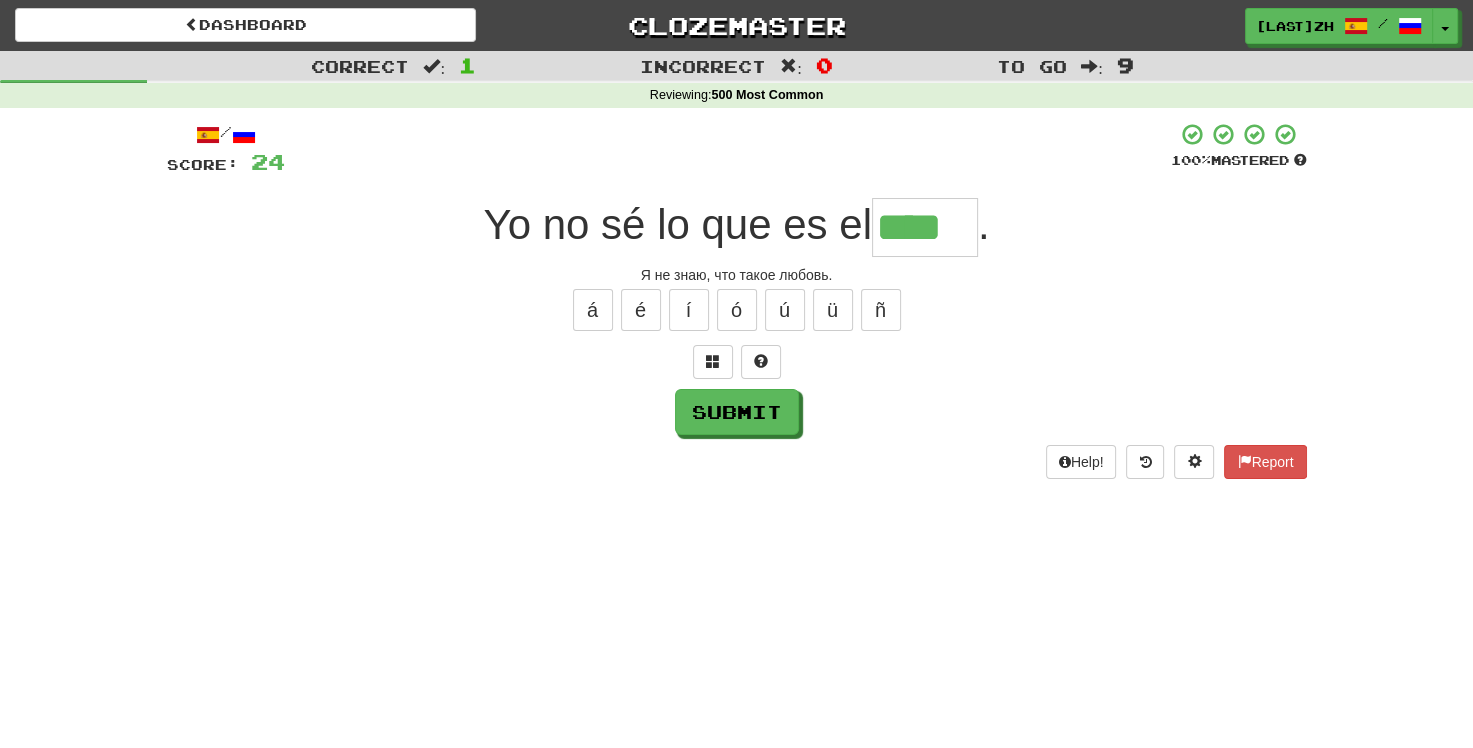 type on "****" 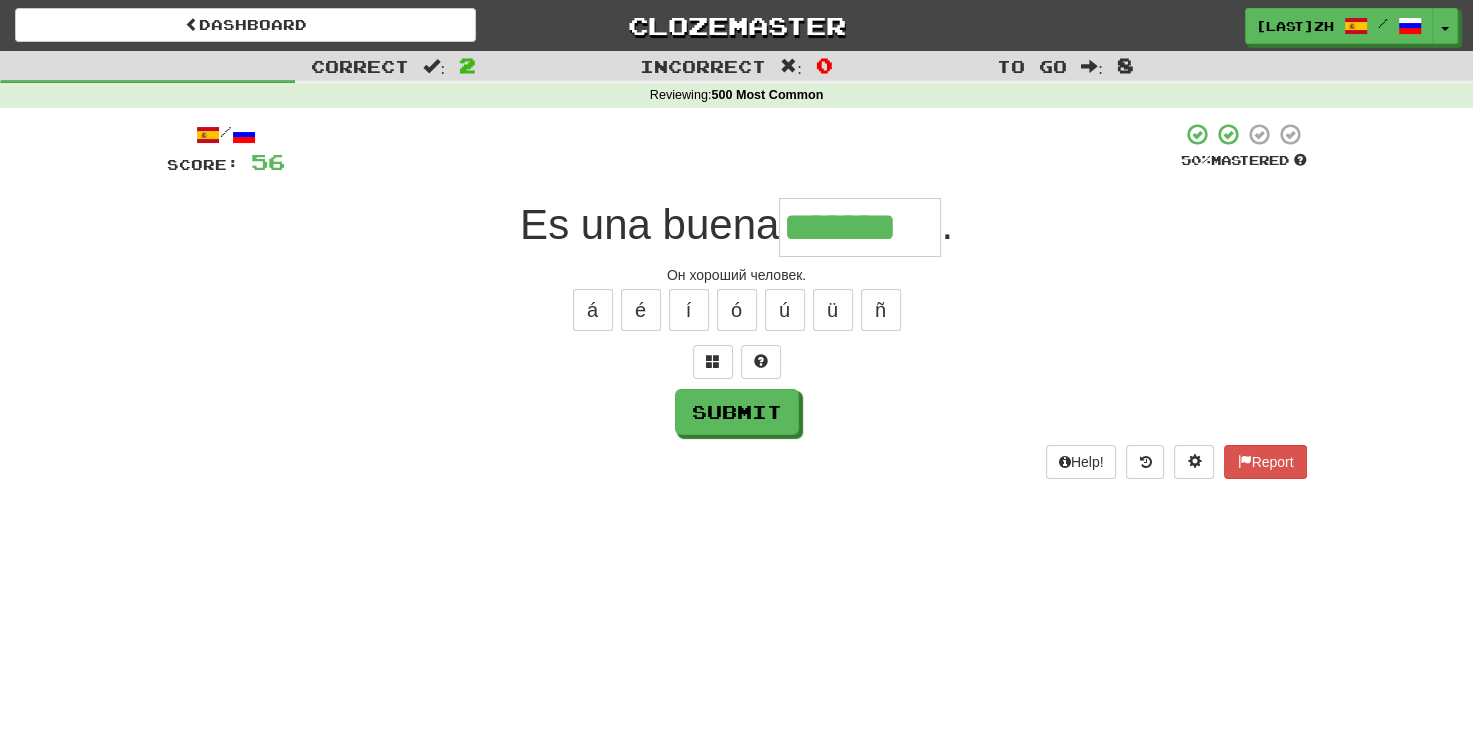 type on "*******" 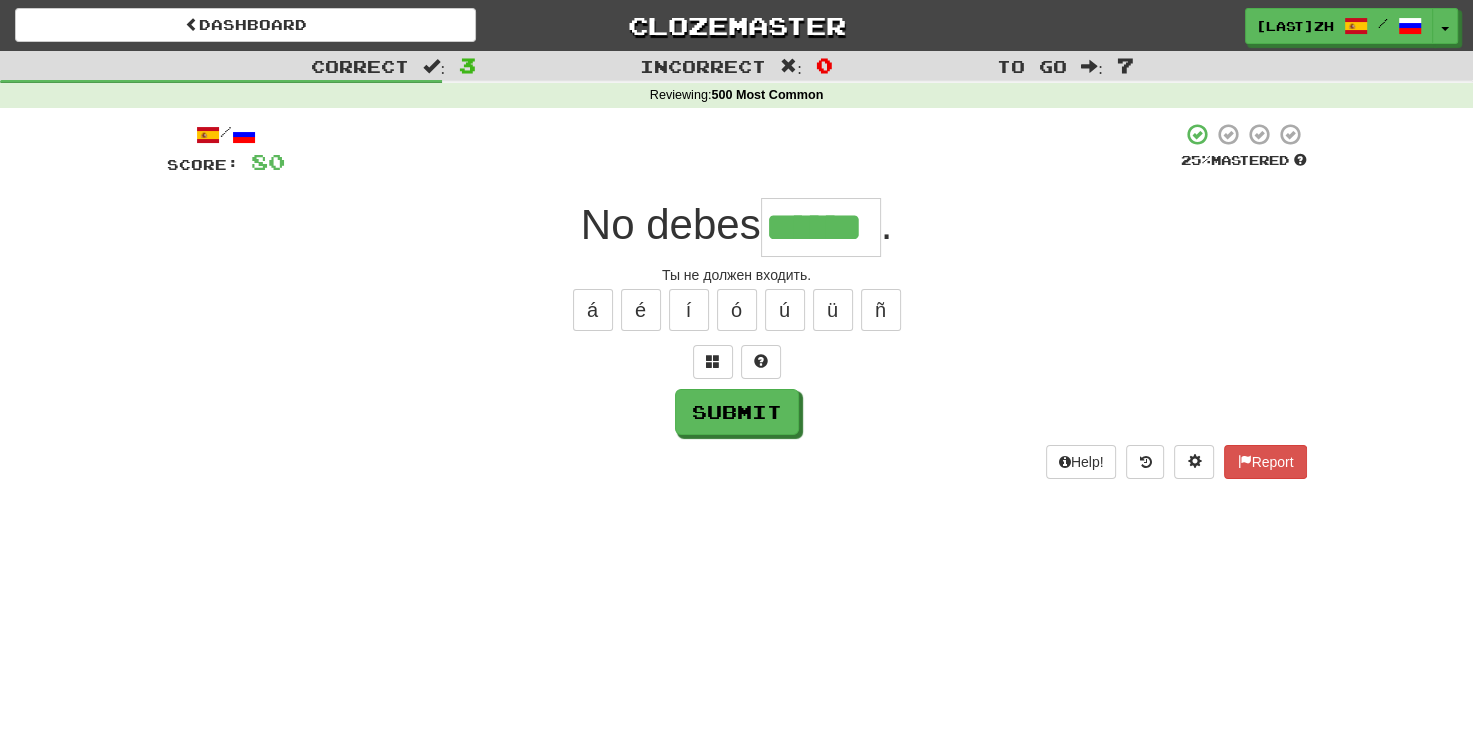 type on "******" 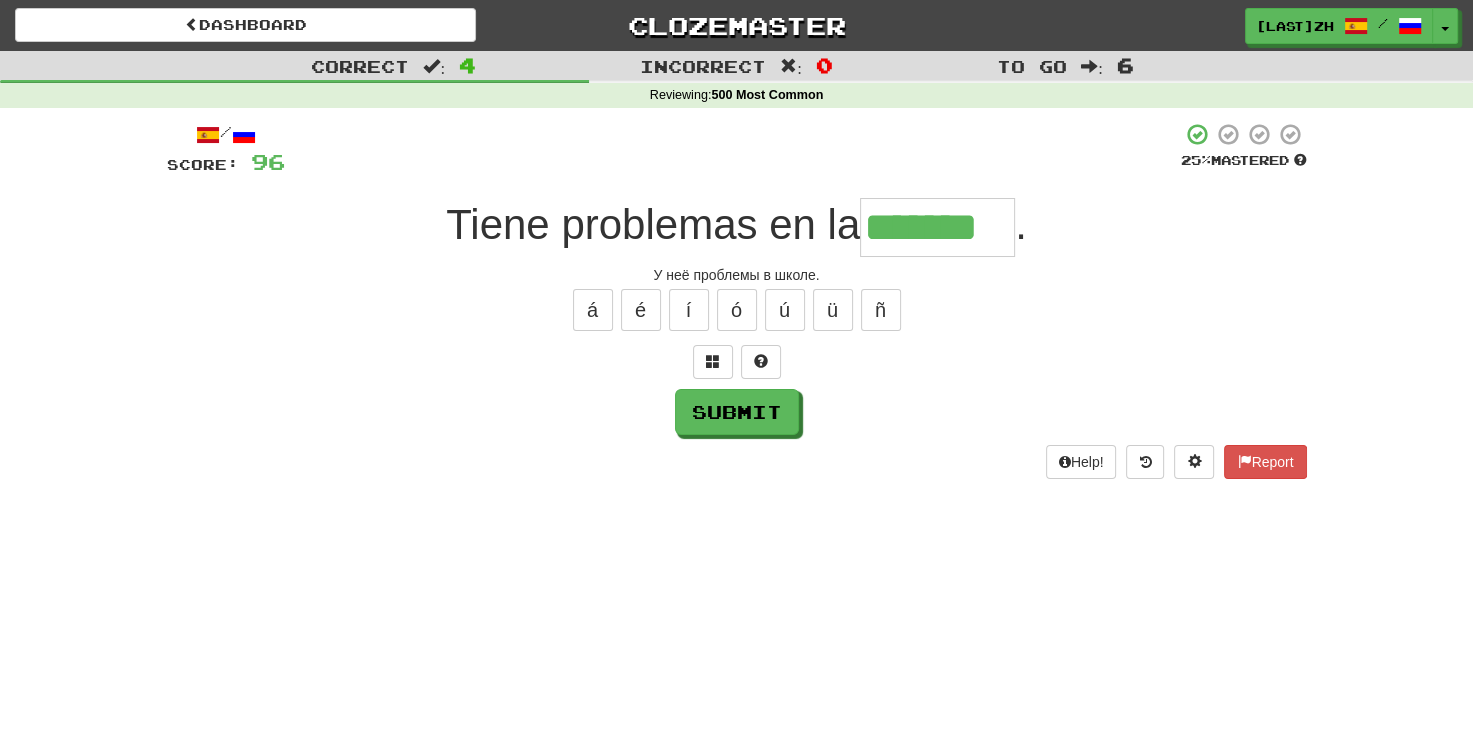 type on "*******" 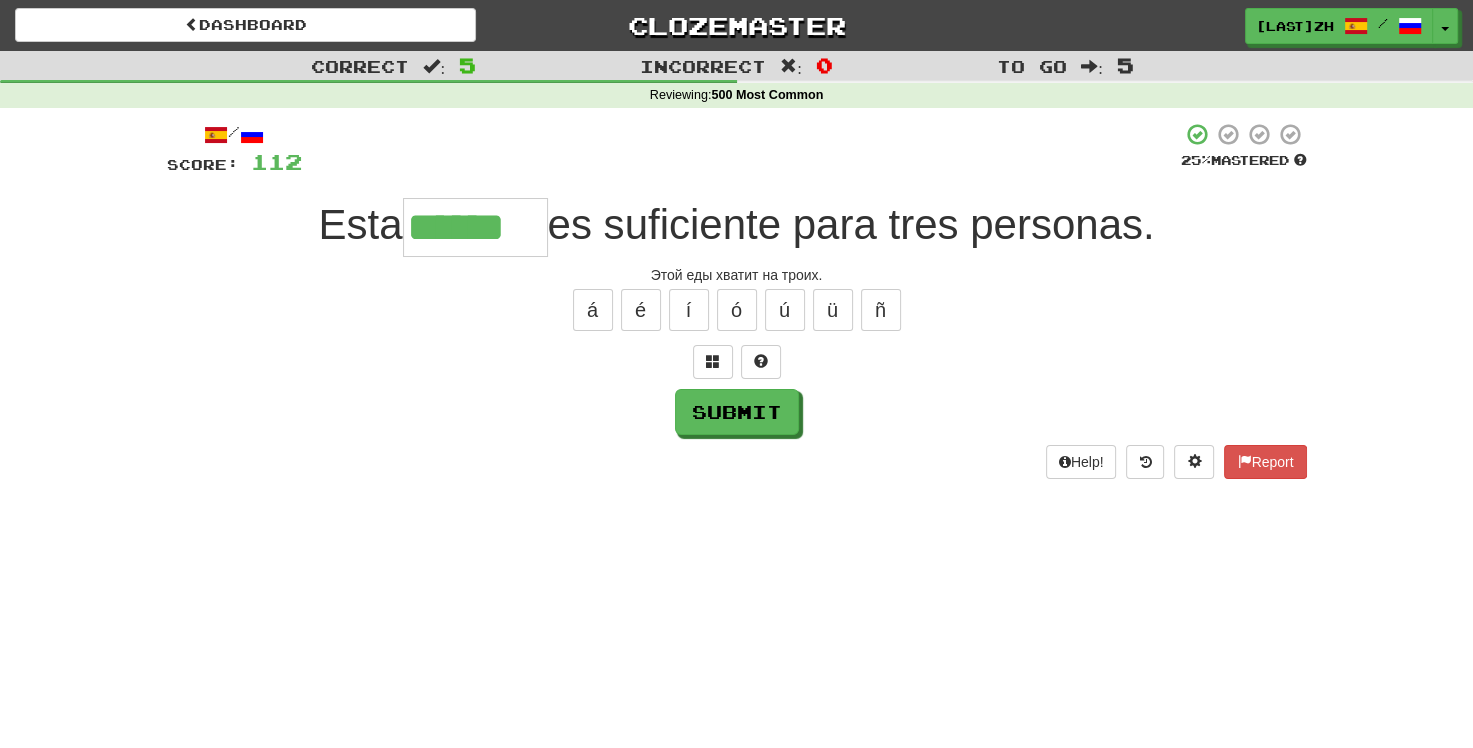 type on "******" 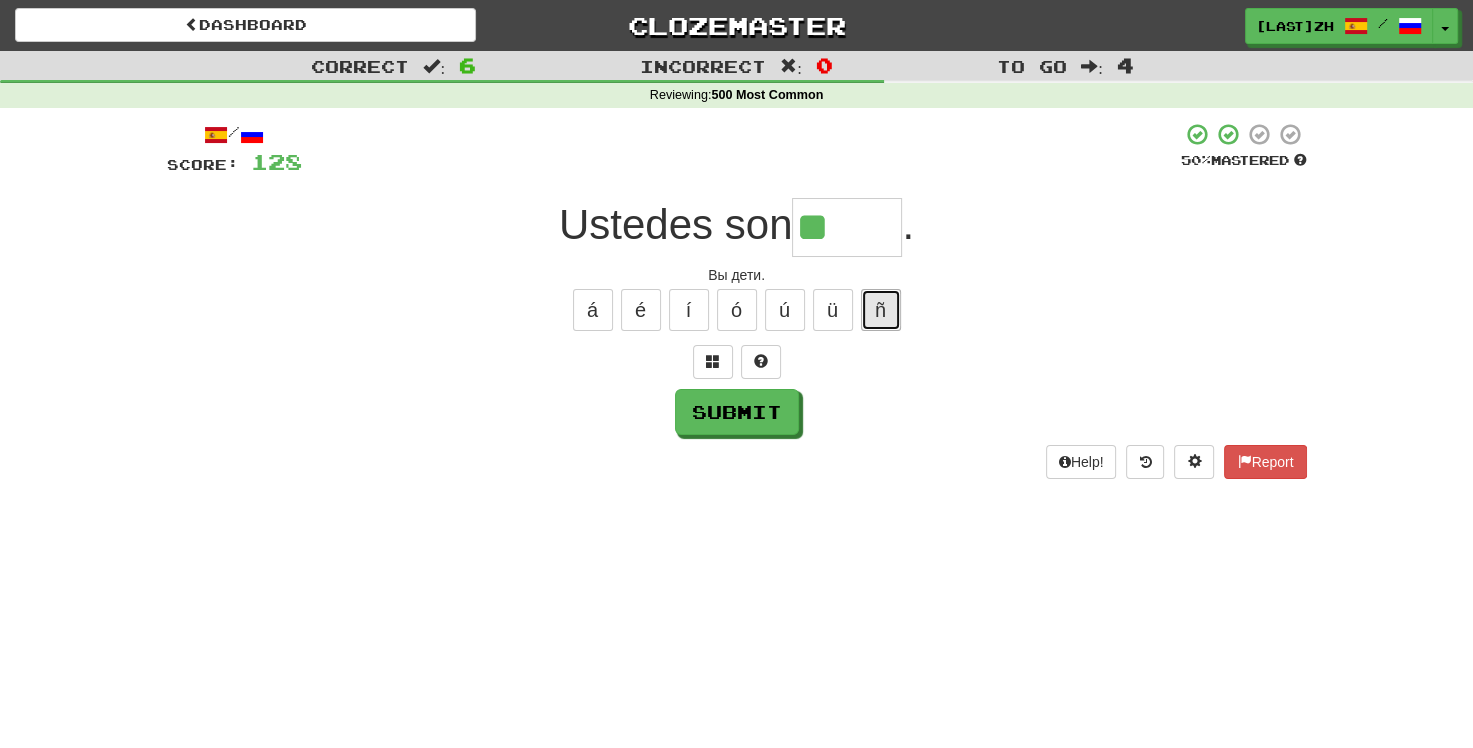 click on "ñ" at bounding box center (881, 310) 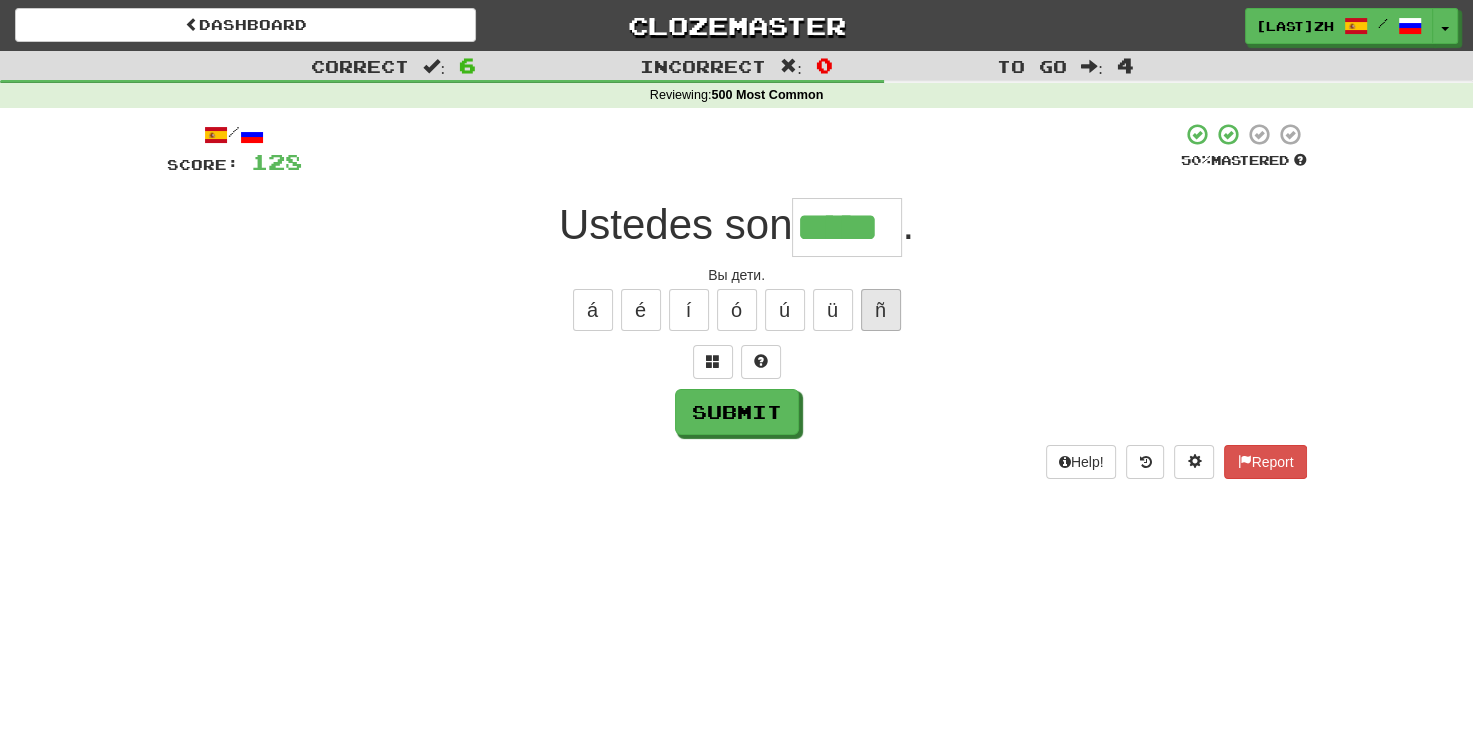 type on "*****" 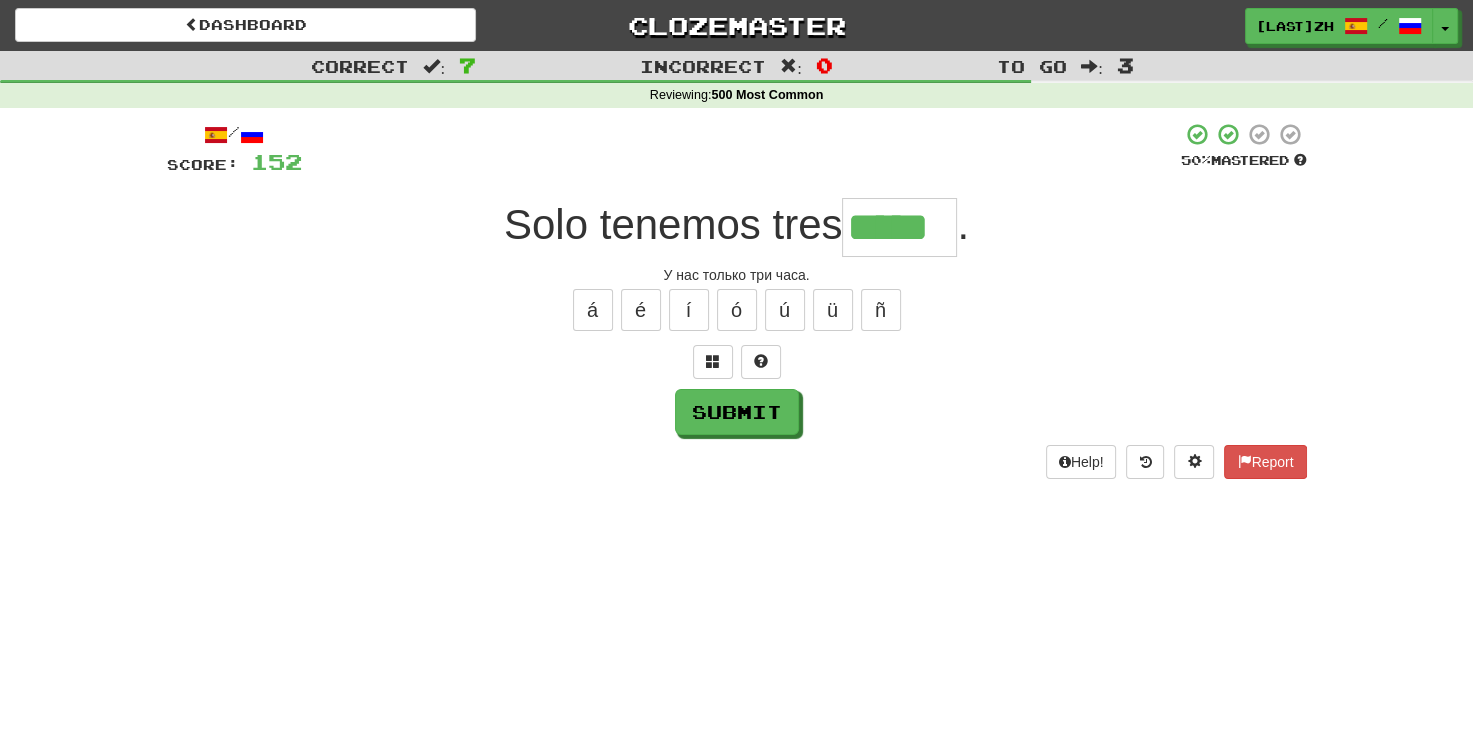 type on "*****" 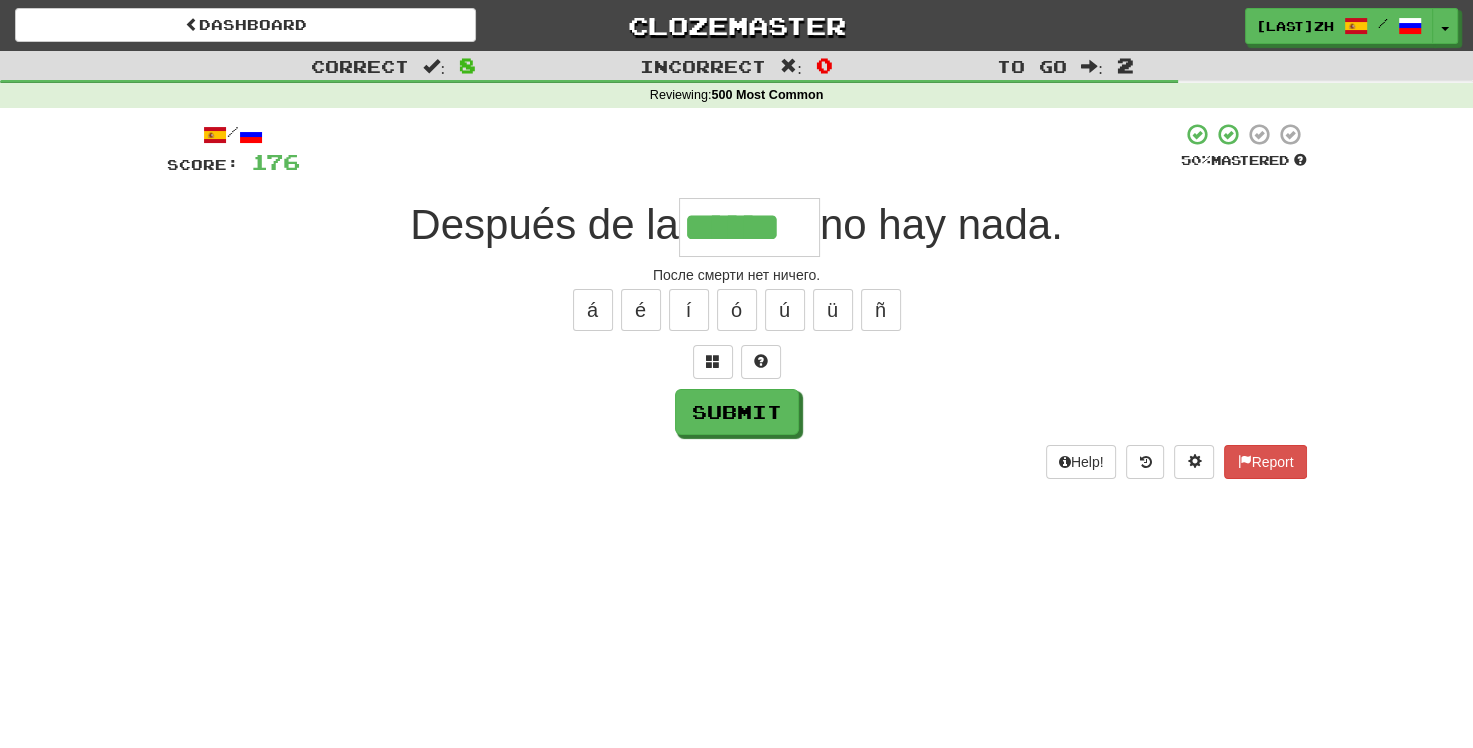type on "******" 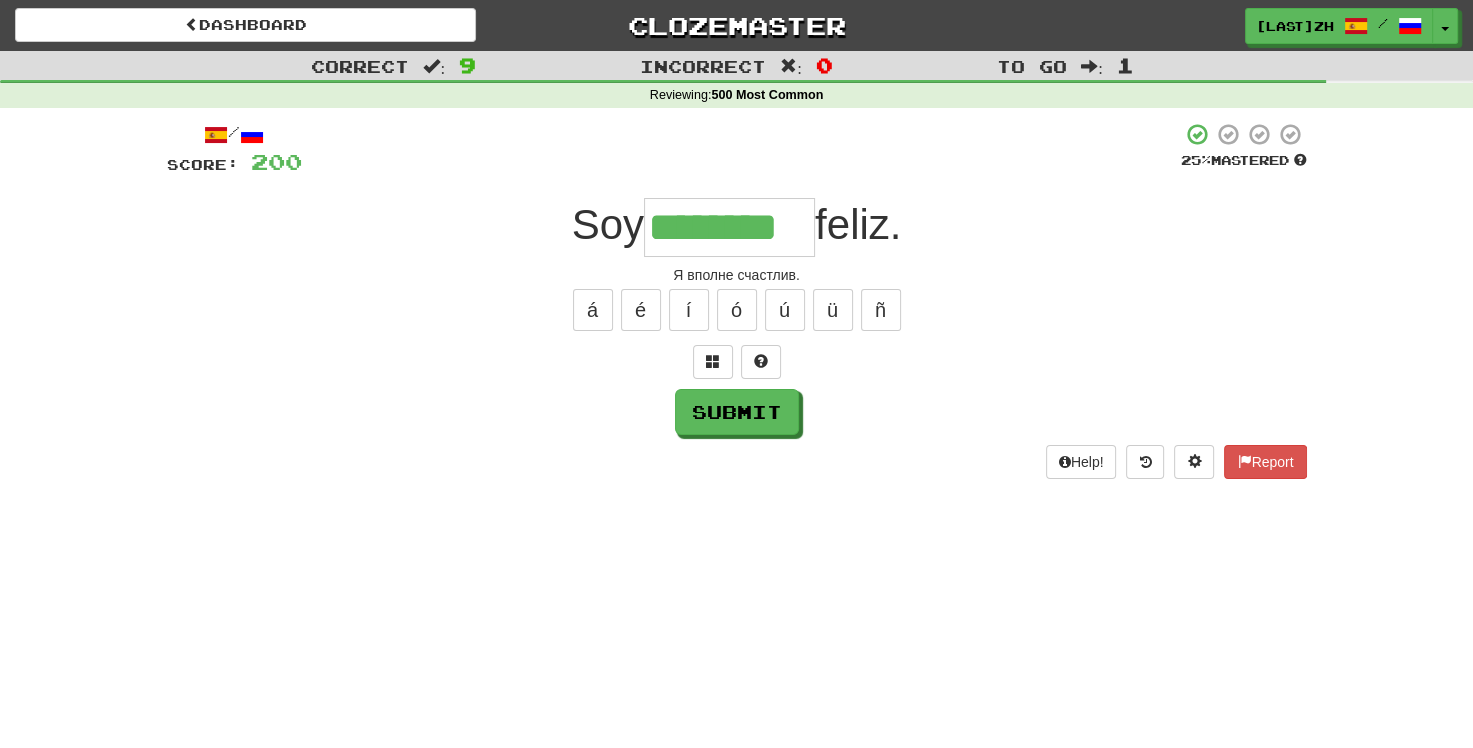type on "********" 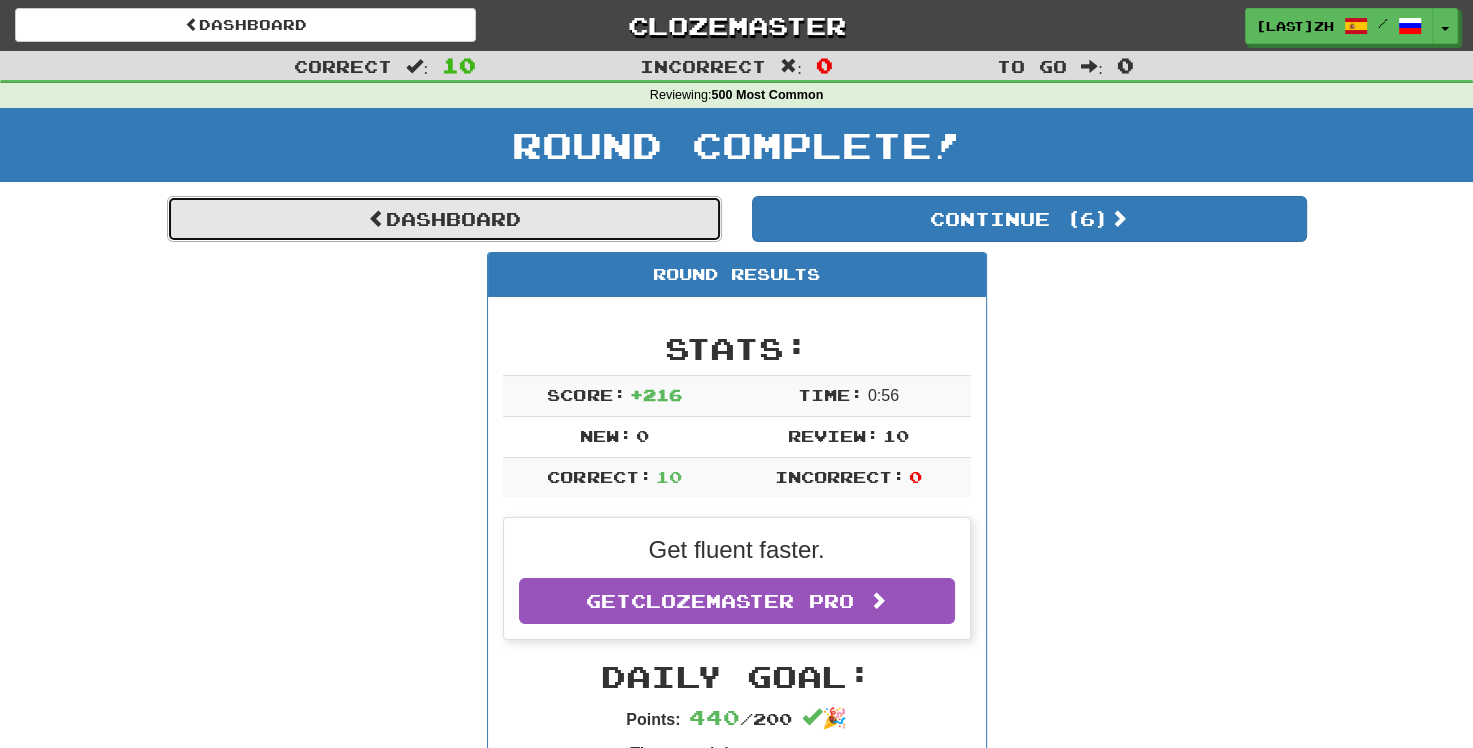 click on "Dashboard" at bounding box center (444, 219) 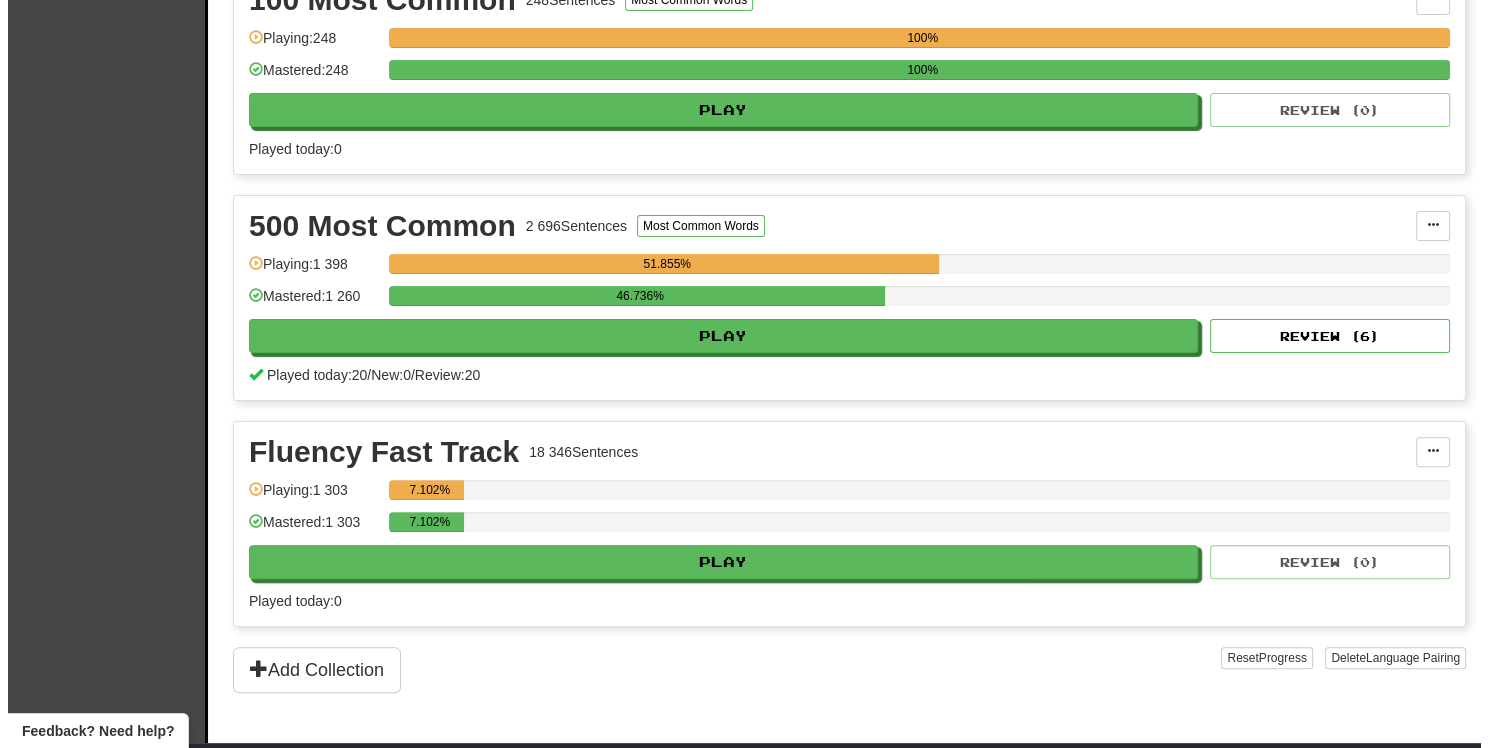 scroll, scrollTop: 500, scrollLeft: 0, axis: vertical 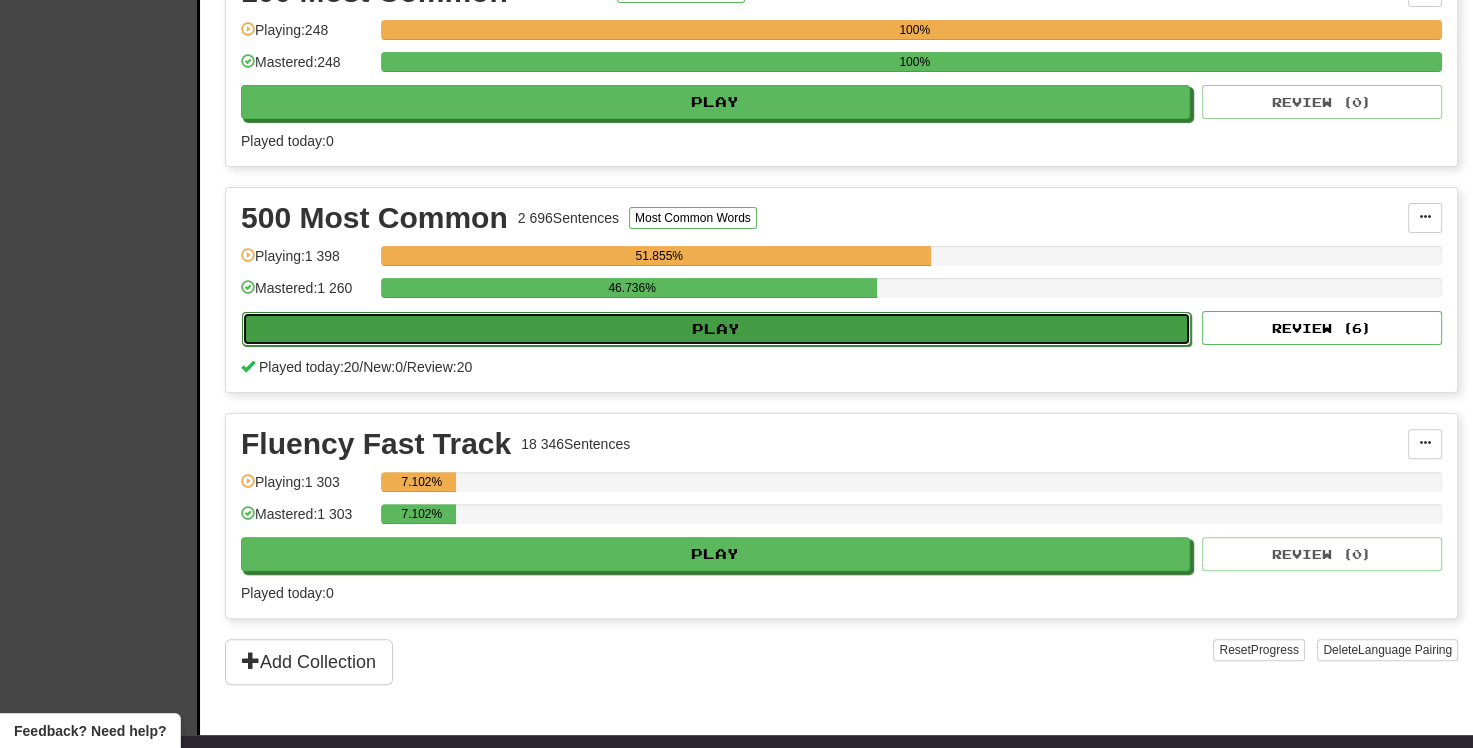 click on "Play" at bounding box center [716, 329] 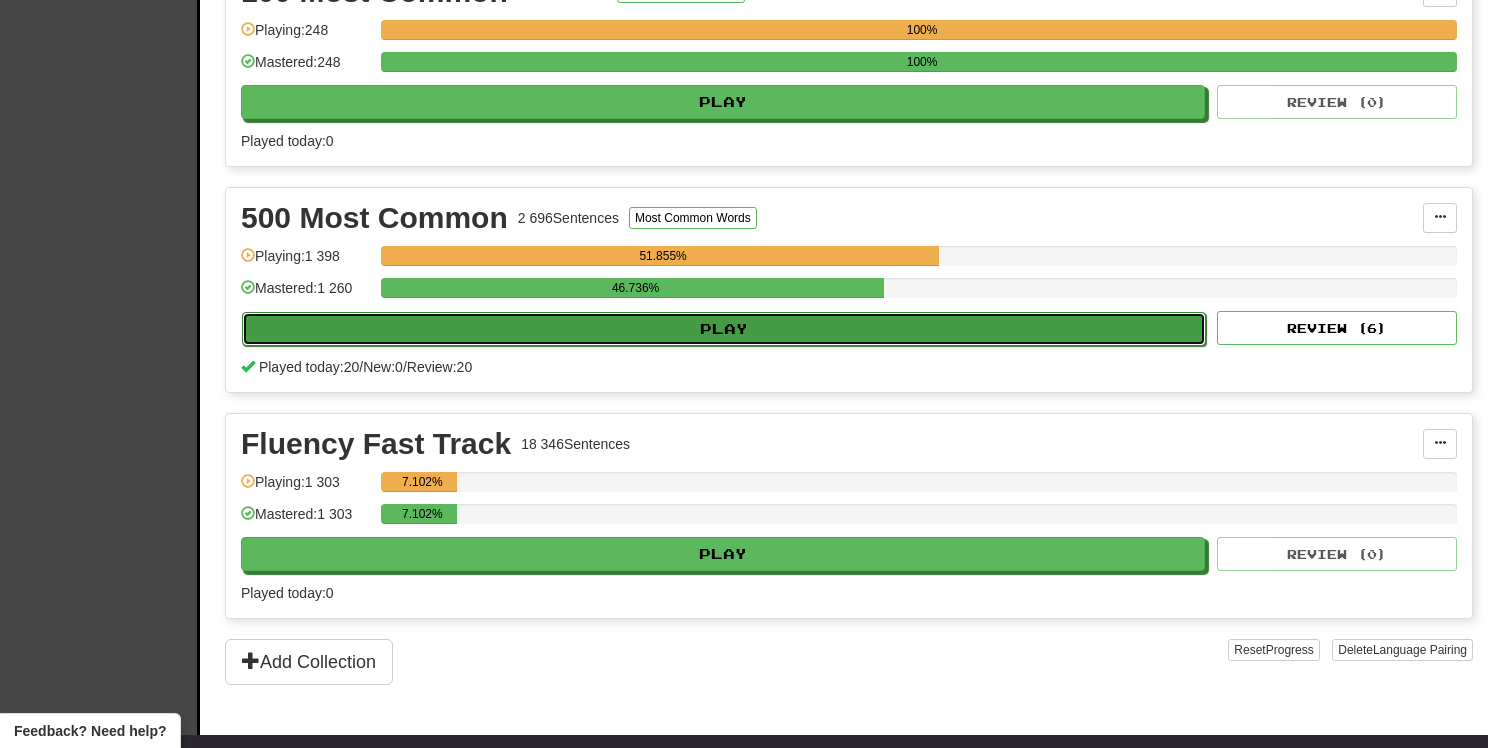 select on "**" 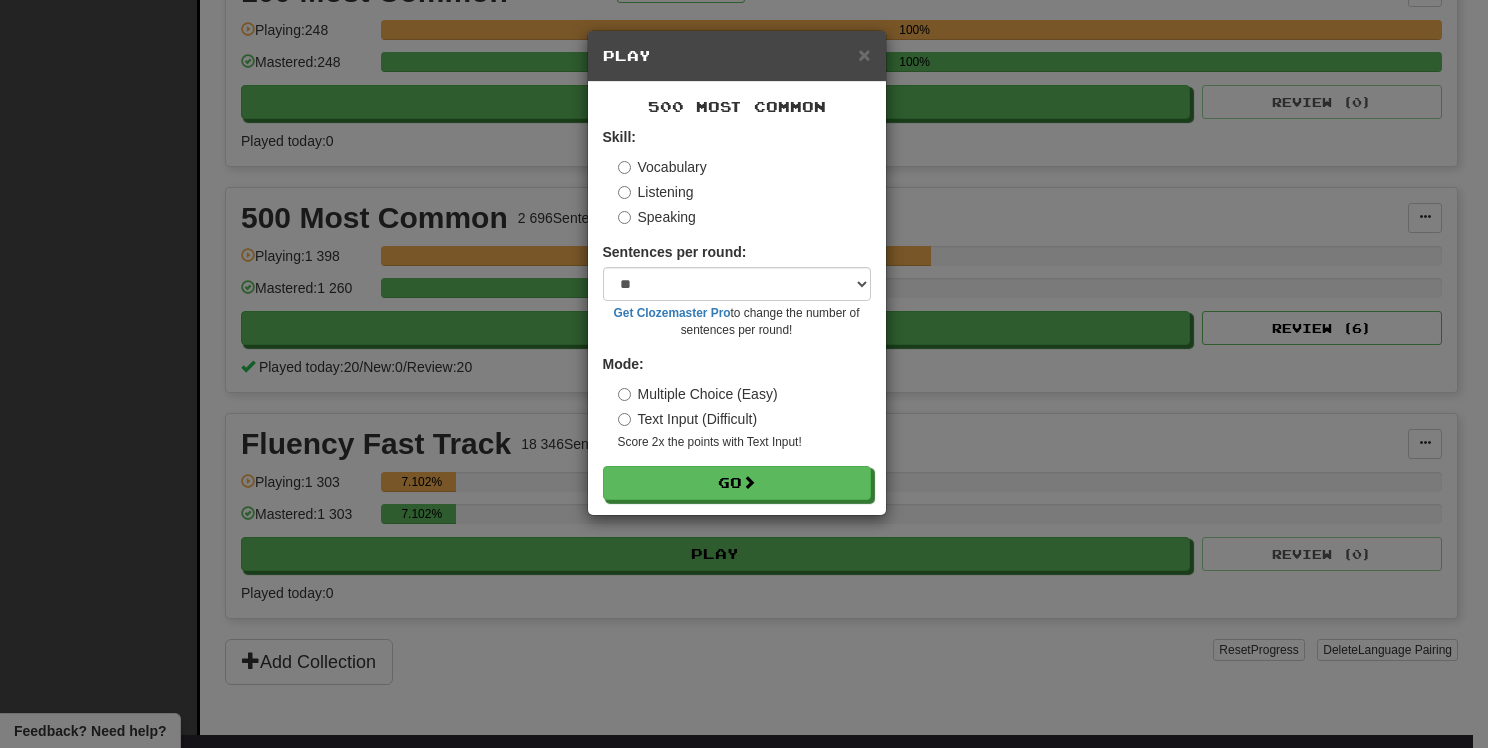 click on "Listening" at bounding box center (656, 192) 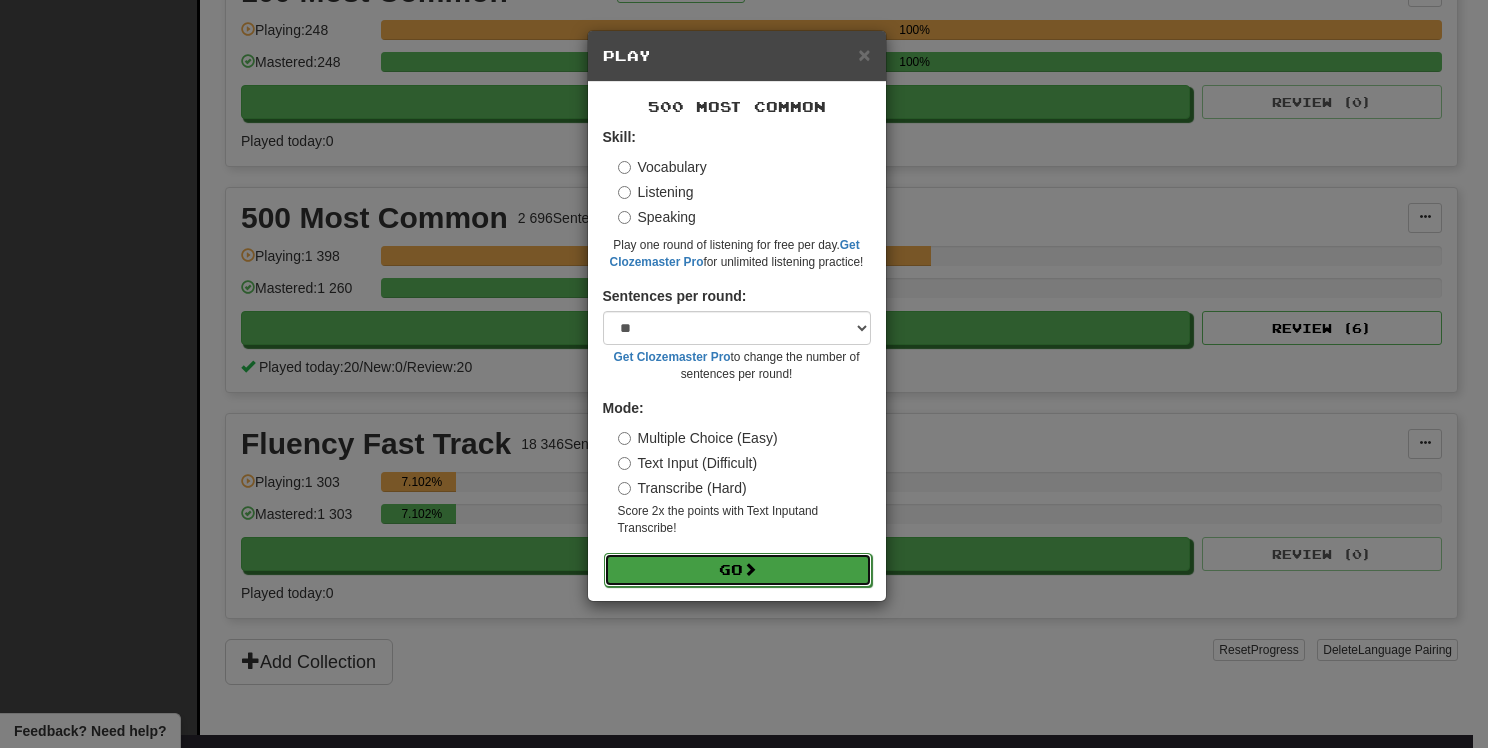 click on "Go" at bounding box center [738, 570] 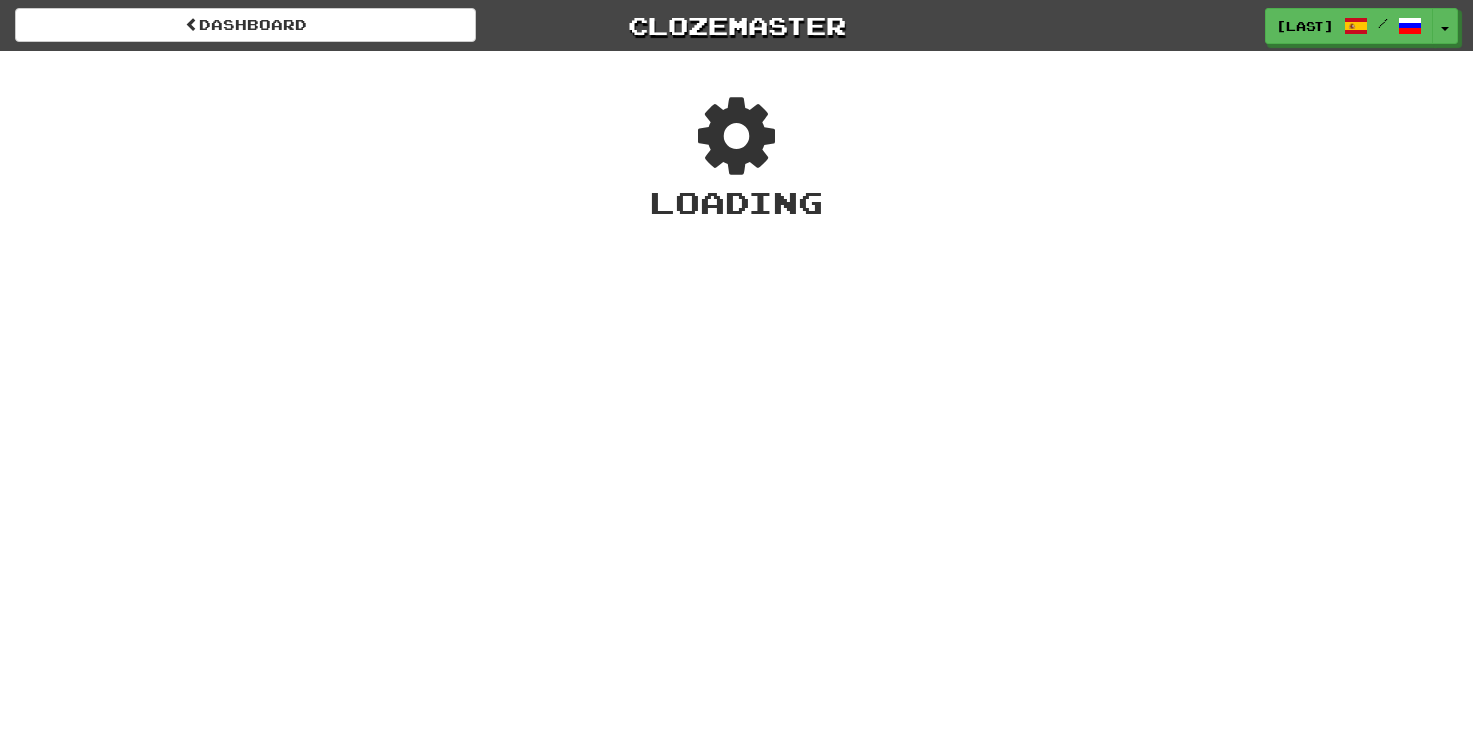 scroll, scrollTop: 0, scrollLeft: 0, axis: both 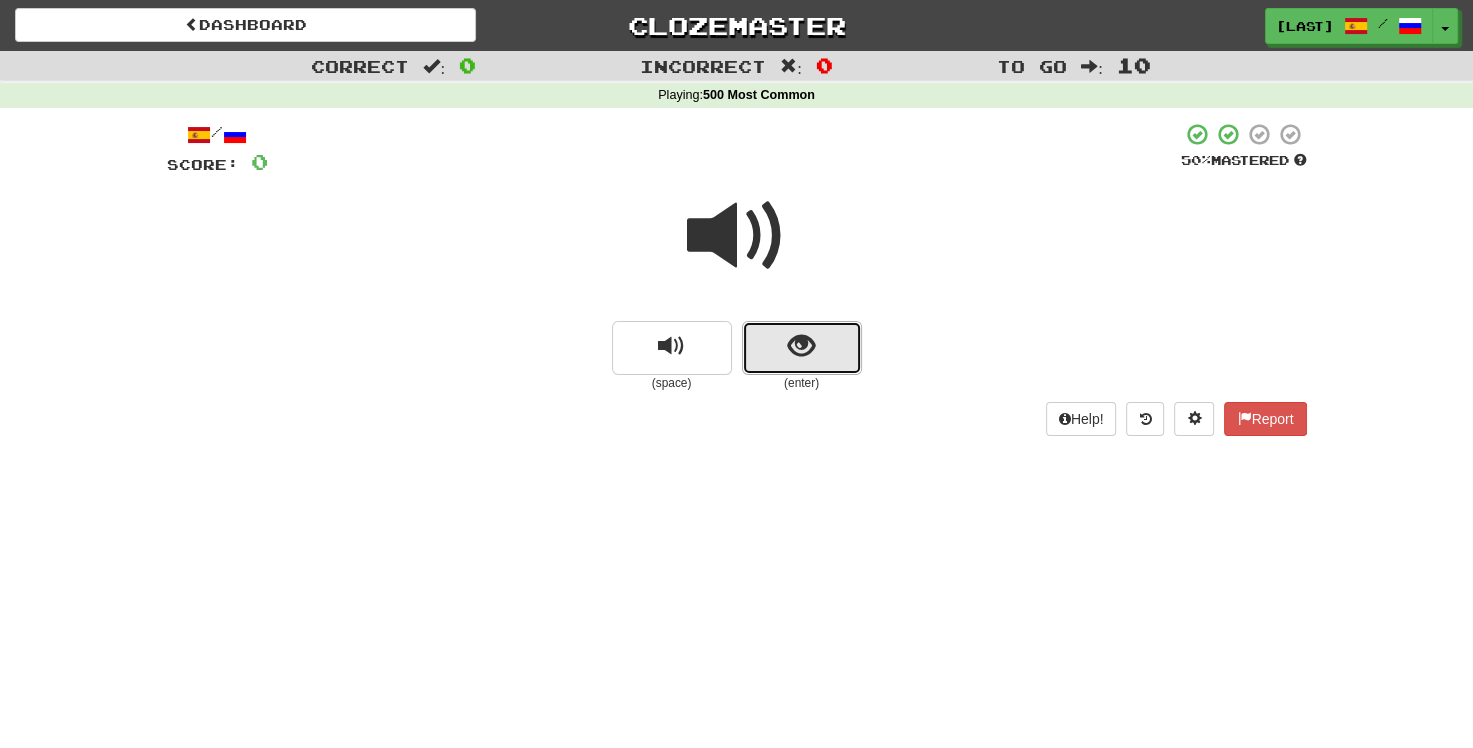 click at bounding box center (802, 348) 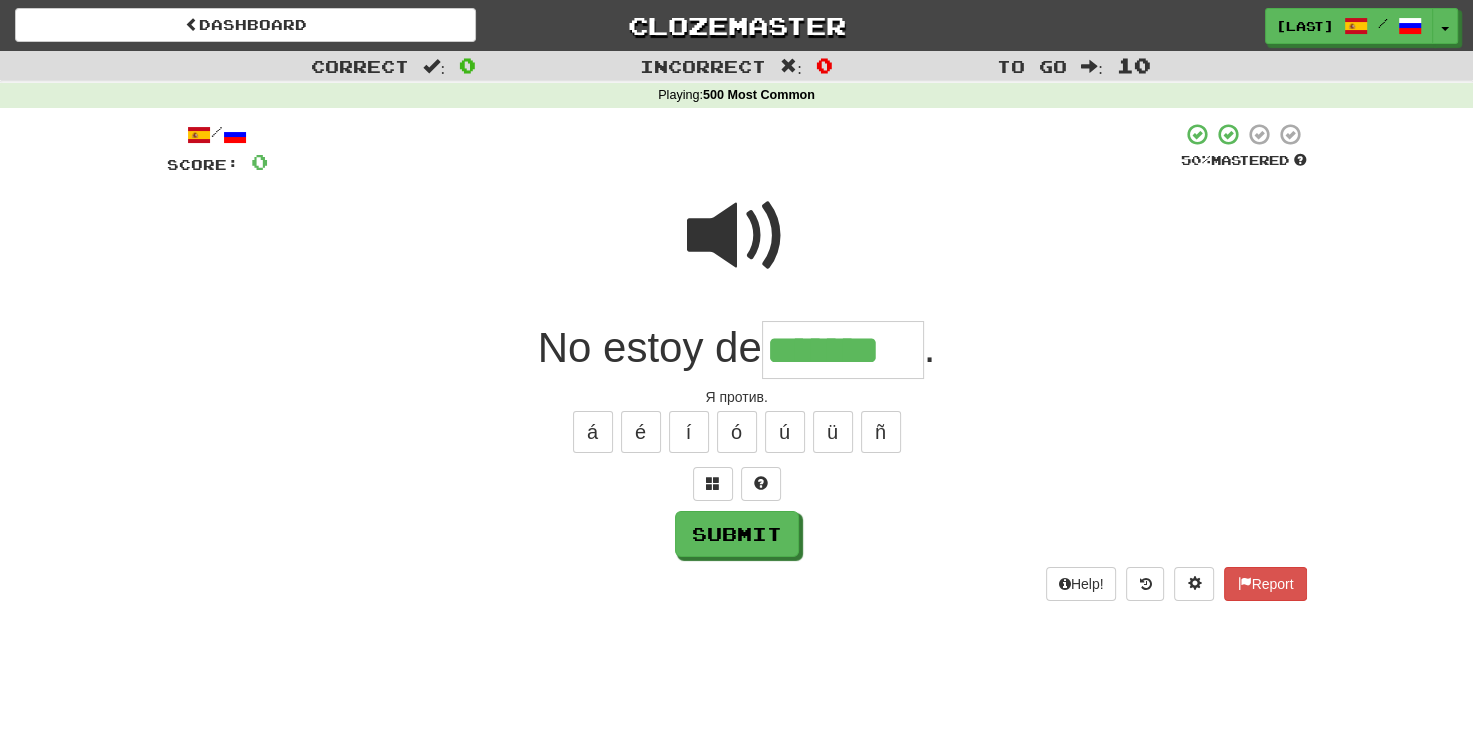 type on "*******" 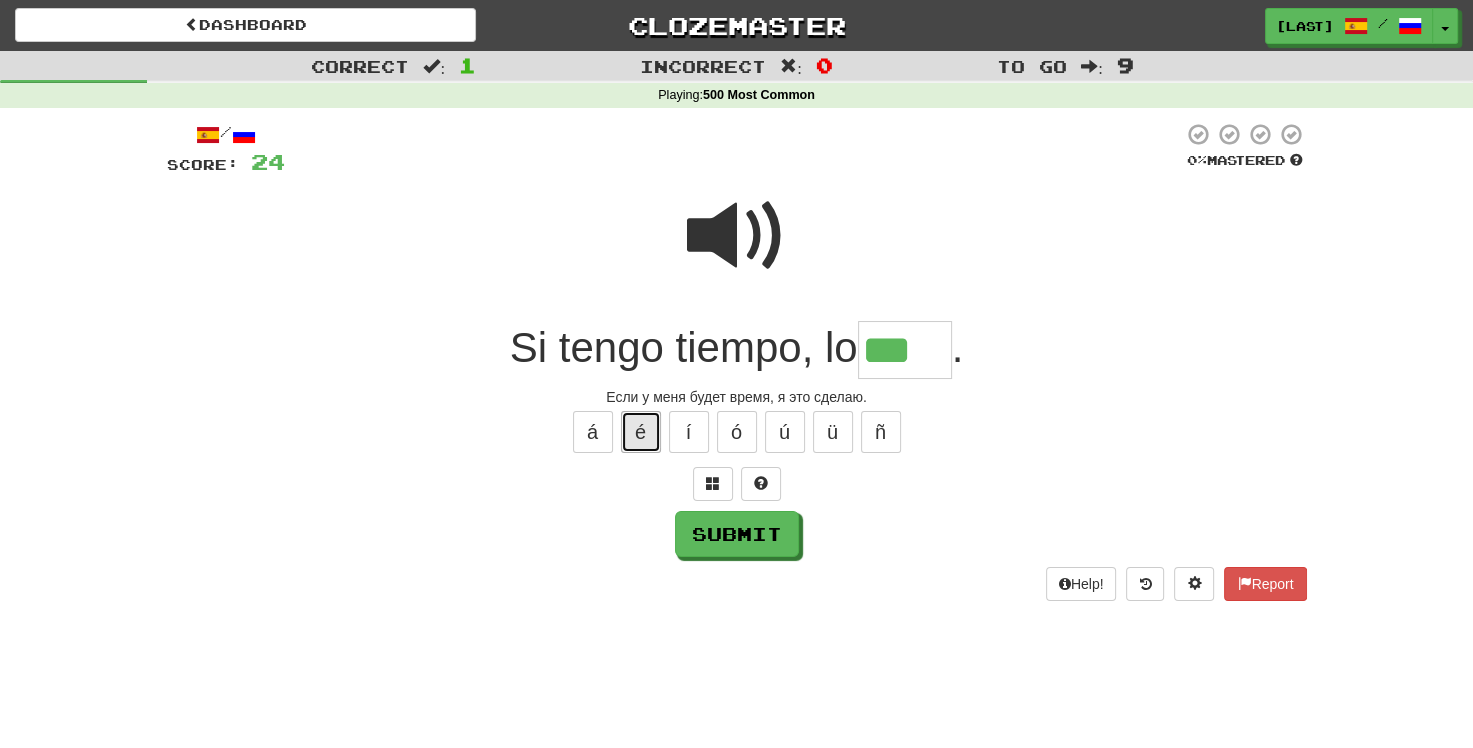 click on "é" at bounding box center (641, 432) 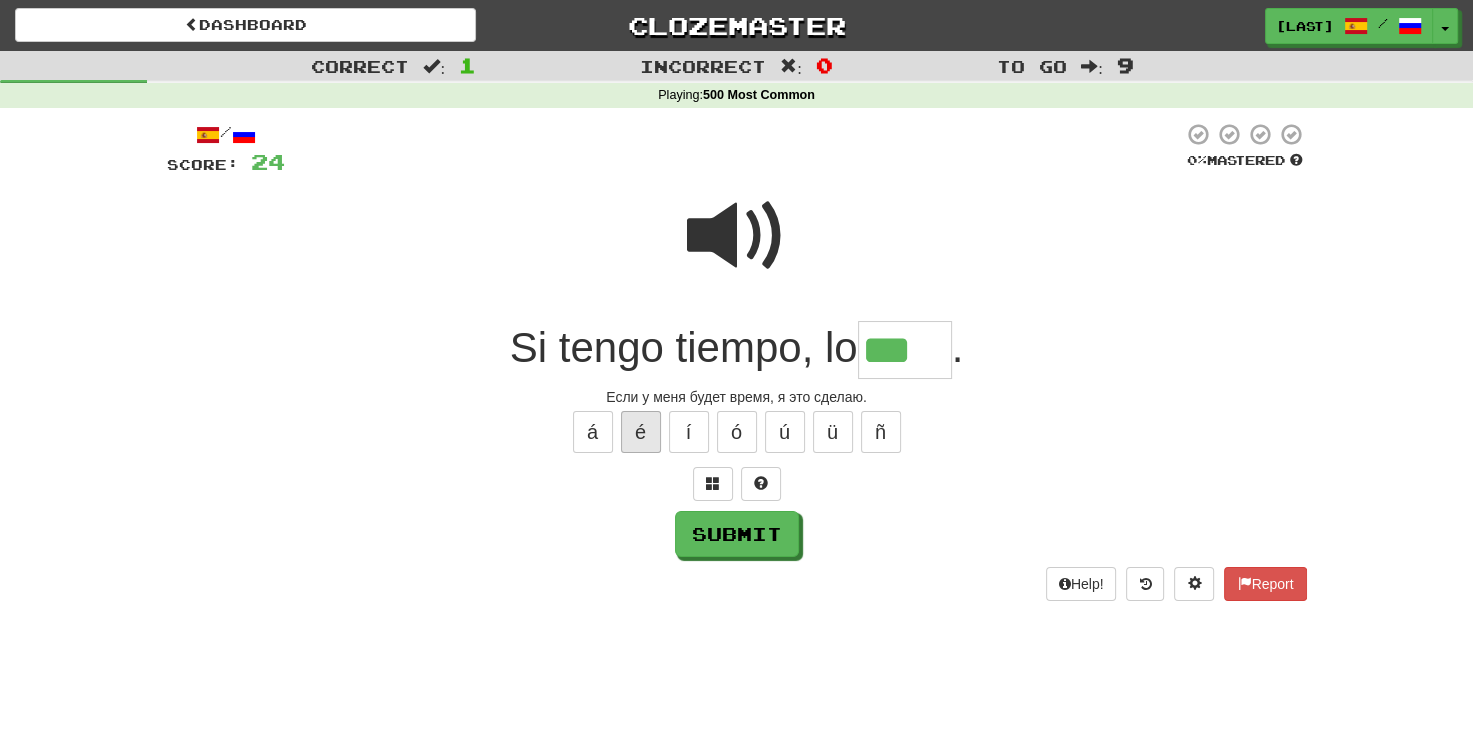 type on "****" 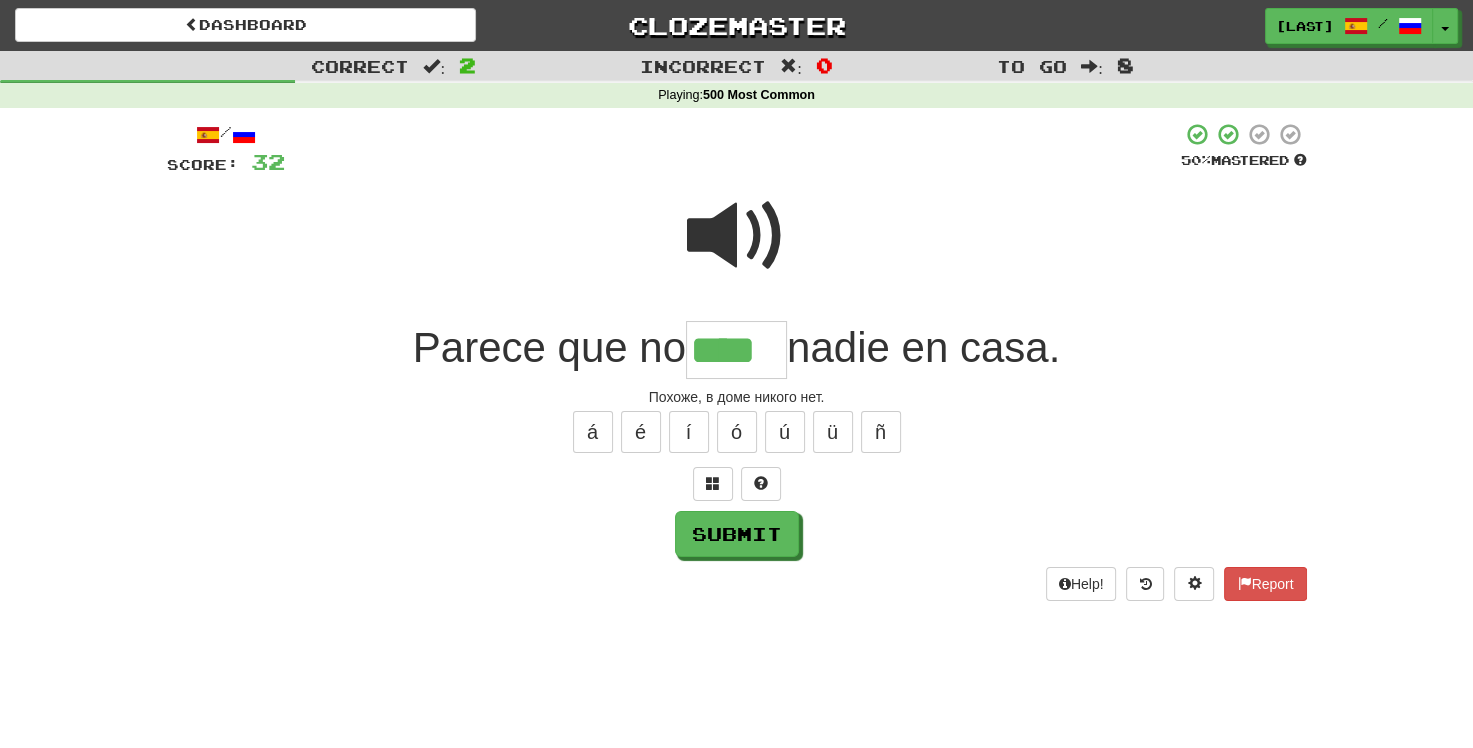 type on "****" 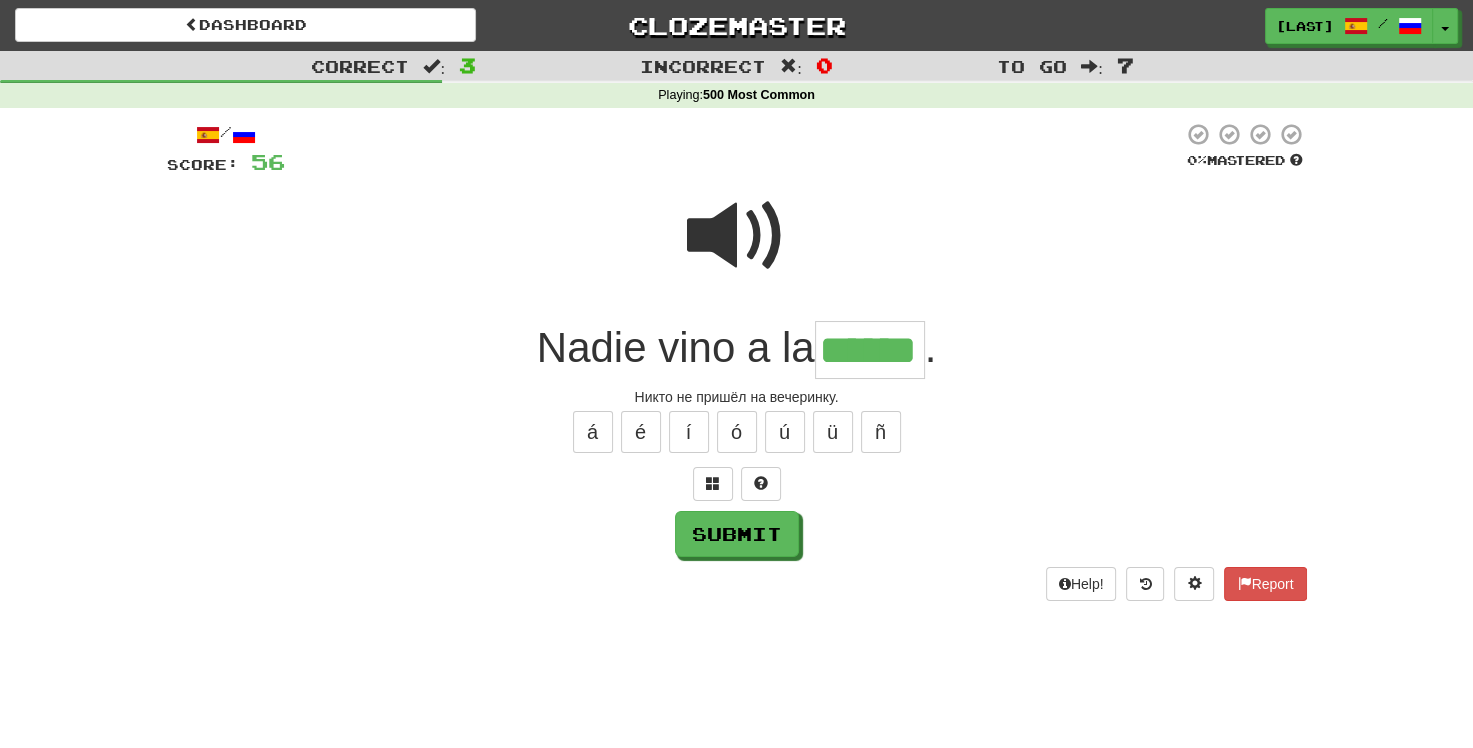 type on "******" 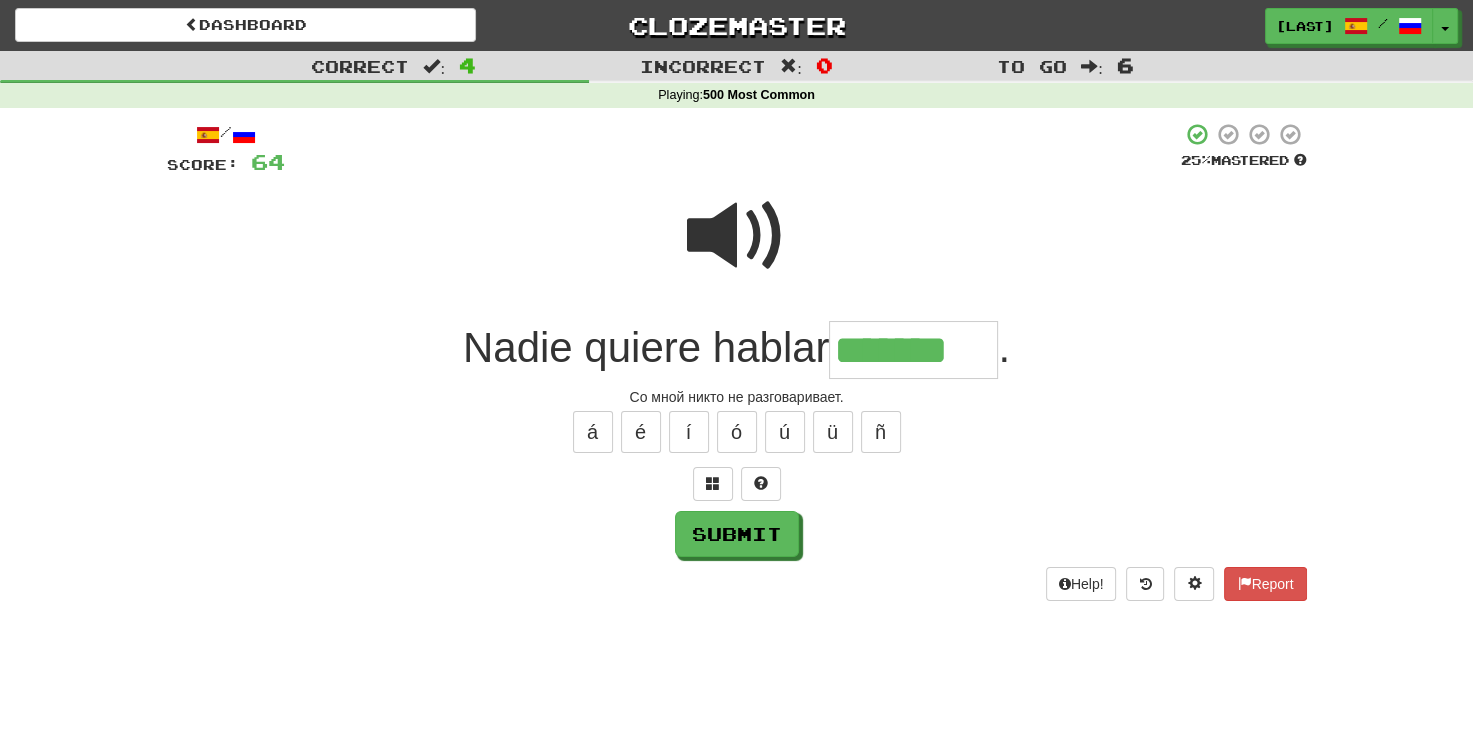type on "*******" 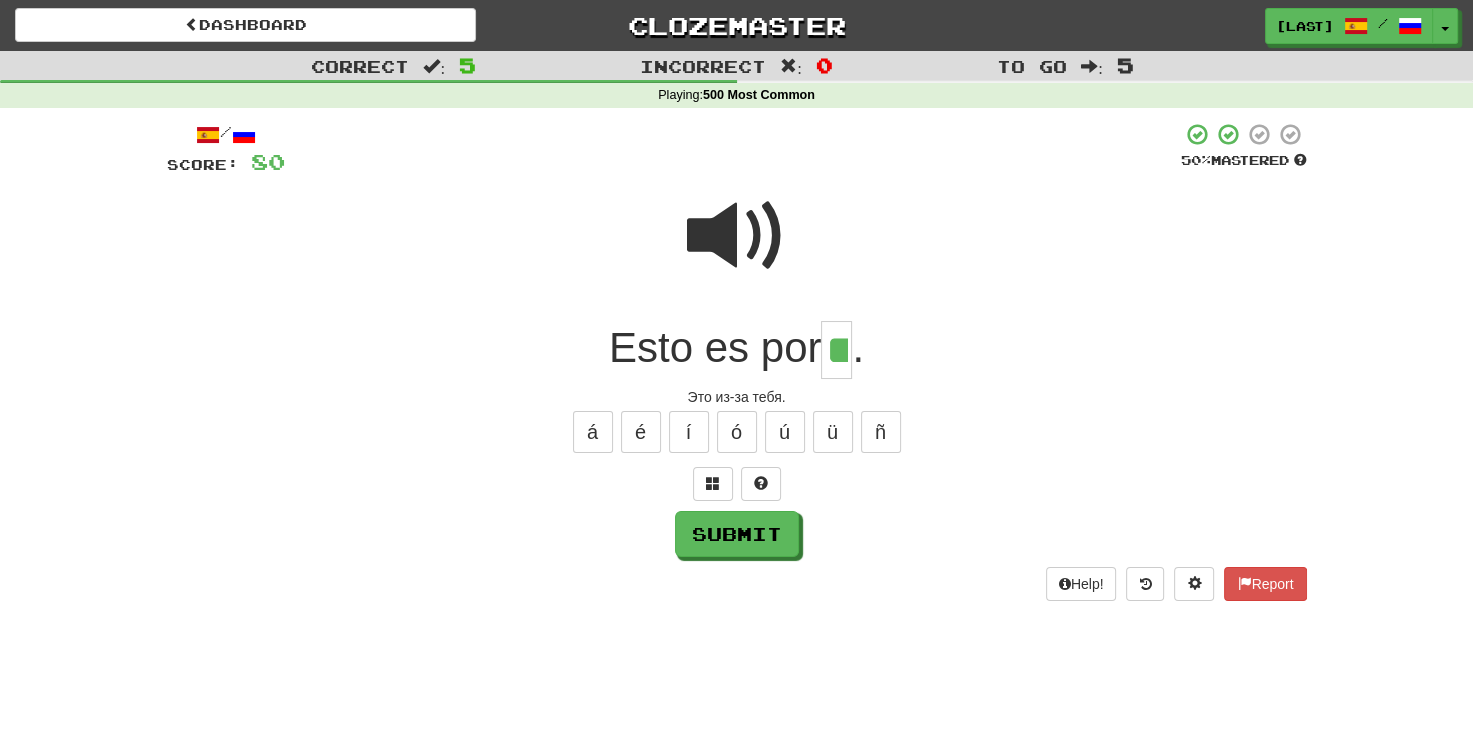 type on "**" 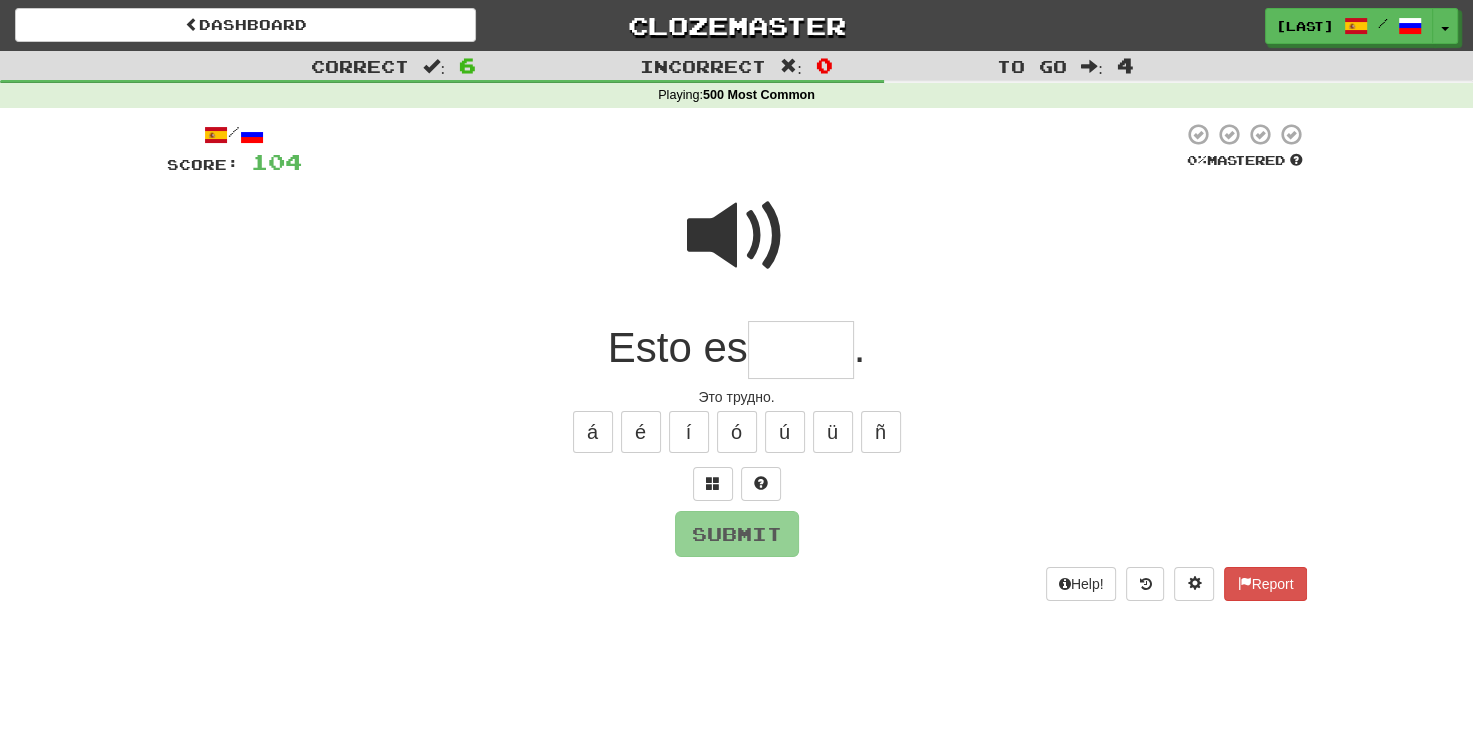 type on "*" 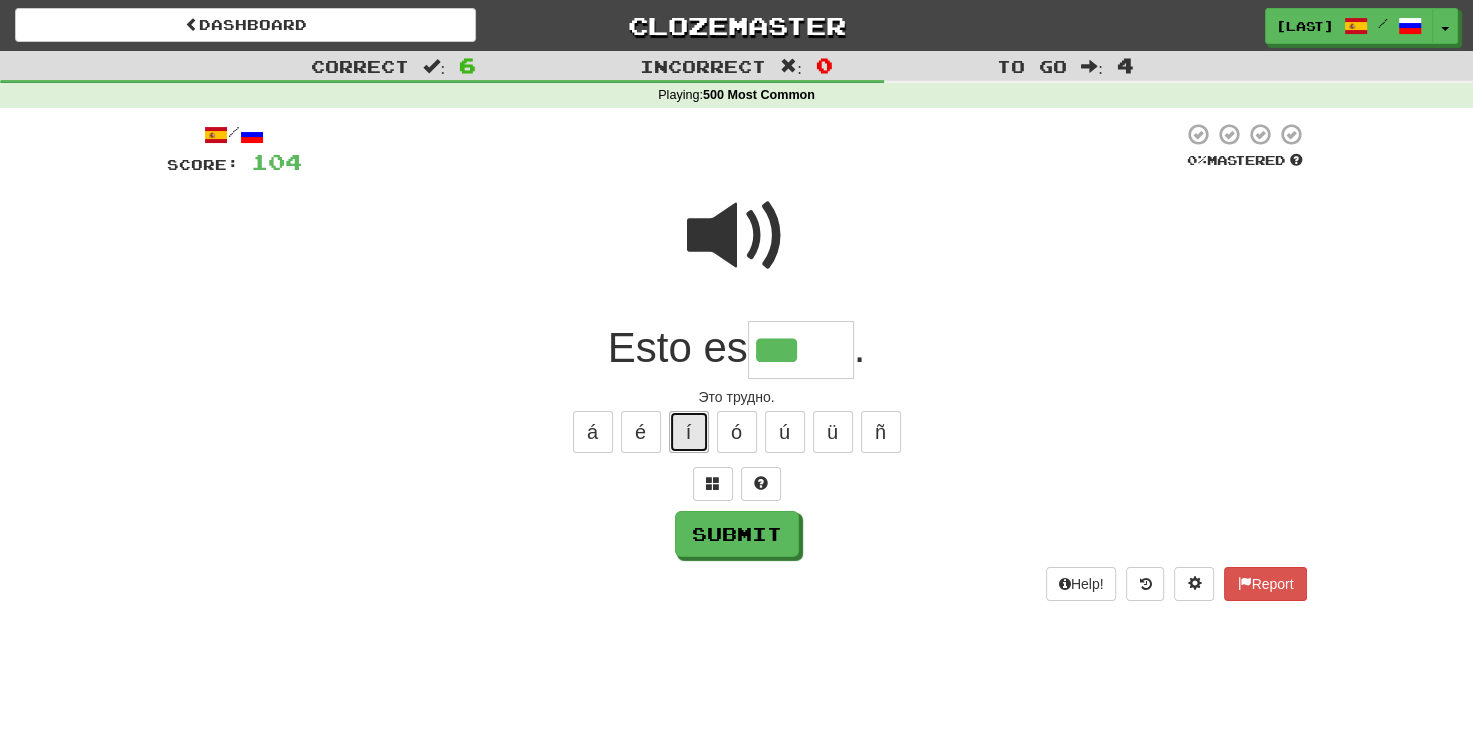 click on "í" at bounding box center [689, 432] 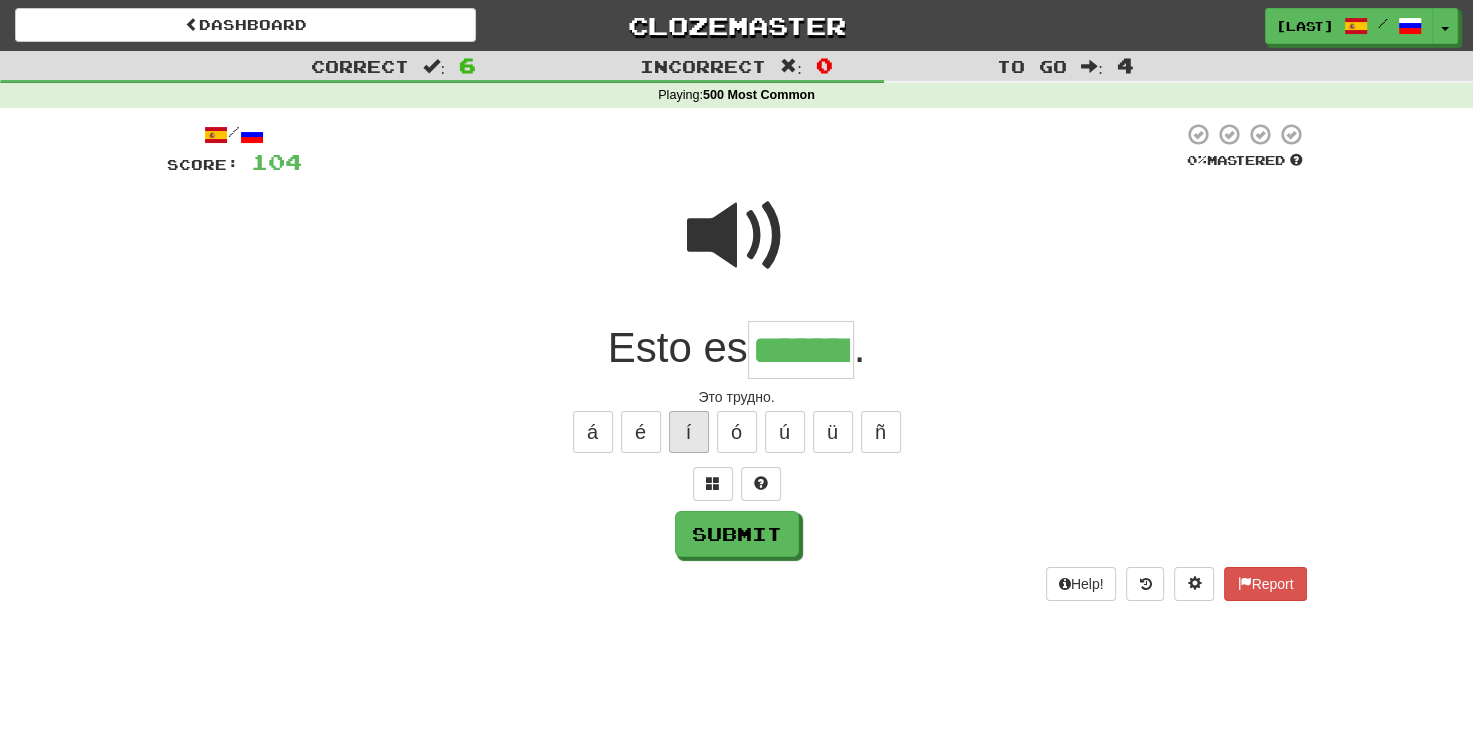 type on "*******" 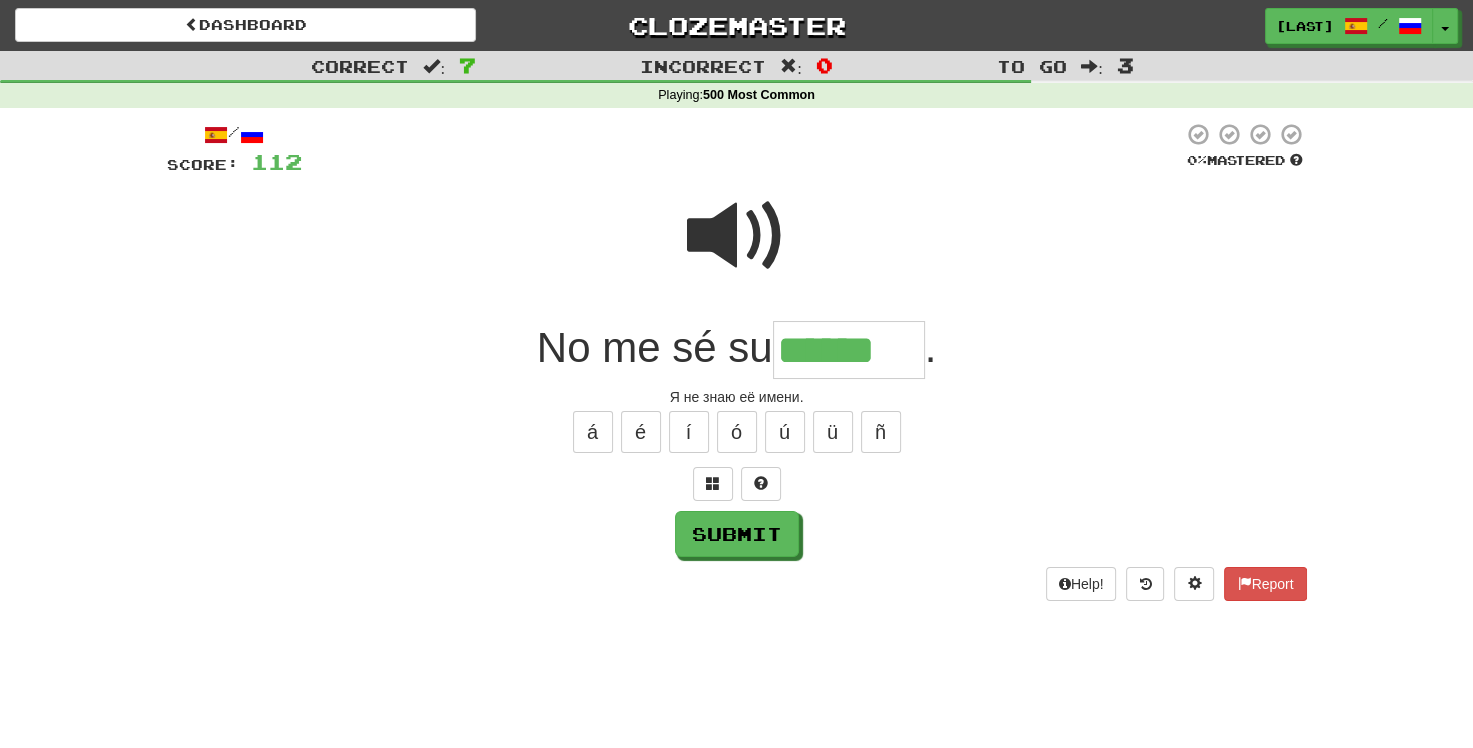 type on "******" 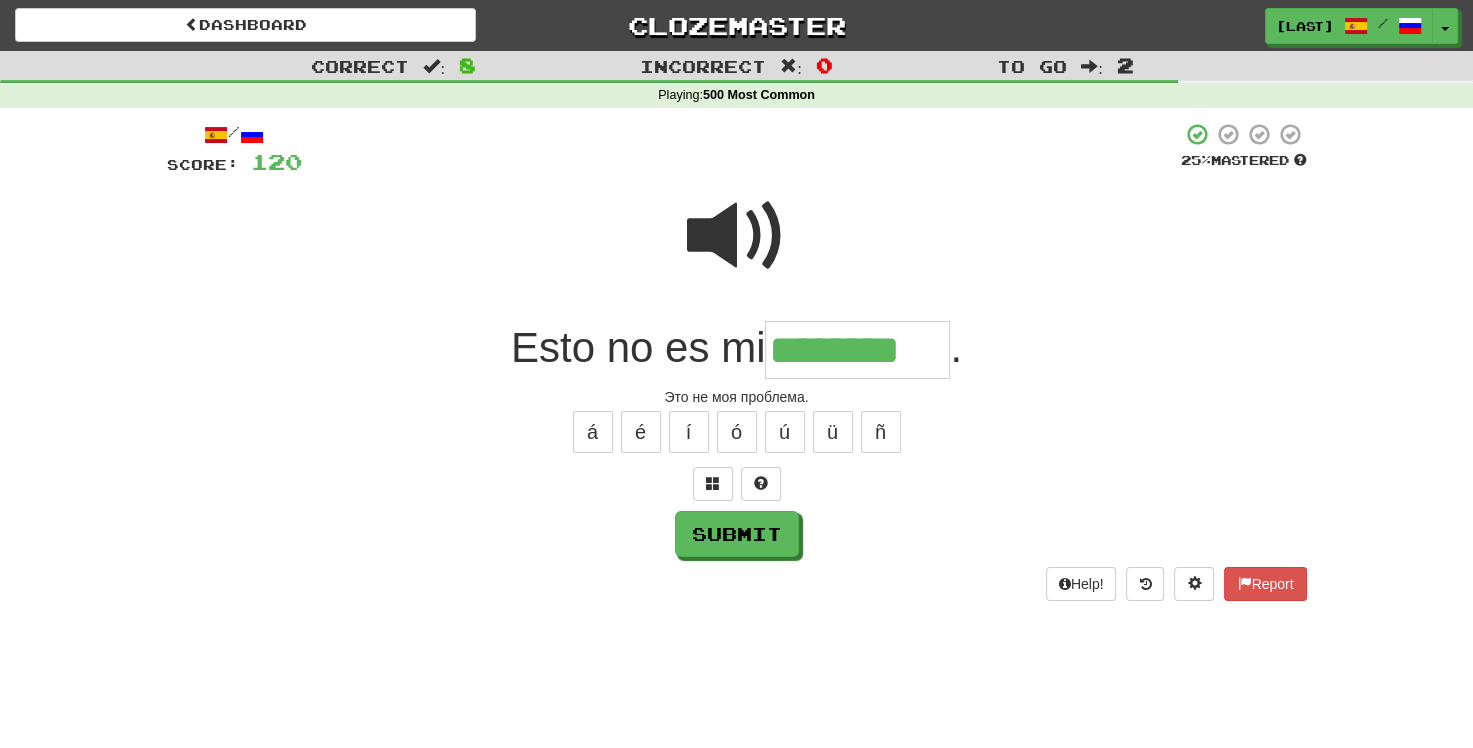type on "********" 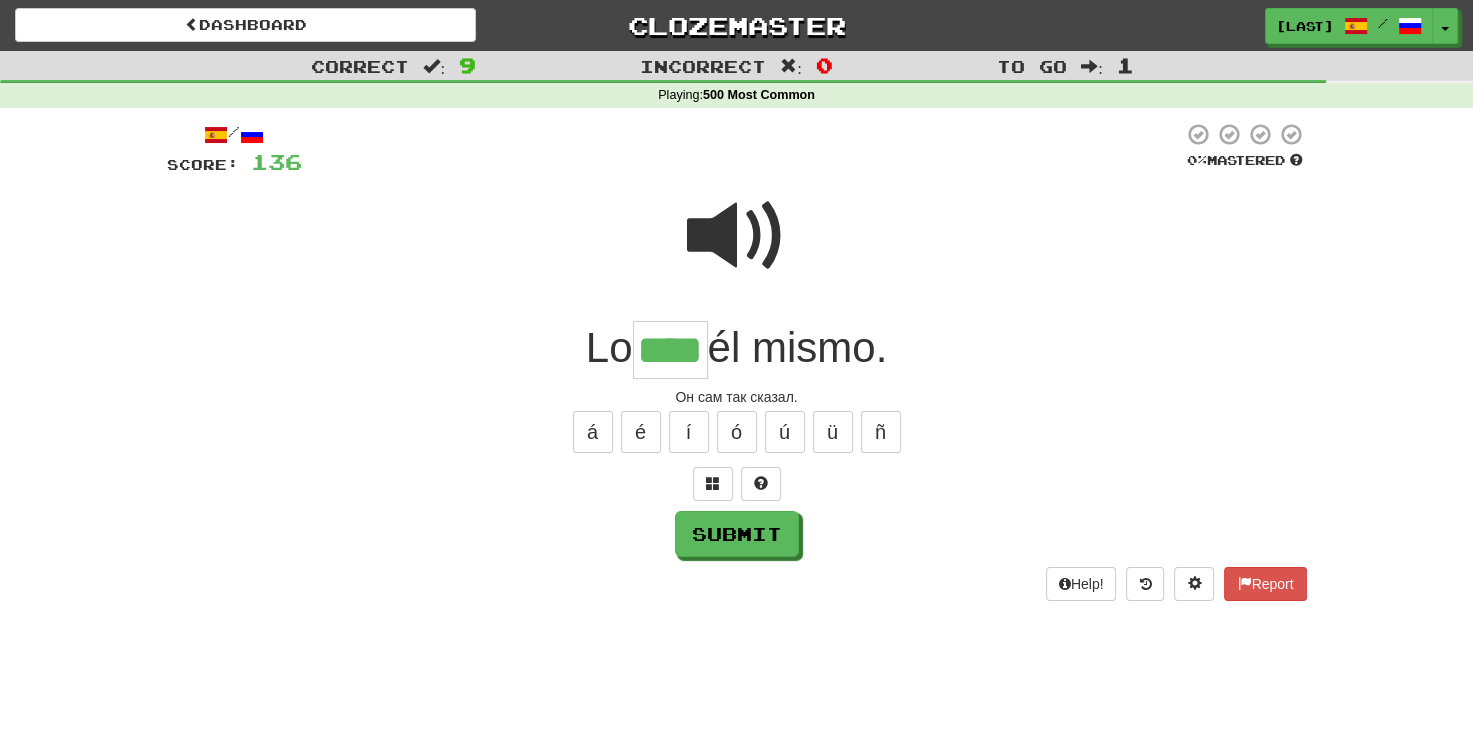 type on "****" 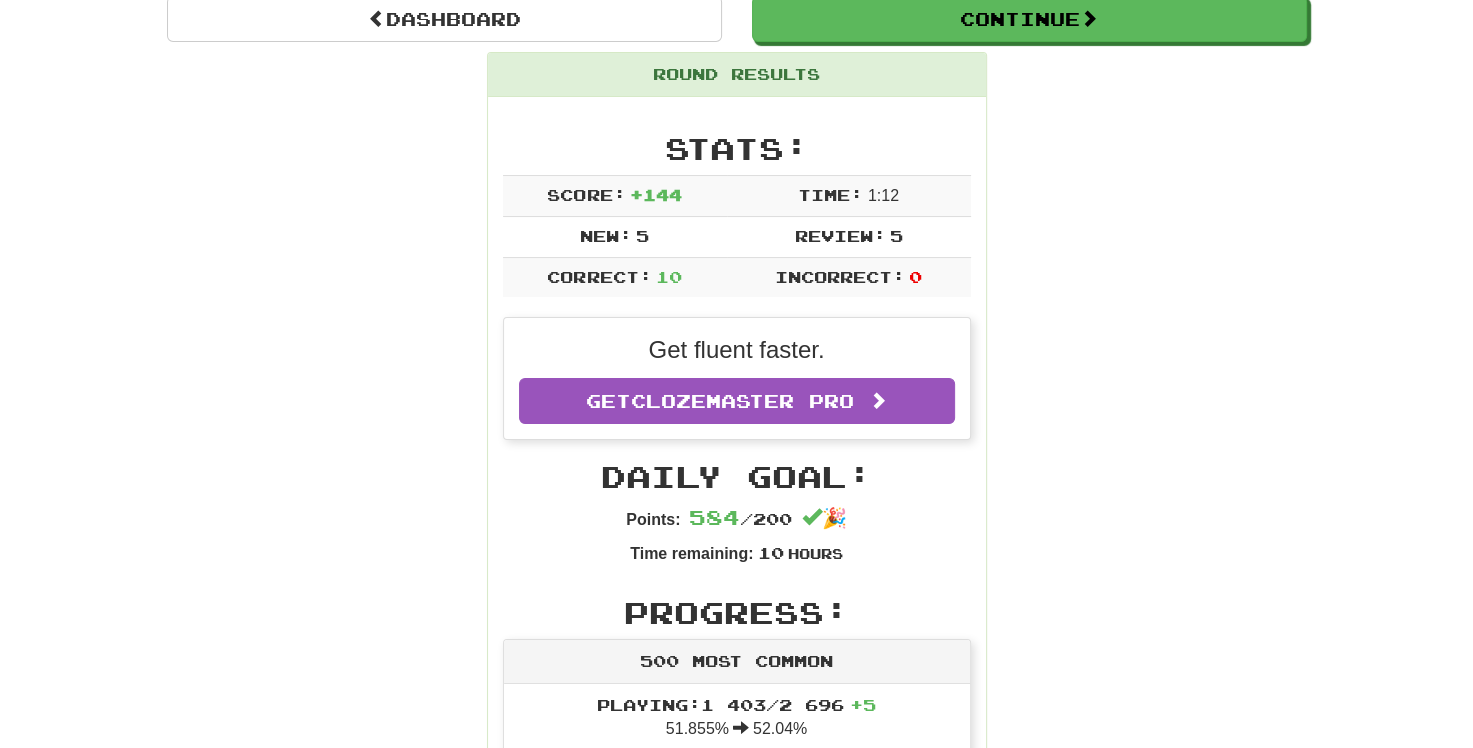 scroll, scrollTop: 0, scrollLeft: 0, axis: both 